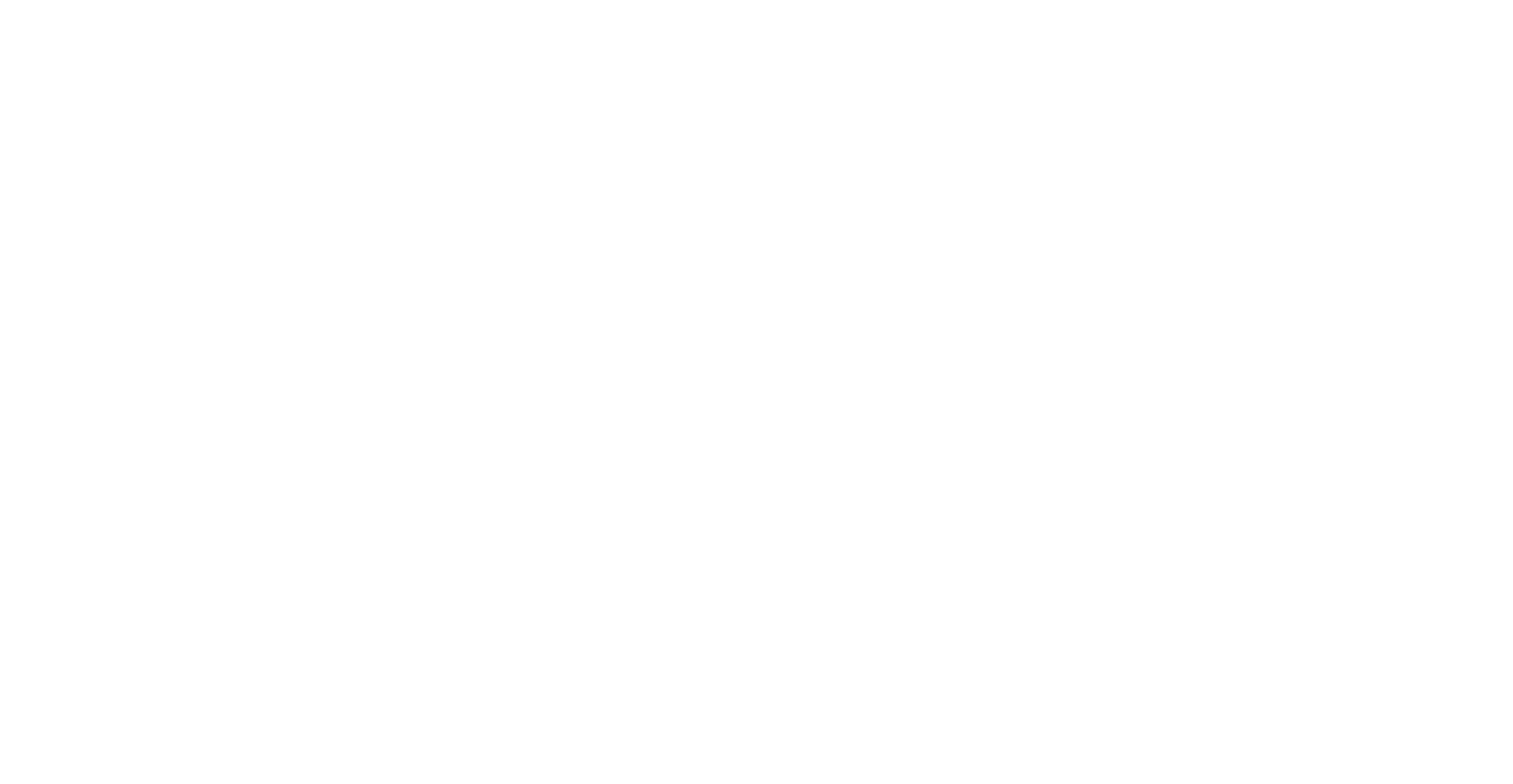 scroll, scrollTop: 0, scrollLeft: 0, axis: both 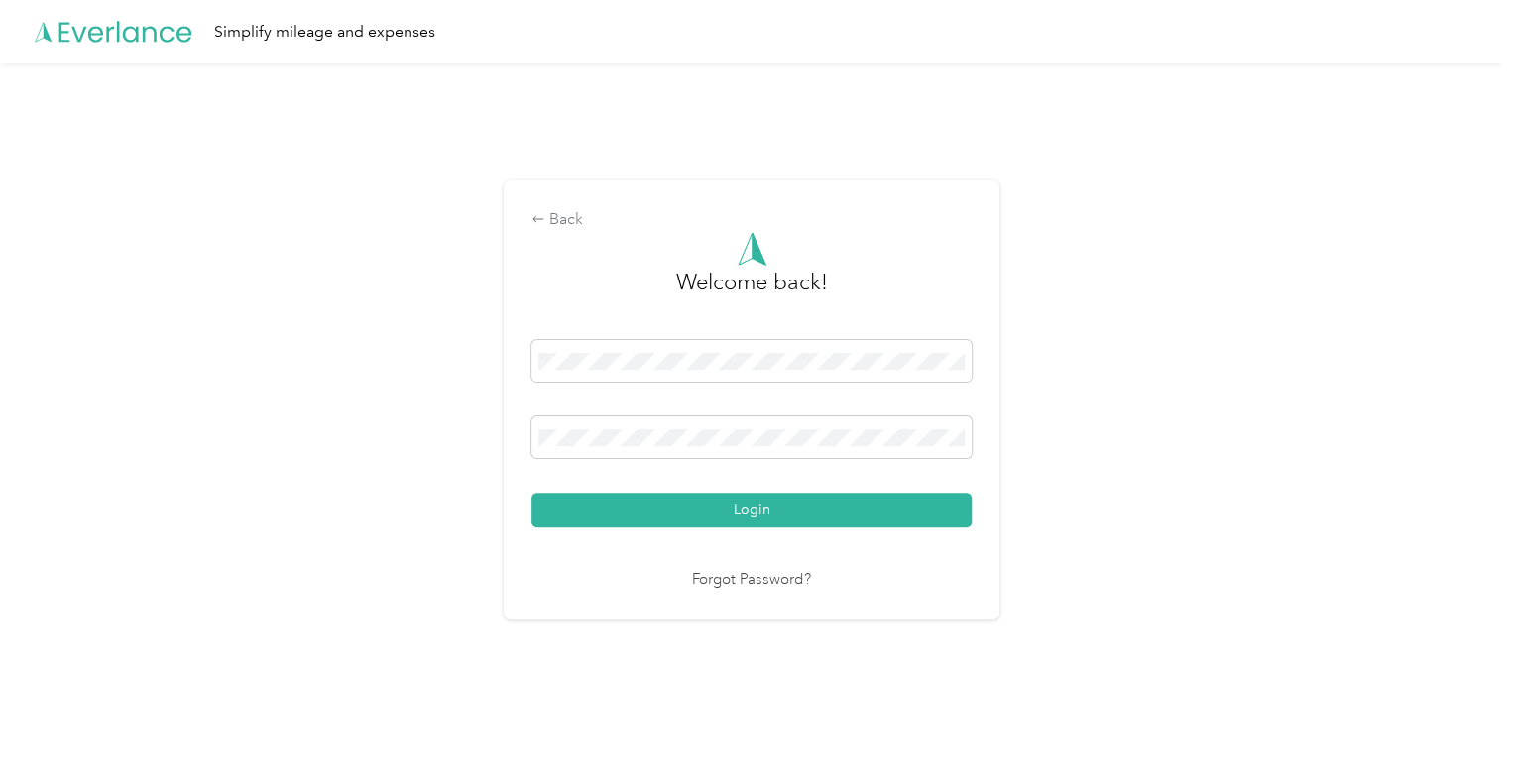 click on "Login" at bounding box center (752, 509) 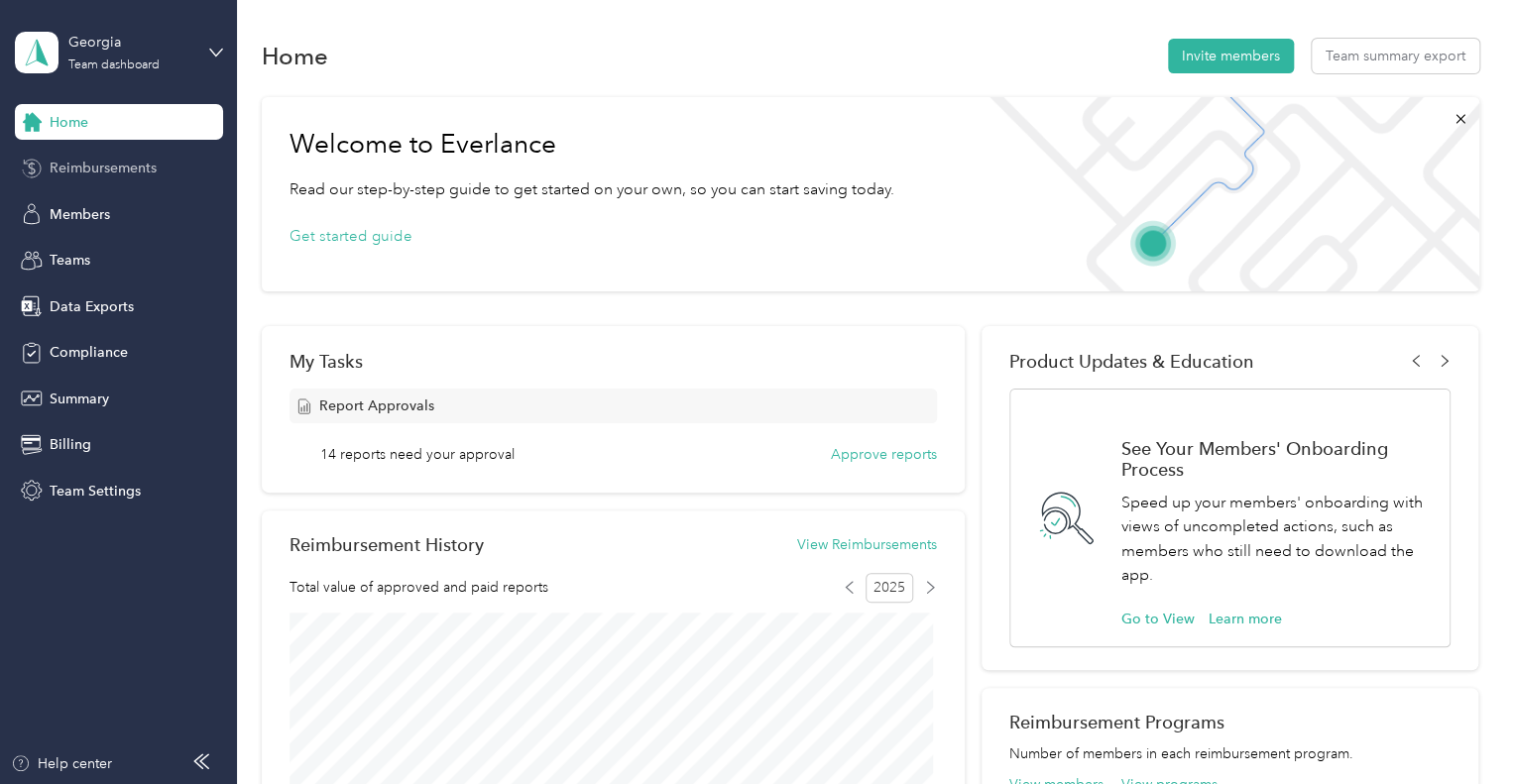 click on "Reimbursements" at bounding box center (119, 168) 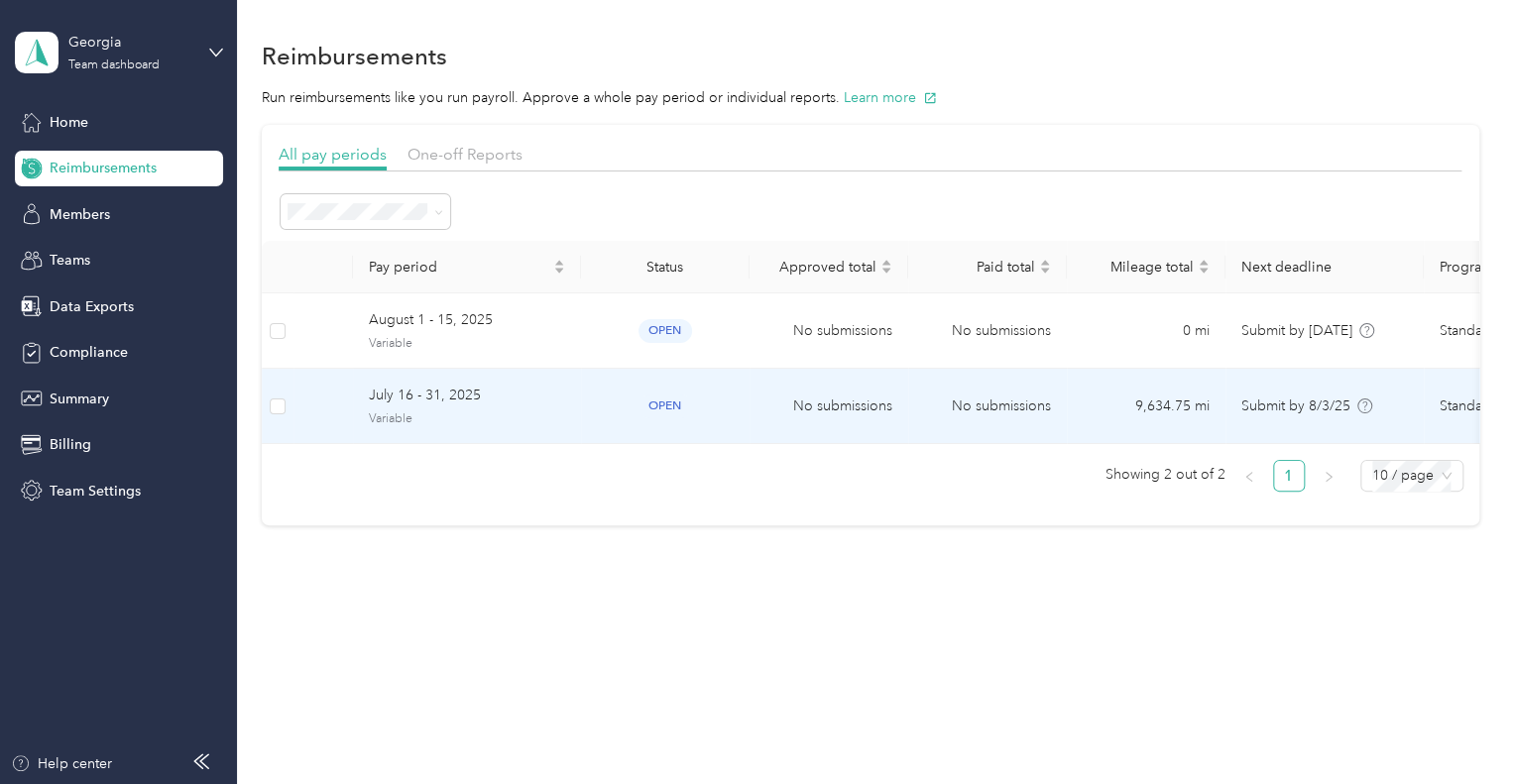 click on "Variable" at bounding box center (467, 419) 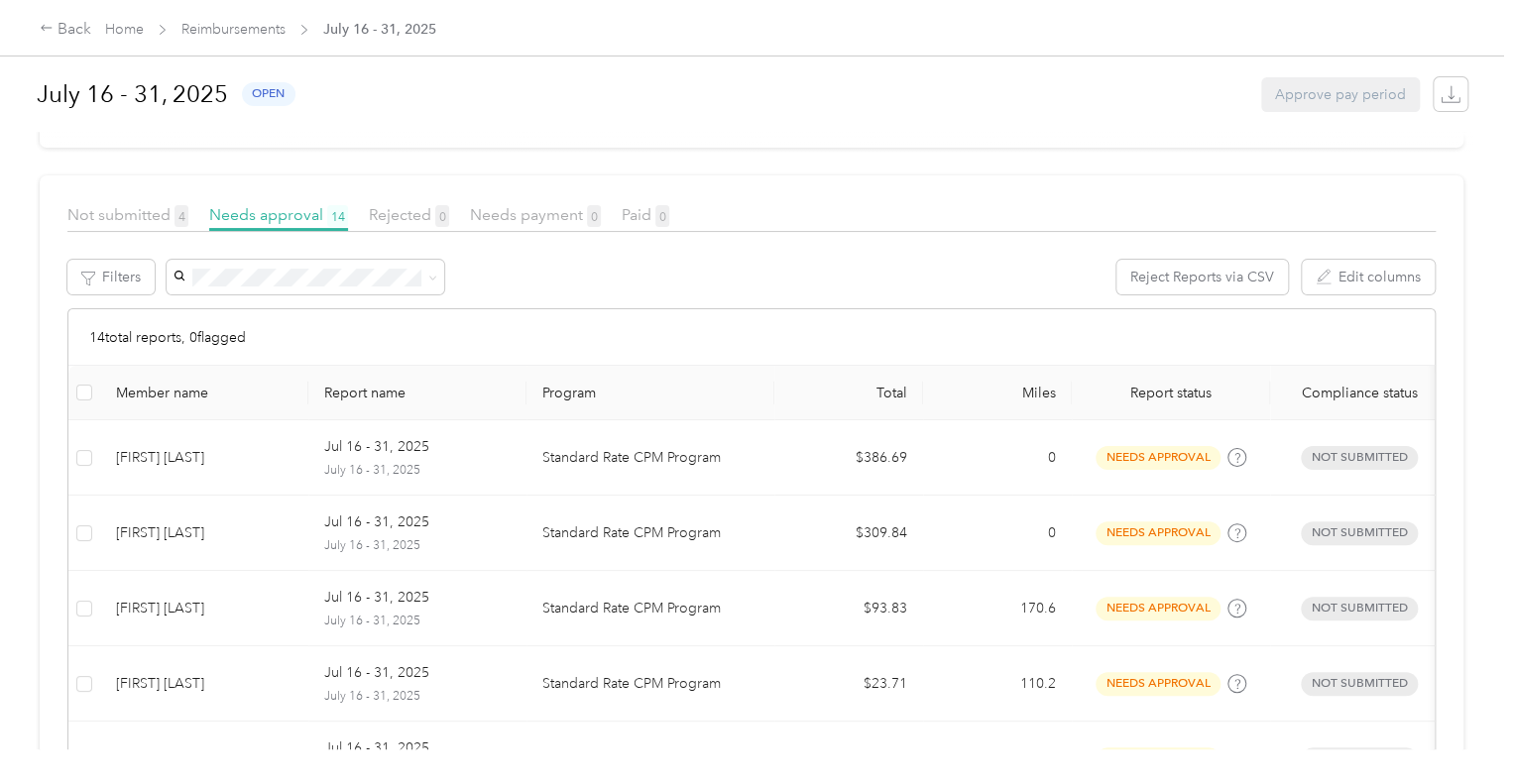 scroll, scrollTop: 289, scrollLeft: 0, axis: vertical 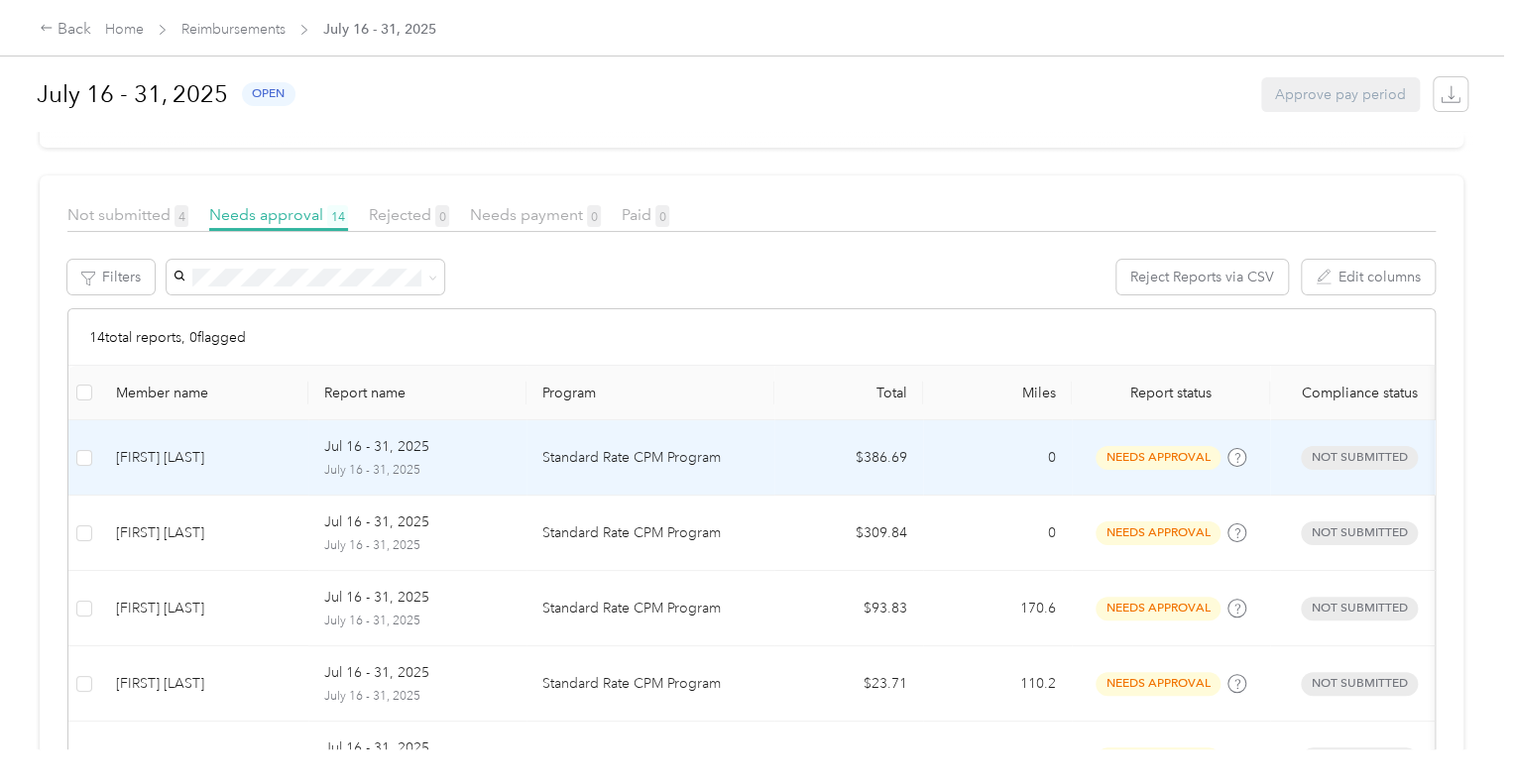 click on "Standard Rate CPM Program" at bounding box center (650, 458) 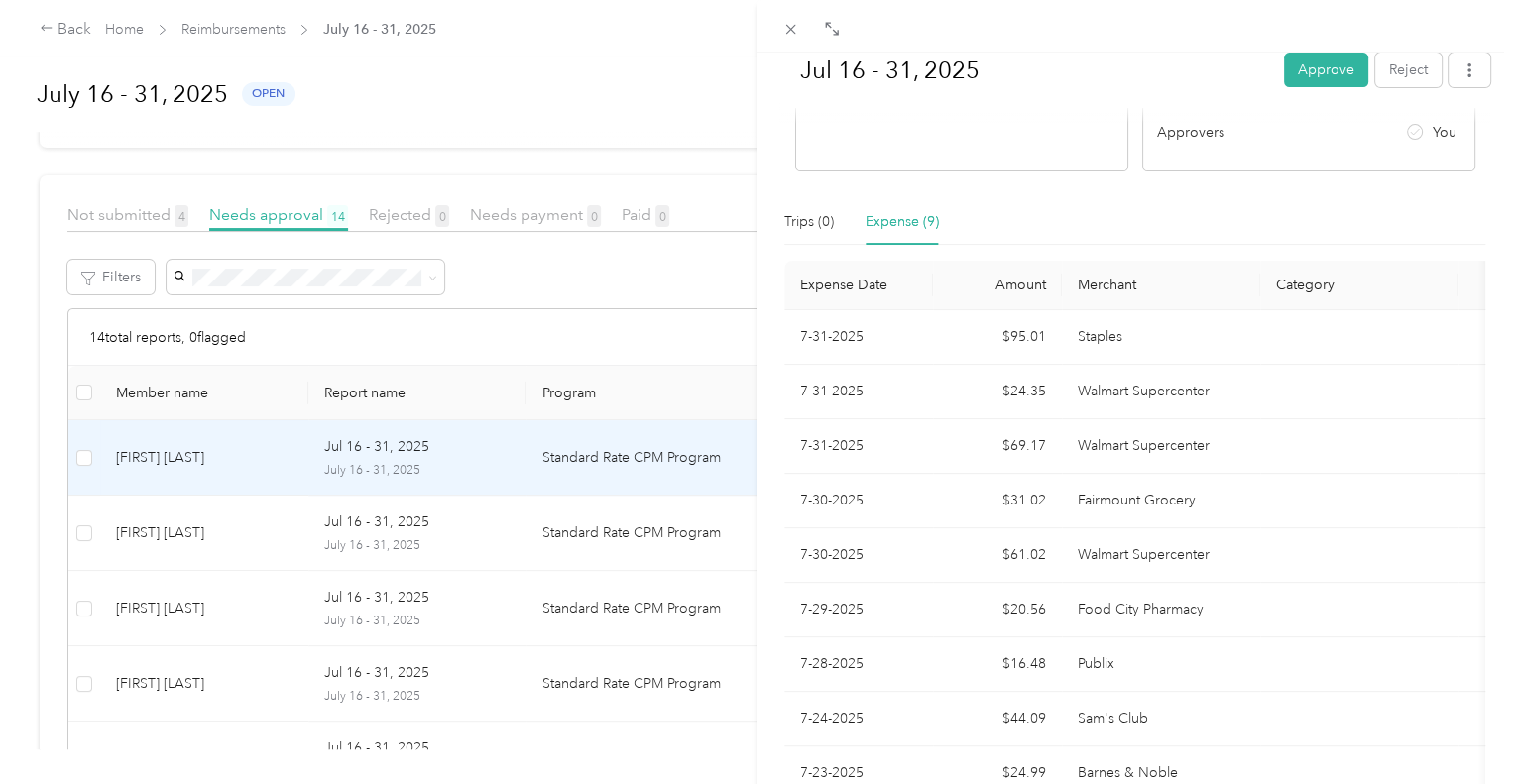 scroll, scrollTop: 0, scrollLeft: 0, axis: both 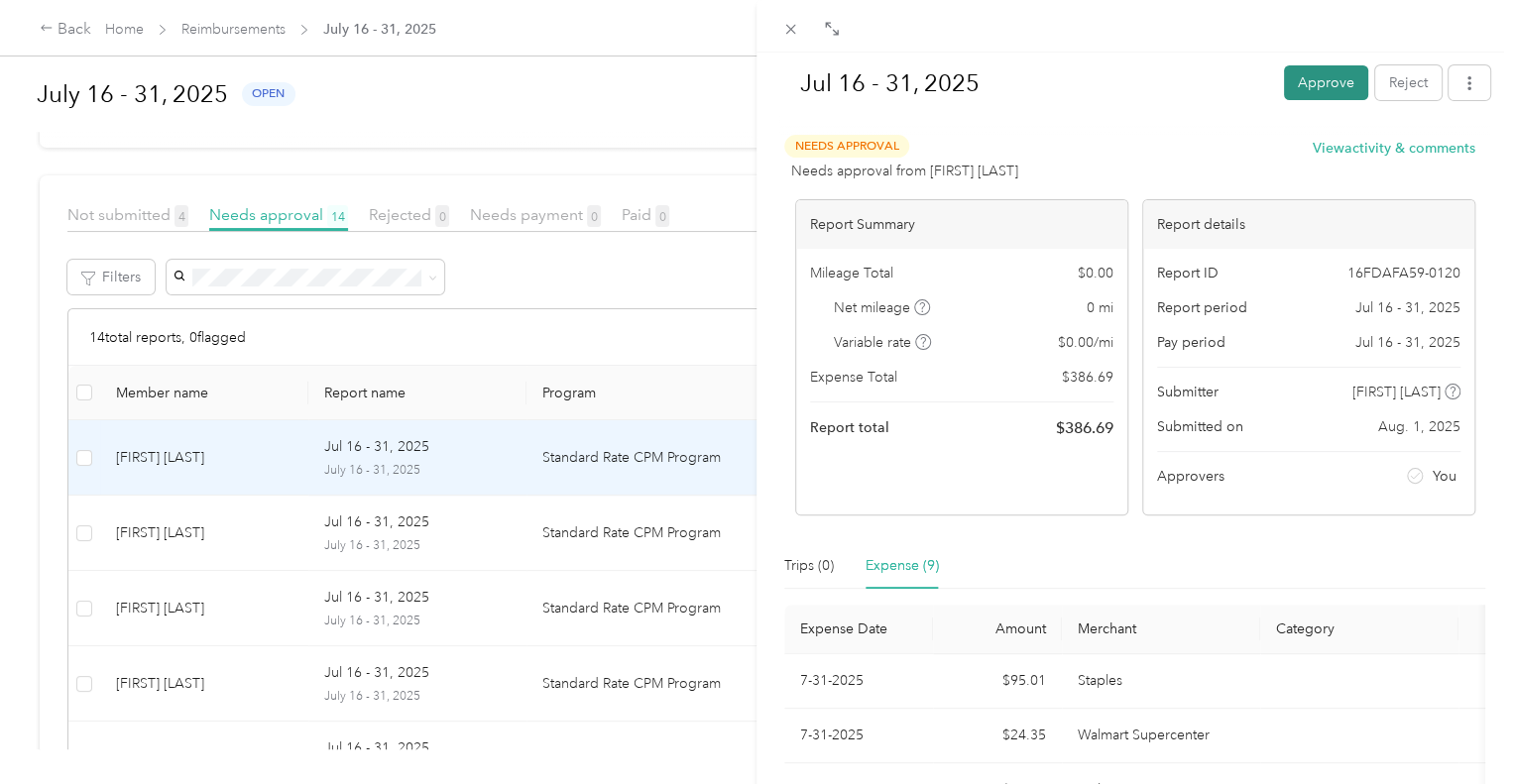 click on "Approve" at bounding box center [1326, 82] 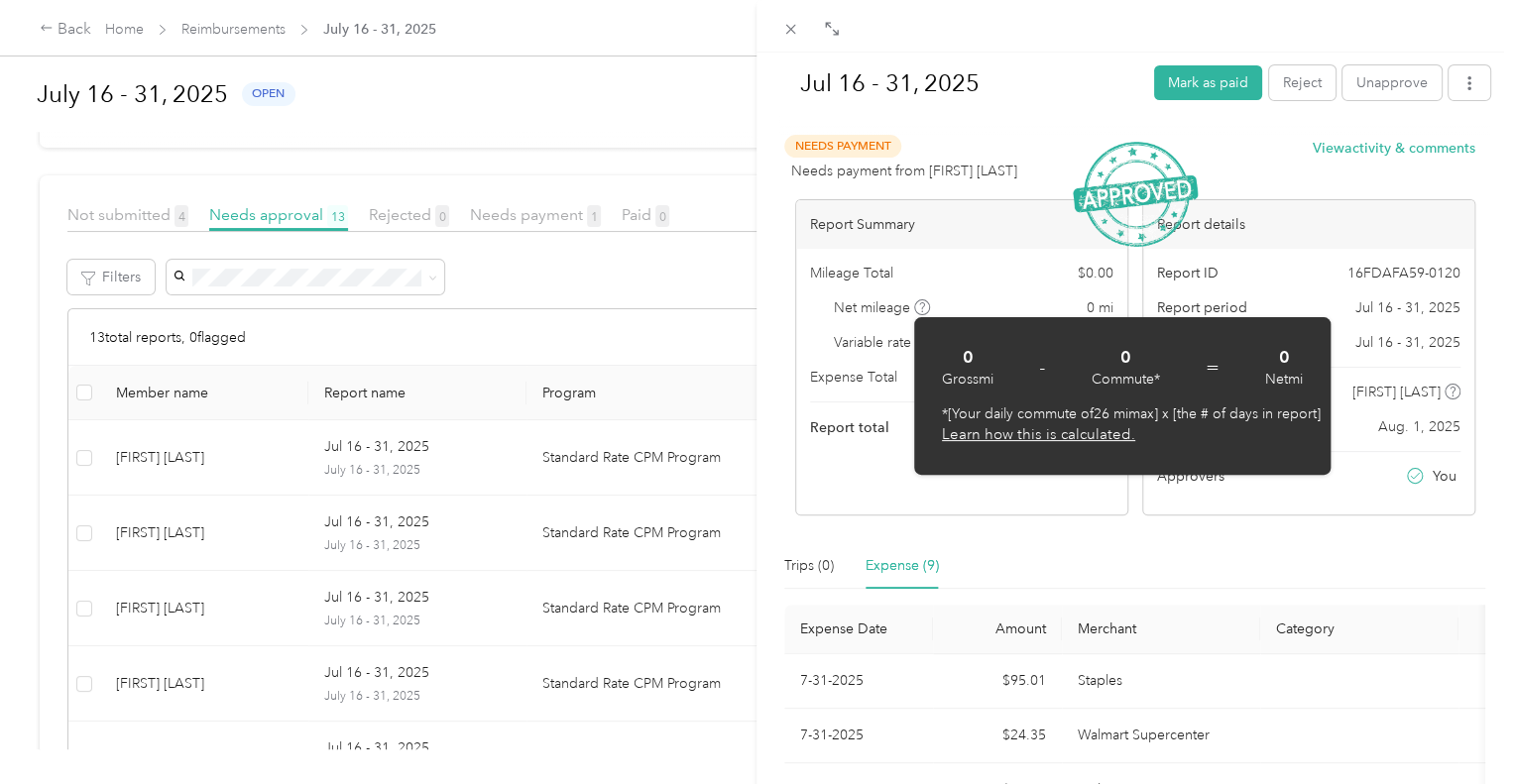 click on "[DATE] [NAME] [NAME] [DATE] [NAME] [NAME] [DATE] [NAME] [NAME] [DATE] [NAME] [NAME] [DATE] [NAME] [NAME] [DATE] [NAME] [NAME]" at bounding box center [756, 392] 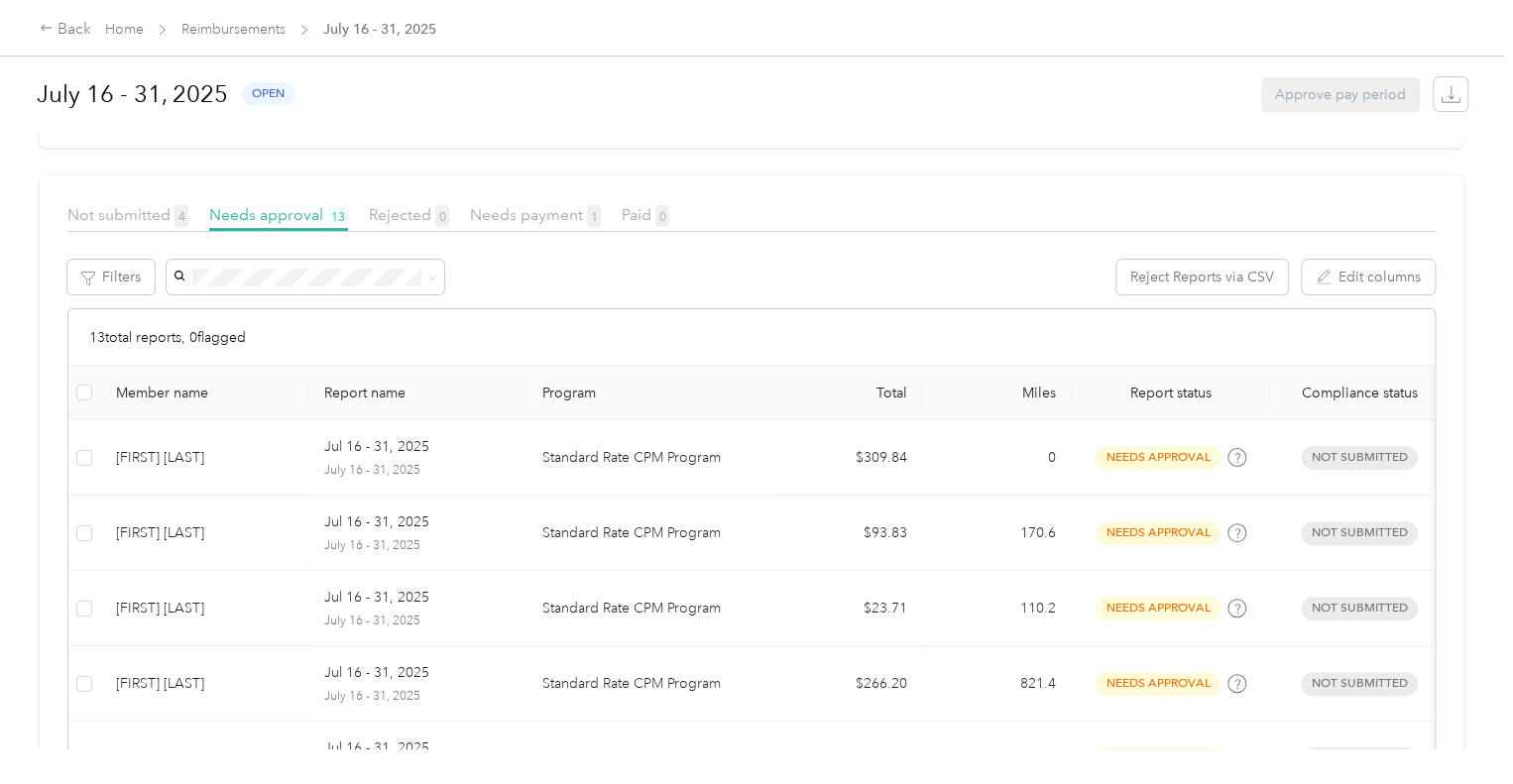 click on "Reimbursements" at bounding box center (233, 29) 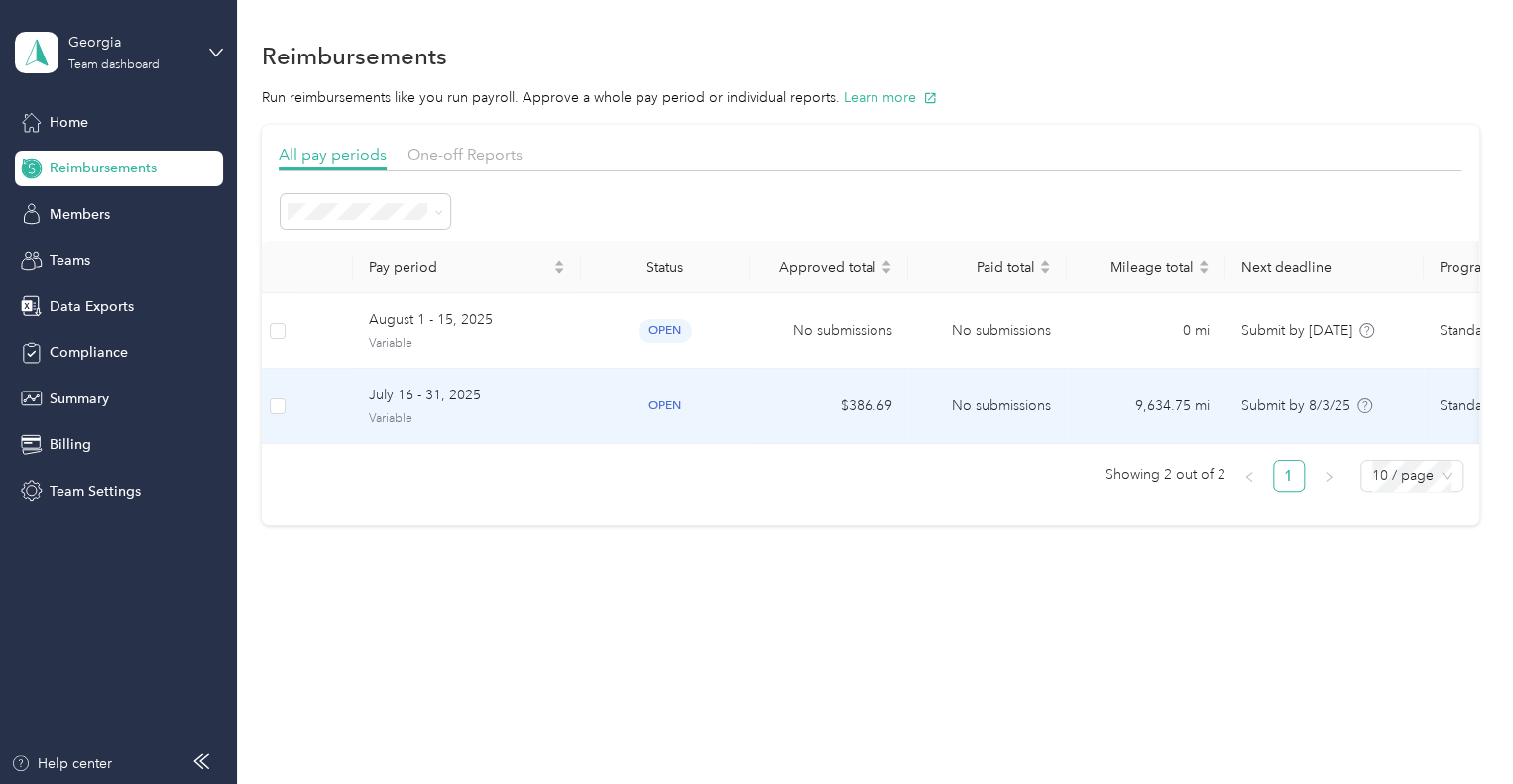 click on "Variable" at bounding box center [467, 419] 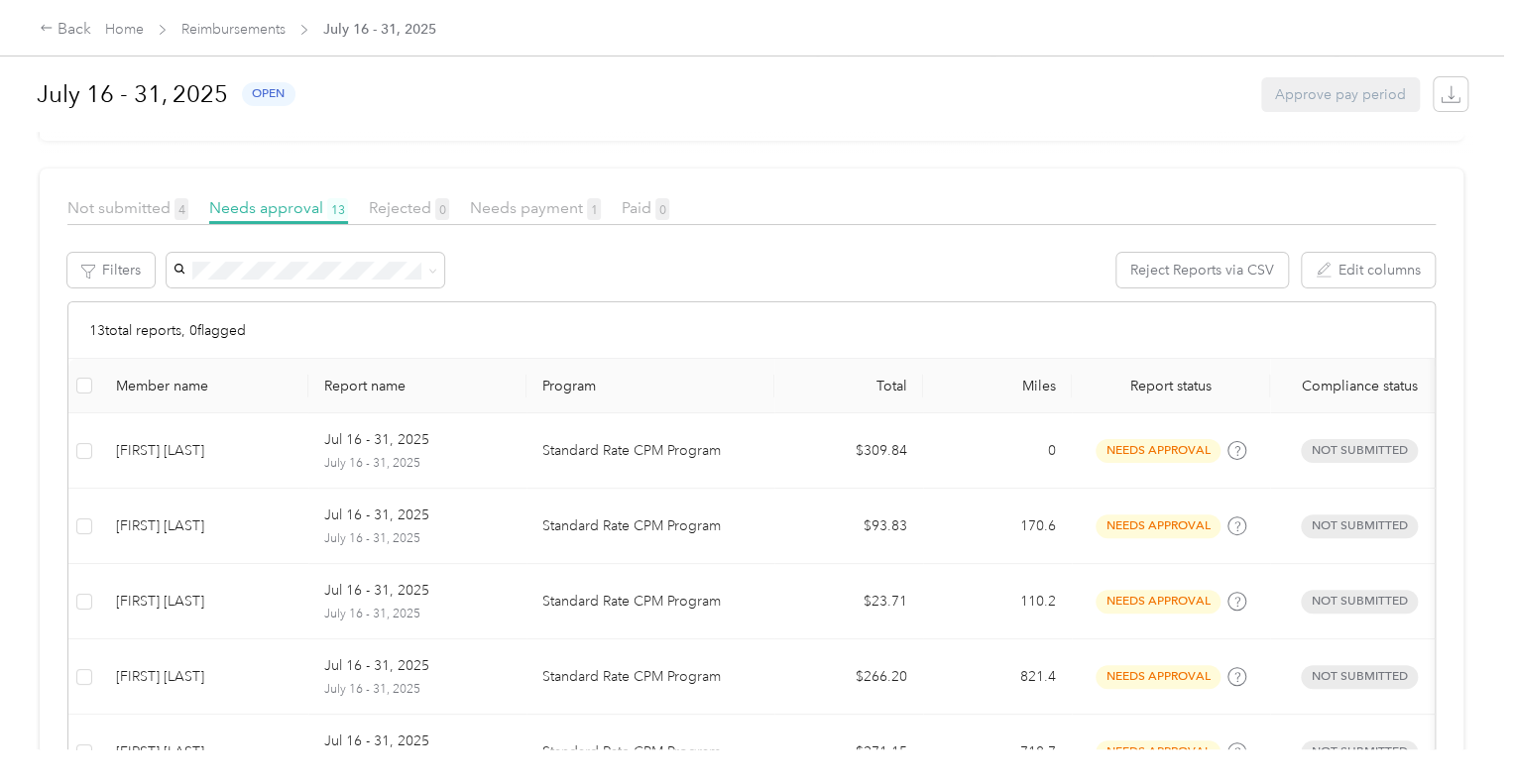 scroll, scrollTop: 297, scrollLeft: 0, axis: vertical 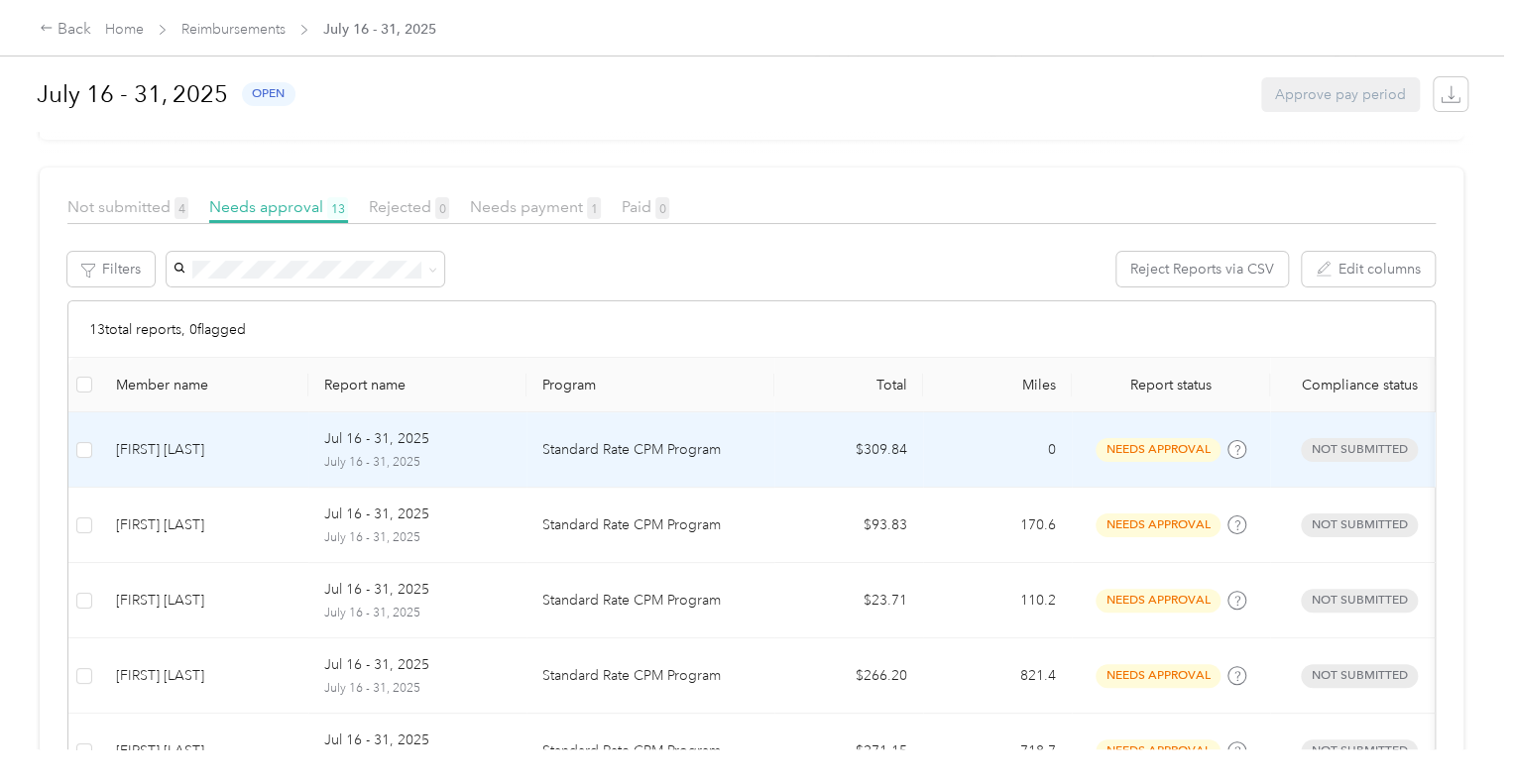 click on "Jul [DATE] - [DATE], [YEAR] [YEAR] [DATE] - [DATE], [YEAR]" at bounding box center [417, 450] 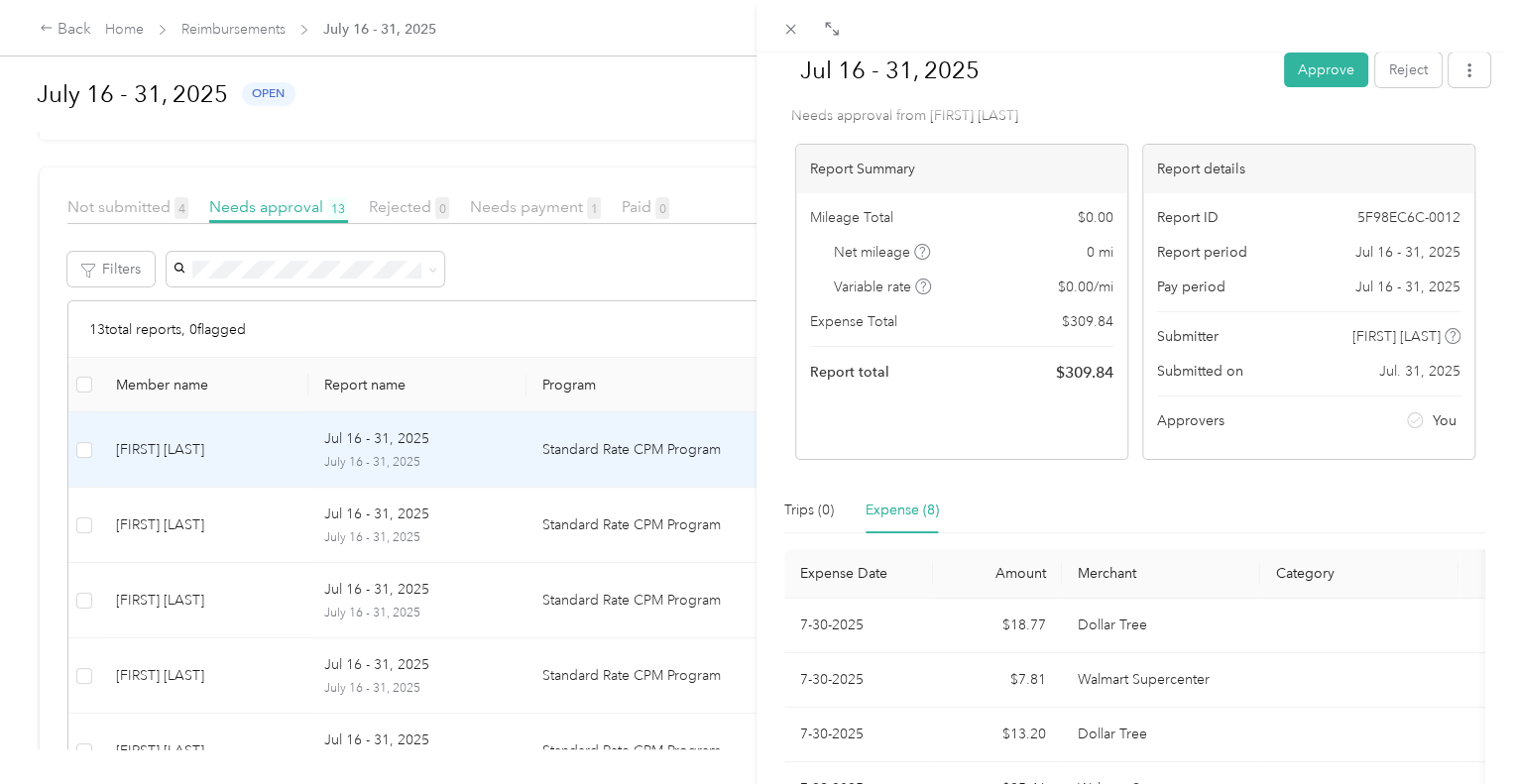 scroll, scrollTop: 0, scrollLeft: 0, axis: both 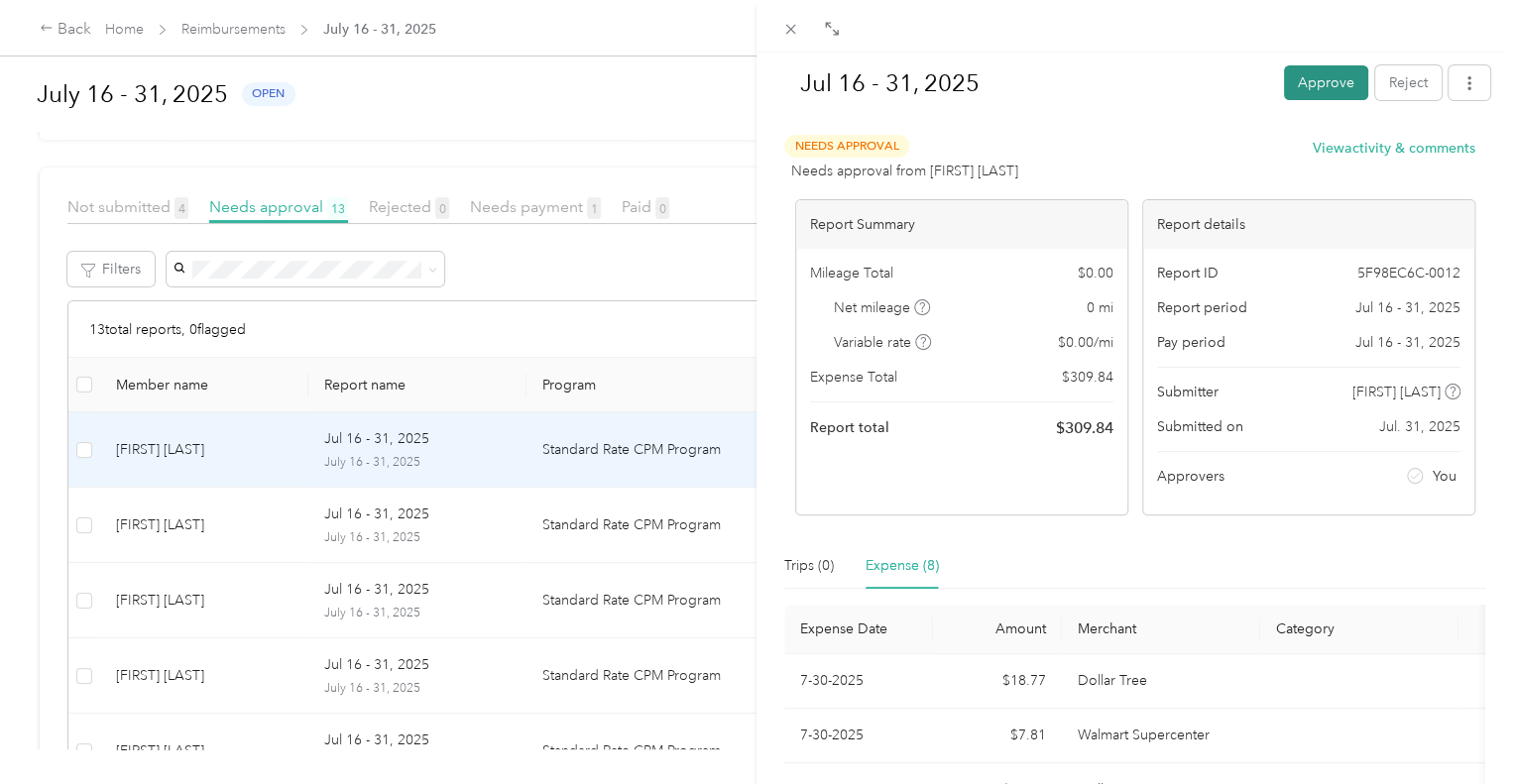 click on "Approve" at bounding box center (1326, 82) 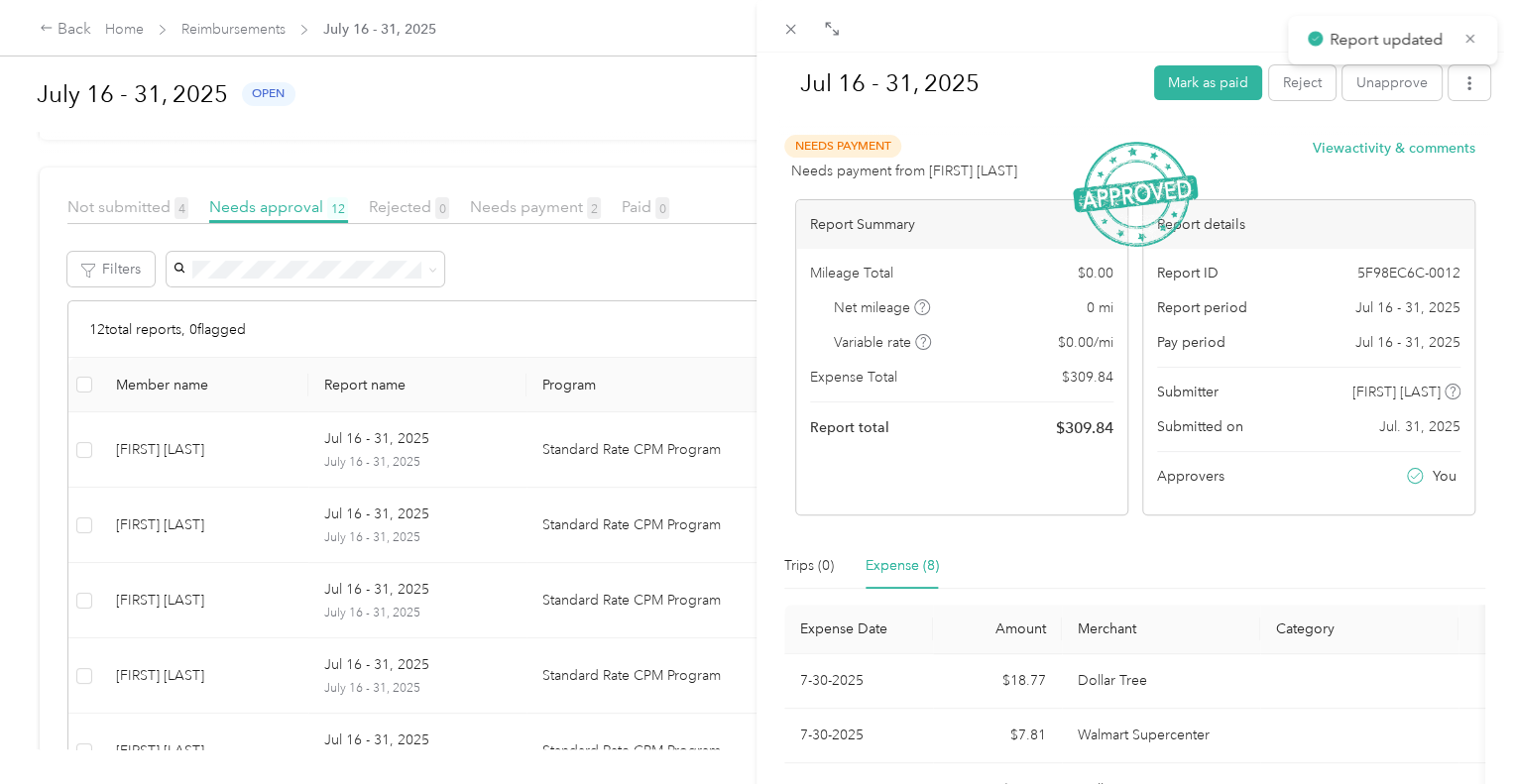 click on "Jul [DATE] - [DATE], [YEAR] Mark as paid Reject Unapprove Needs Payment Needs payment from [FIRST] [LAST] View  activity & comments Report Summary Mileage Total $[PRICE] Net mileage   [NUMBER]   mi Variable rate   $[PRICE] / mi Expense Total $[PRICE] Report total $[PRICE] Report details Report ID [ID] Report period Jul [DATE] - [DATE], [YEAR] Pay period Jul [DATE] - [DATE], [YEAR] Submitter [FIRST] [LAST] Submitted on Jul. [DATE], [YEAR] Approvers You Trips ([NUMBER]) Expense ([NUMBER]) Expense Date Amount Merchant Category Photo Notes Tags               7-[DATE]-[YEAR] $[PRICE] [LOCATION] - 7-[DATE]-[YEAR] $[PRICE] [LOCATION] - 7-[DATE]-[YEAR] $[PRICE] [LOCATION] - 7-[DATE]-[YEAR] $[PRICE] [LOCATION] - 7-[DATE]-[YEAR] $[PRICE] [LOCATION] - 7-[DATE]-[YEAR] $[PRICE] [LOCATION] - 7-[DATE]-[YEAR] $[PRICE] [LOCATION] - 7-[DATE]-[YEAR] $[PRICE] [LOCATION] - Showing  [NUMBER]  total expenses" at bounding box center [756, 392] 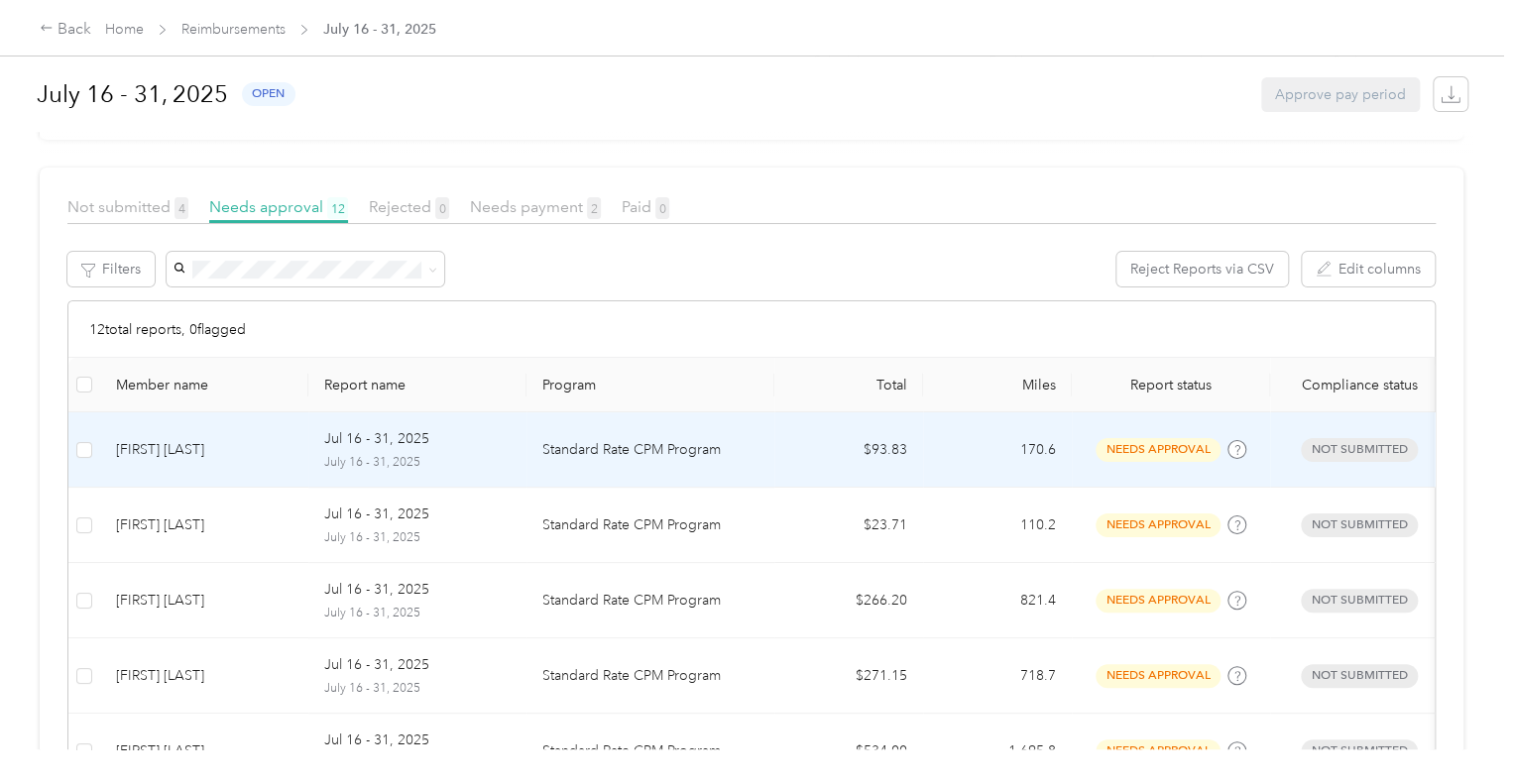 click on "Standard Rate CPM Program" at bounding box center [650, 450] 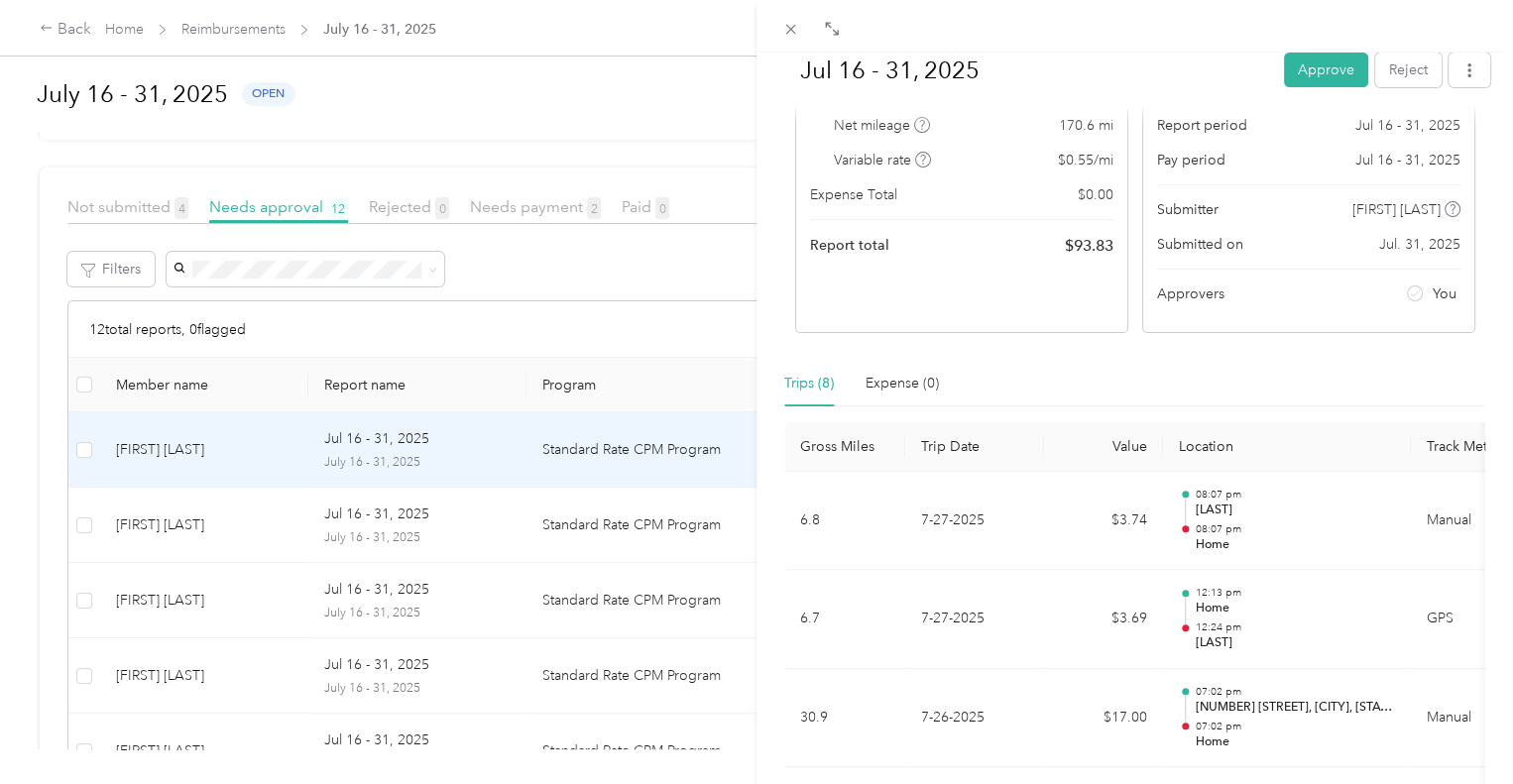 scroll, scrollTop: 212, scrollLeft: 0, axis: vertical 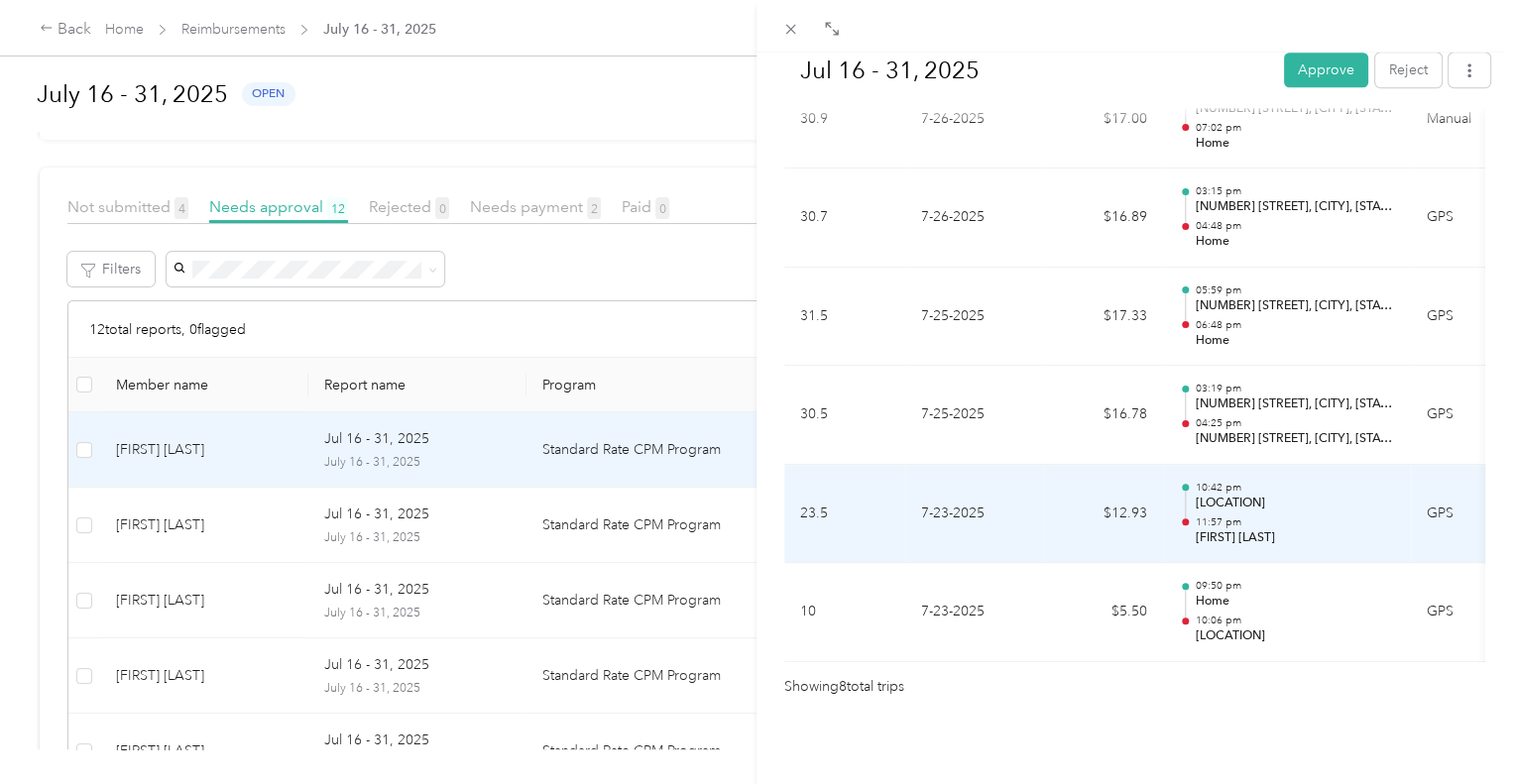 click on "[TIME] [LOCATION] [TIME] [FIRST] [LAST]" at bounding box center [1295, 513] 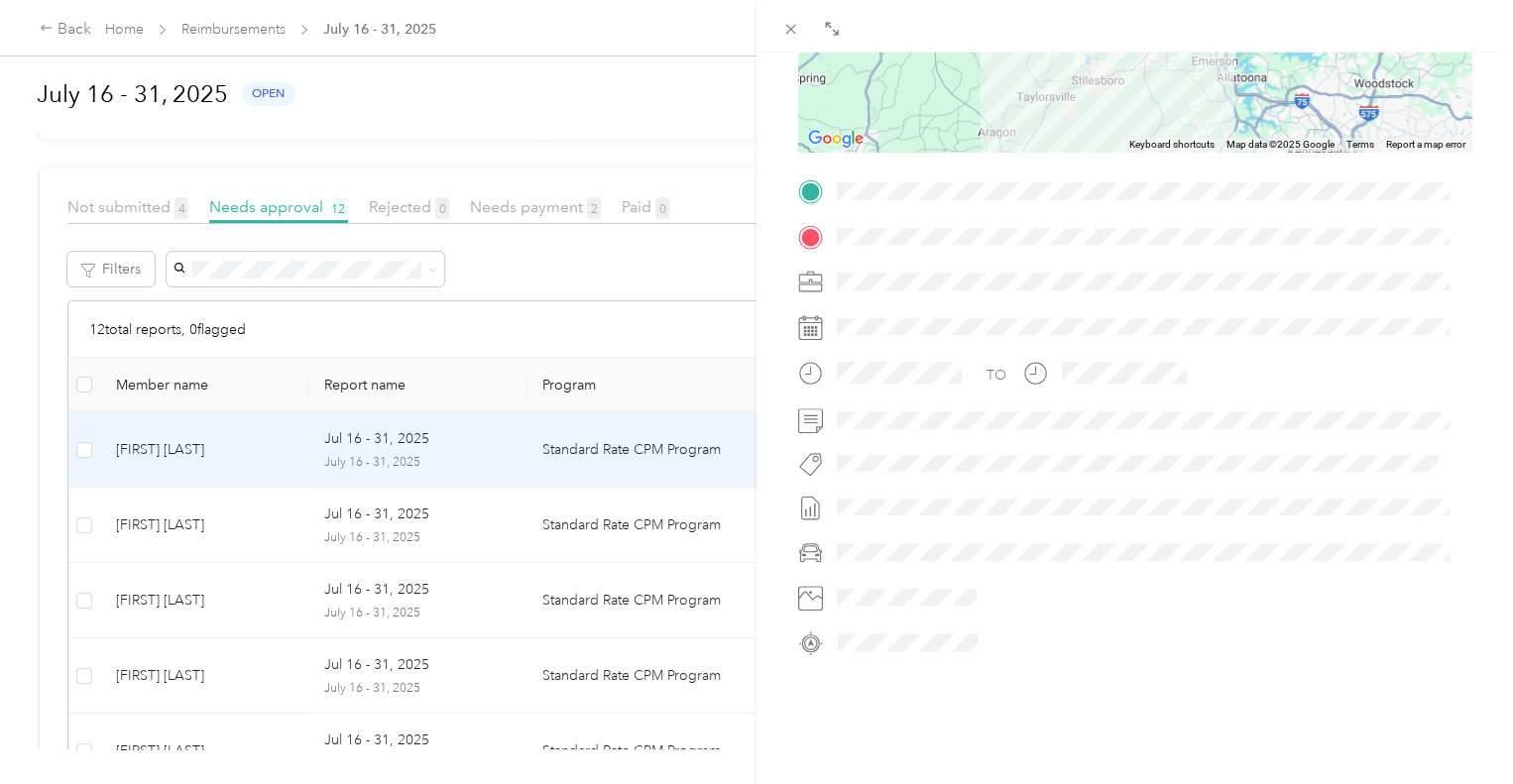 scroll, scrollTop: 0, scrollLeft: 0, axis: both 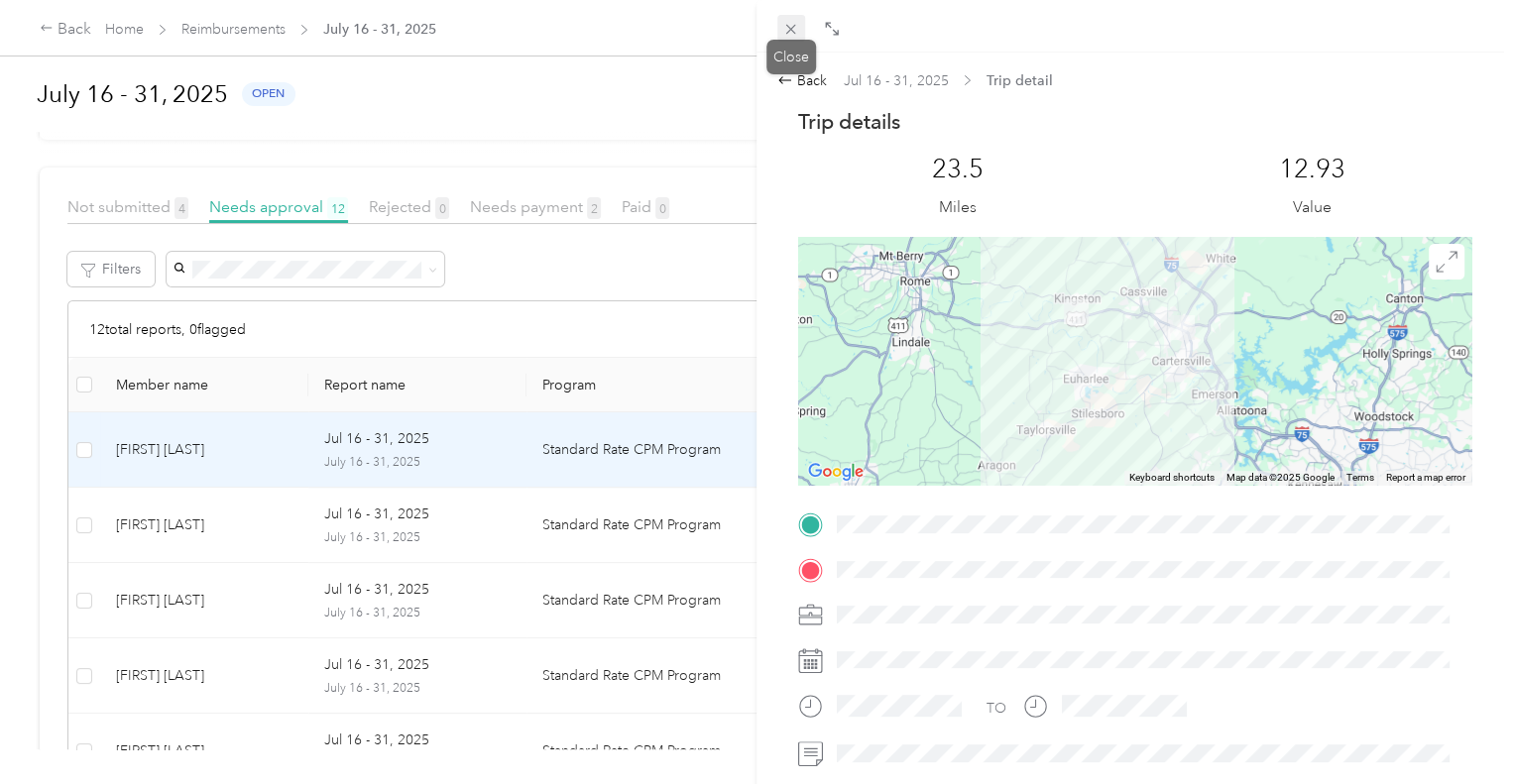 click 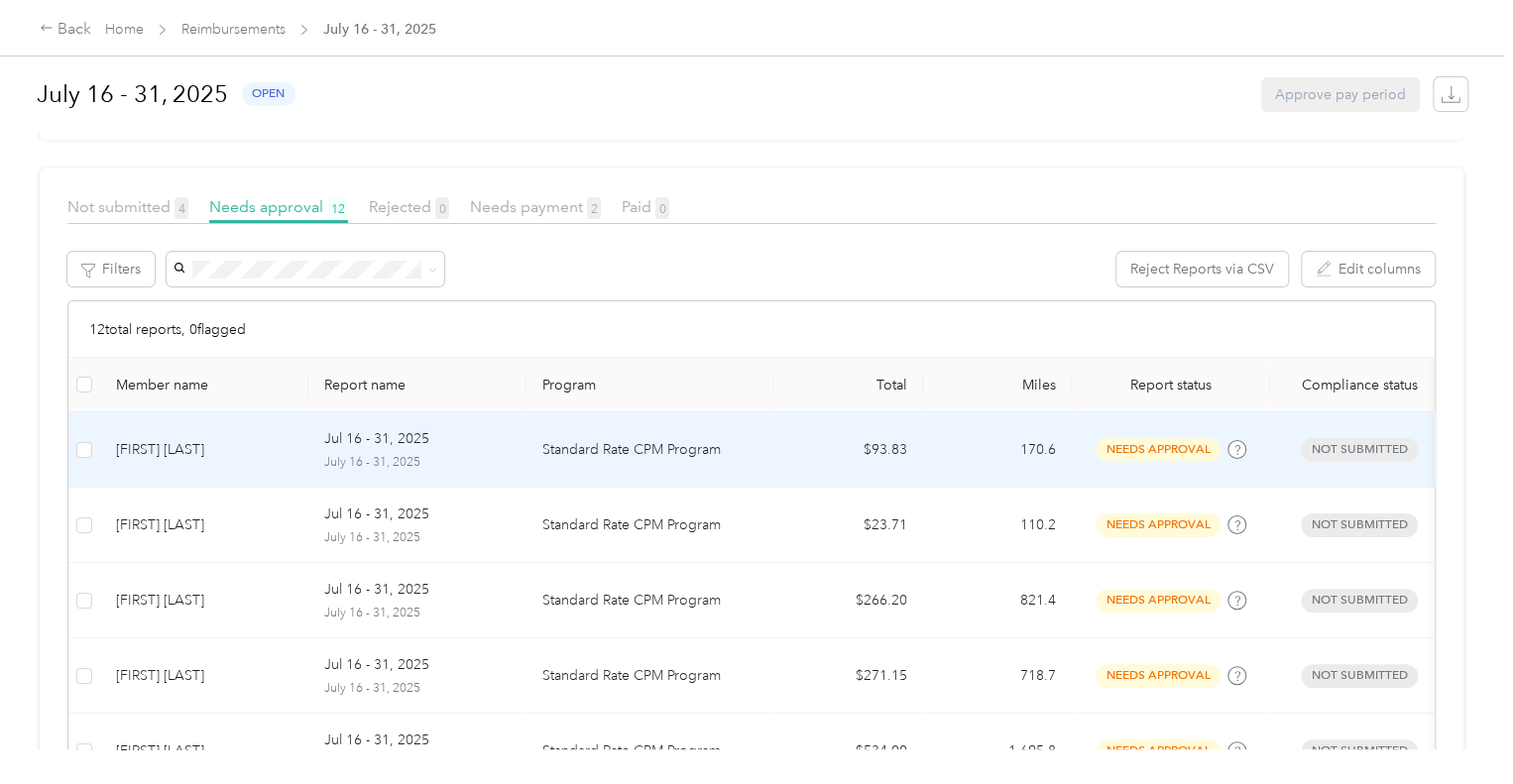 click on "Standard Rate CPM Program" at bounding box center [650, 450] 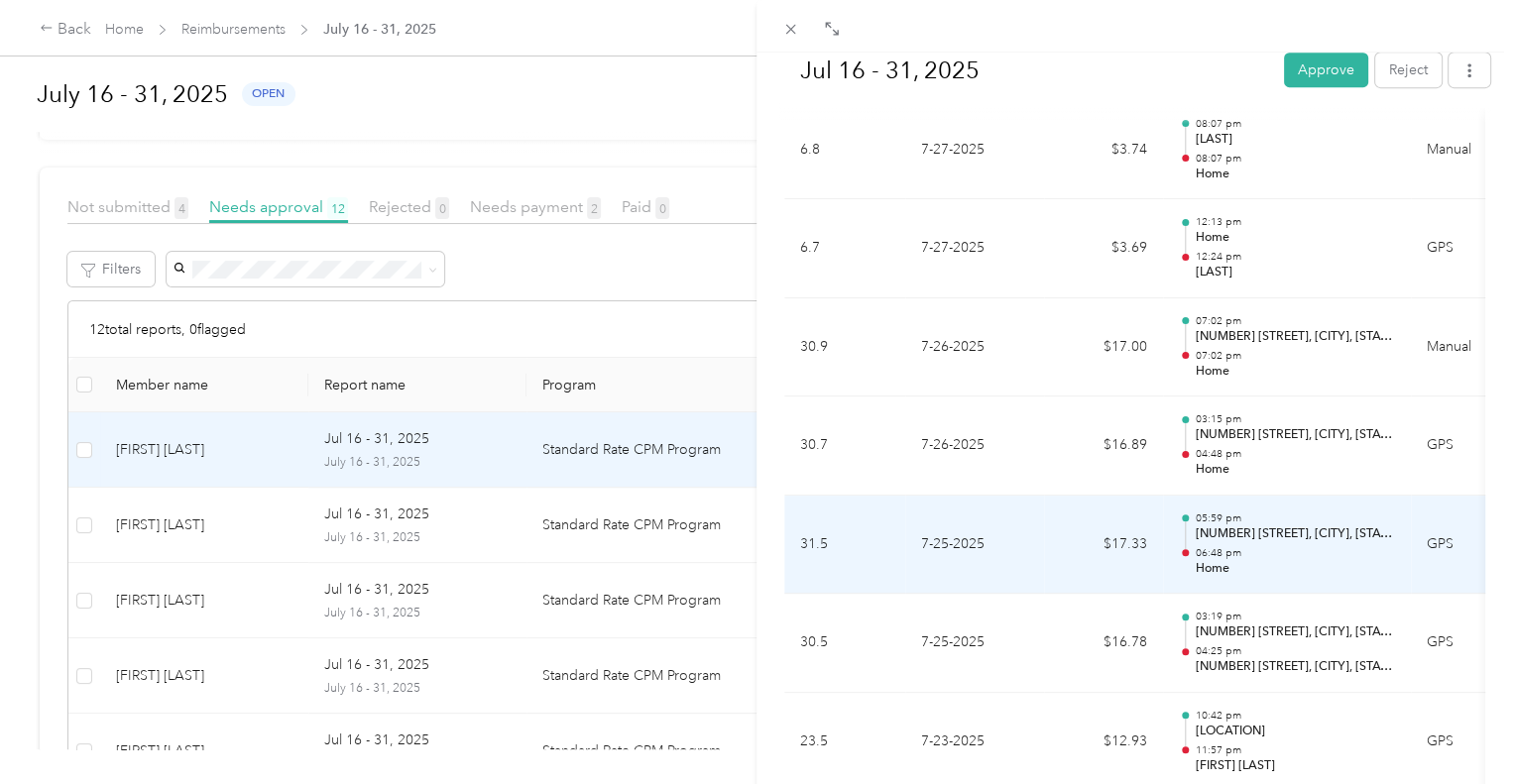 scroll, scrollTop: 808, scrollLeft: 0, axis: vertical 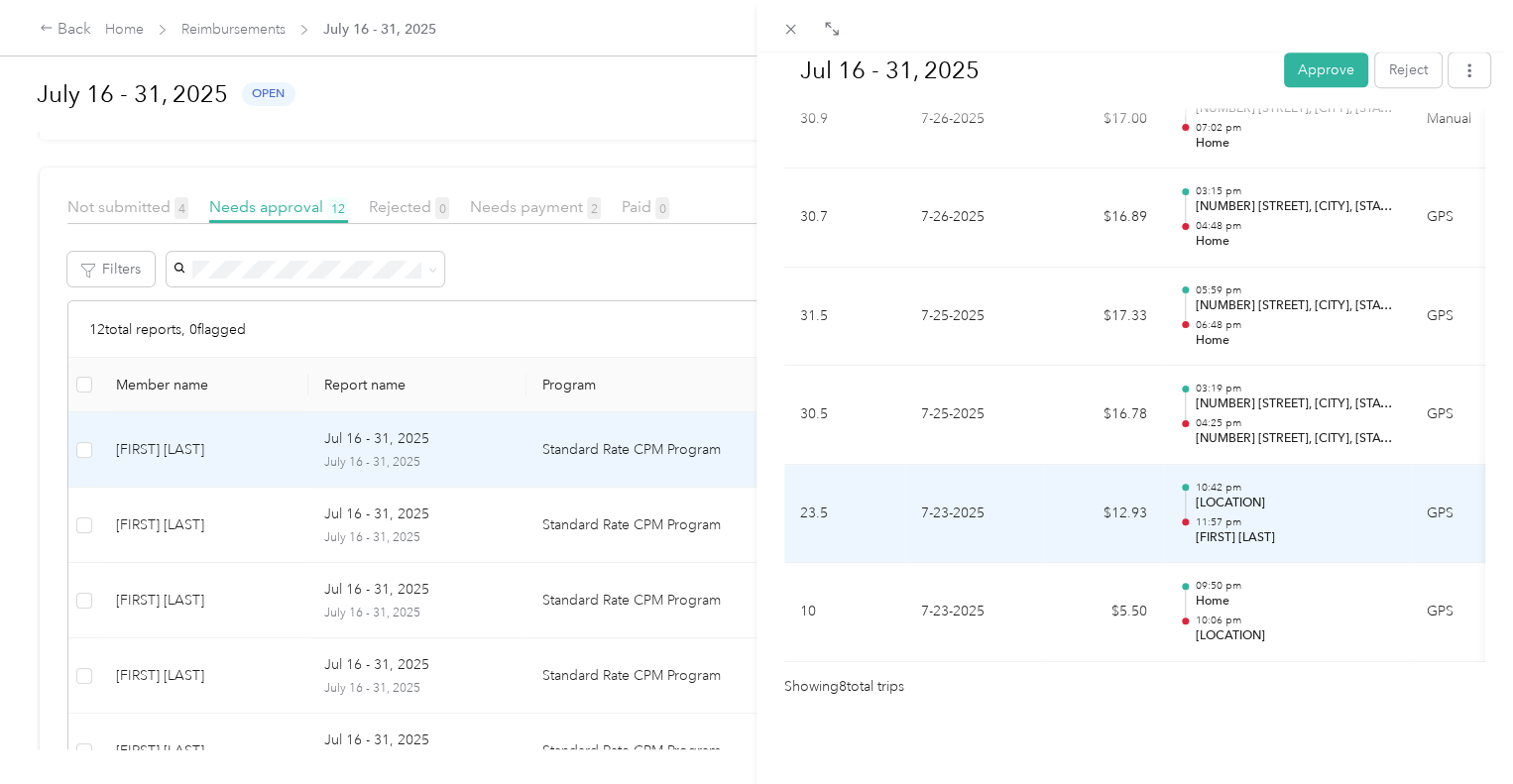 click on "11:57 pm" at bounding box center (1295, 522) 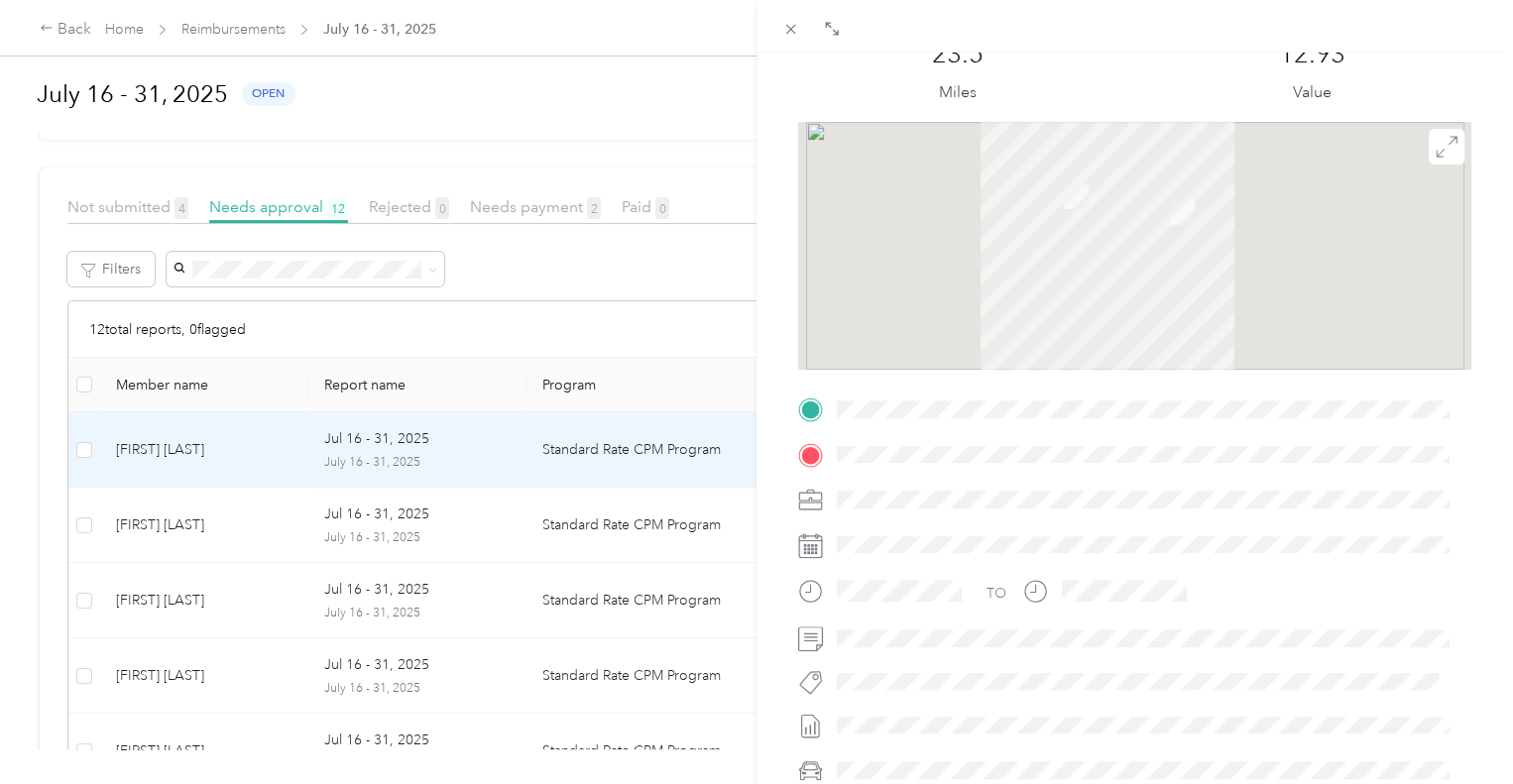 scroll, scrollTop: 0, scrollLeft: 0, axis: both 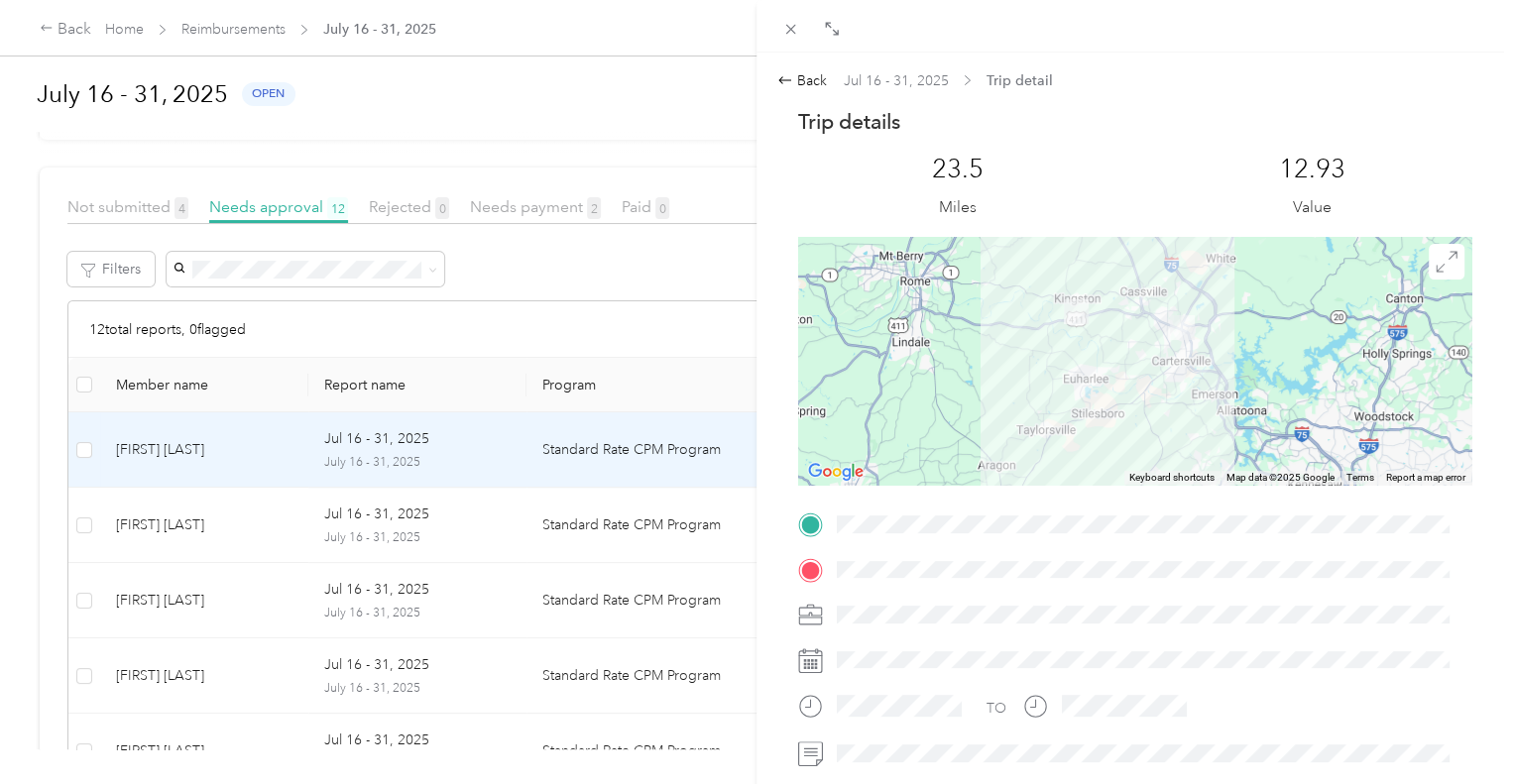 click at bounding box center [1134, 361] 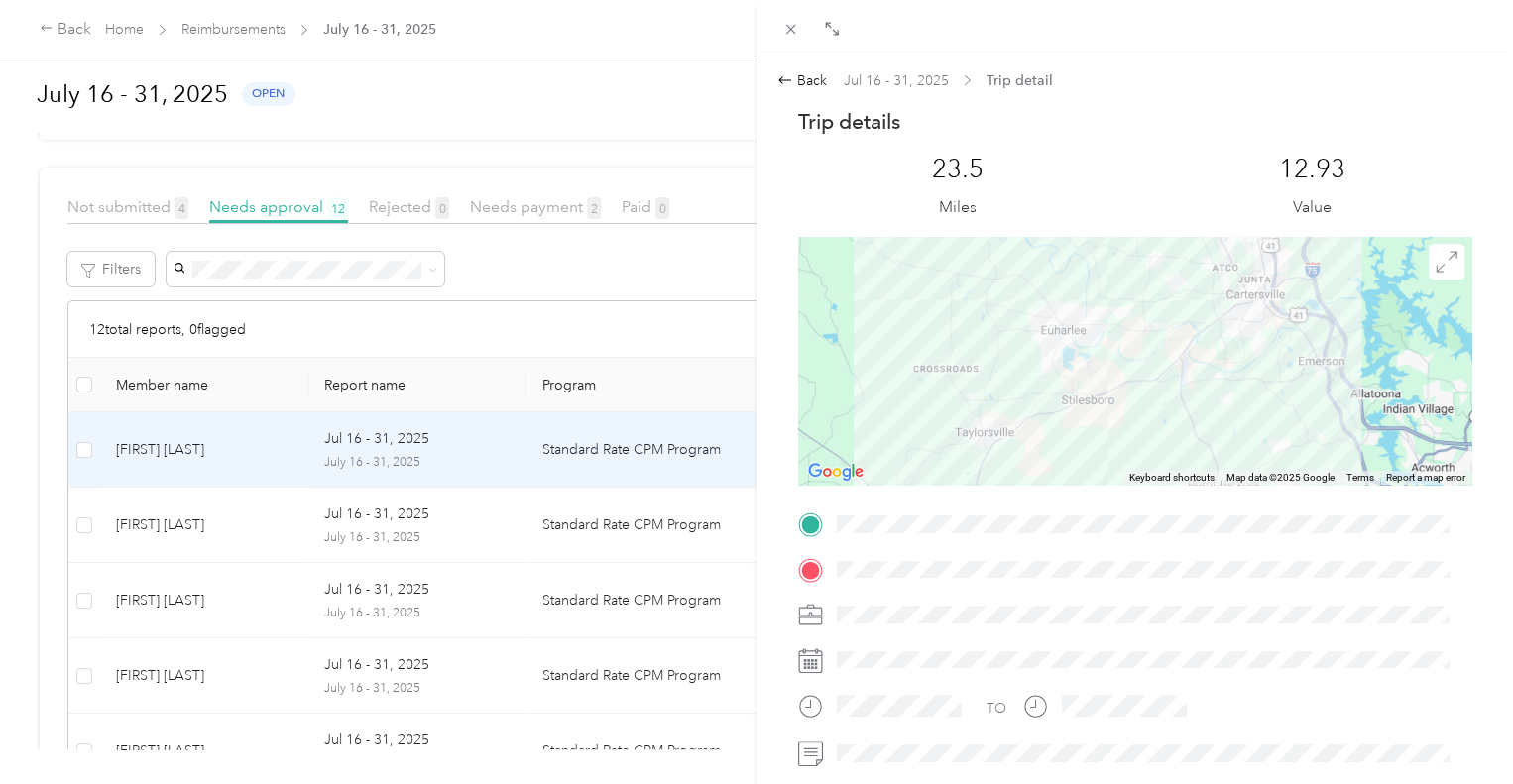 click at bounding box center [1134, 361] 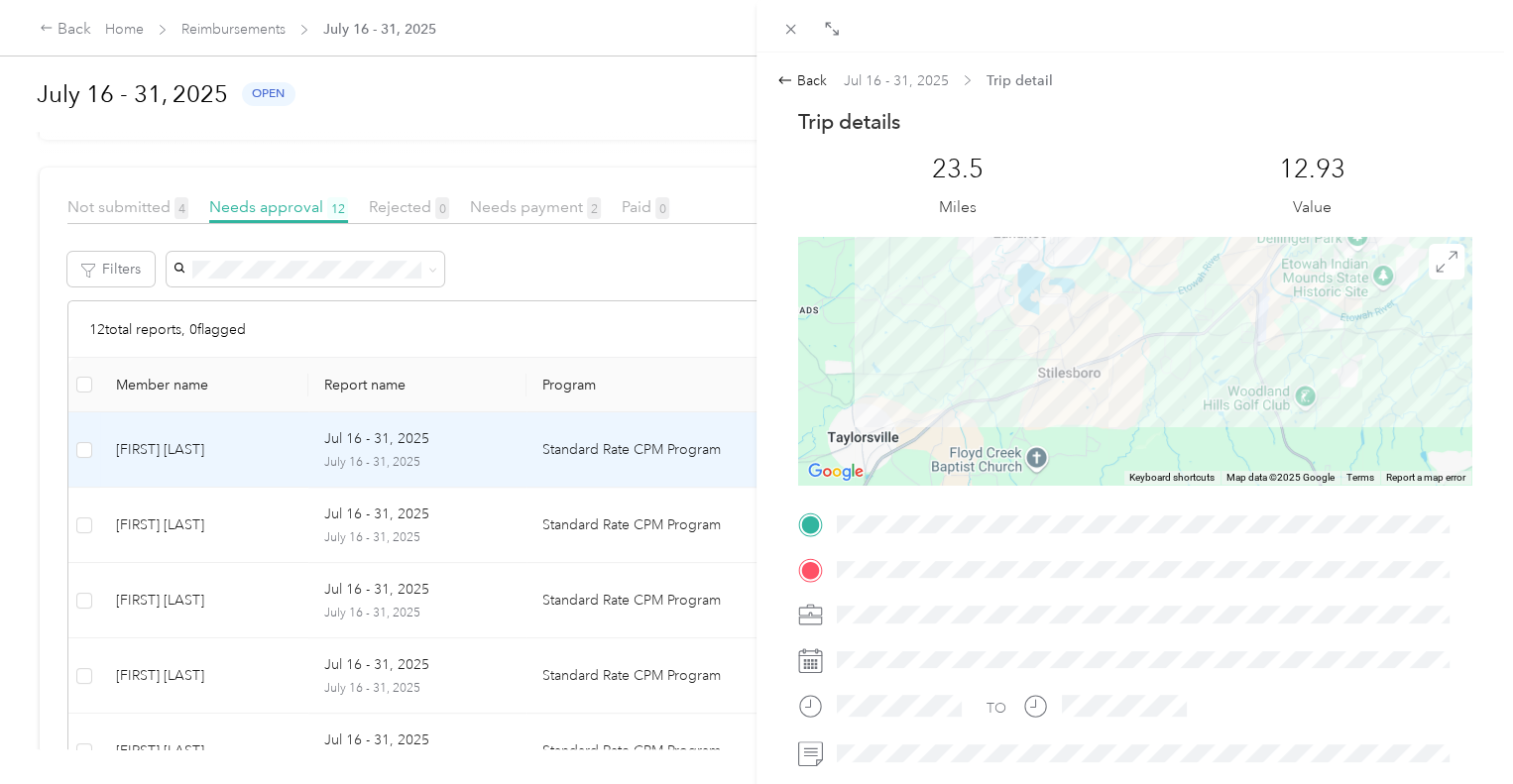 click at bounding box center [1134, 361] 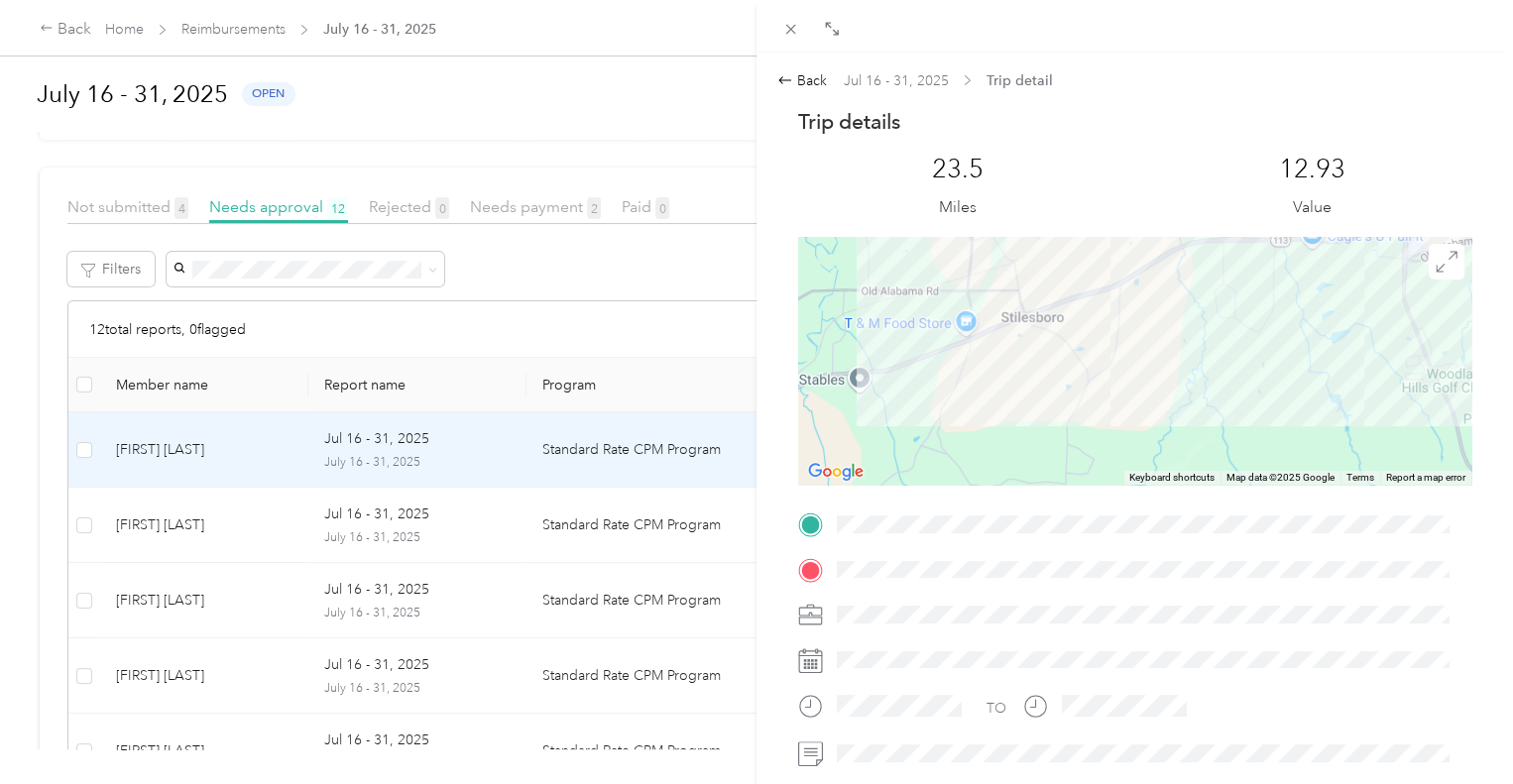 click at bounding box center (1134, 361) 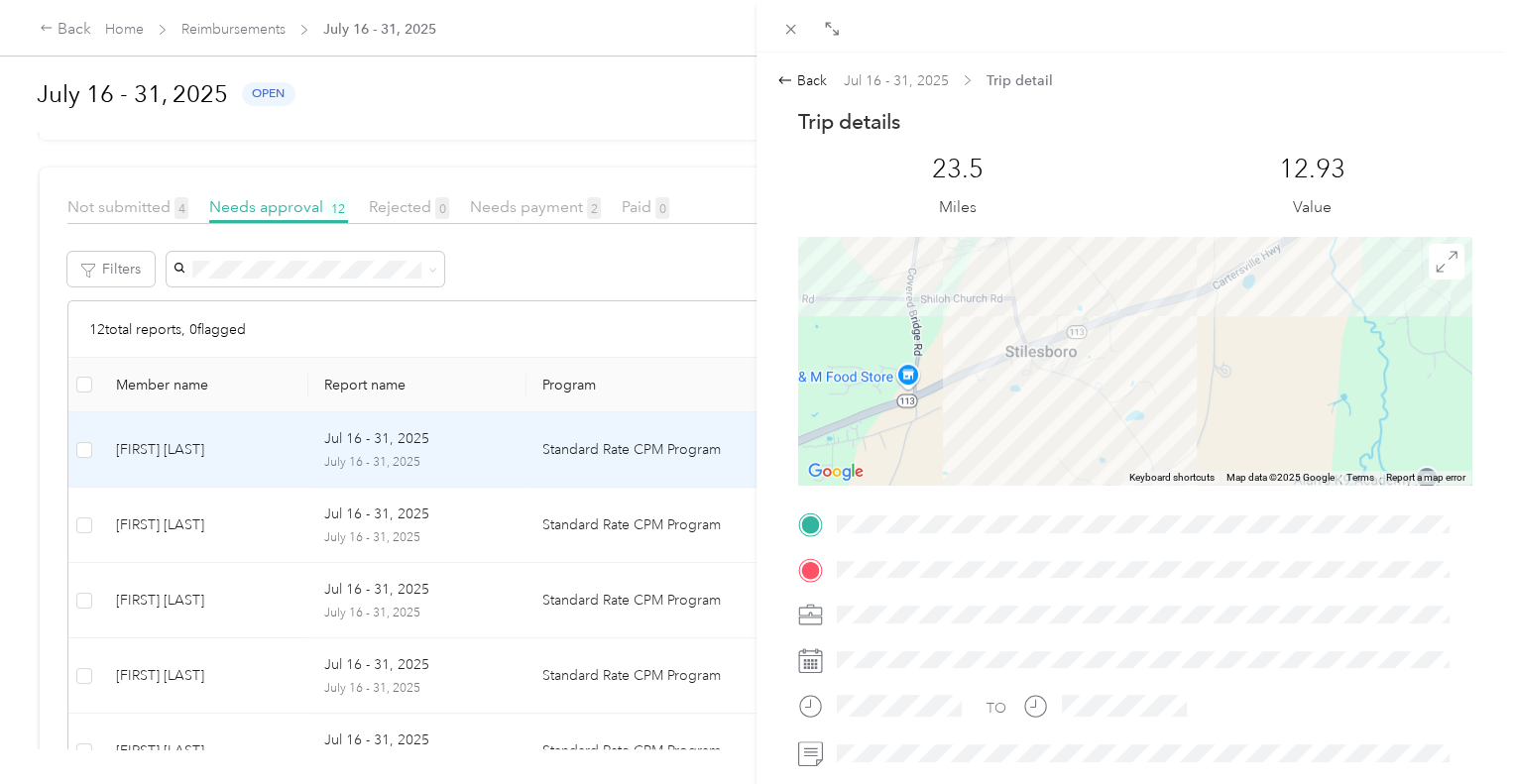drag, startPoint x: 994, startPoint y: 323, endPoint x: 1078, endPoint y: 473, distance: 171.91859 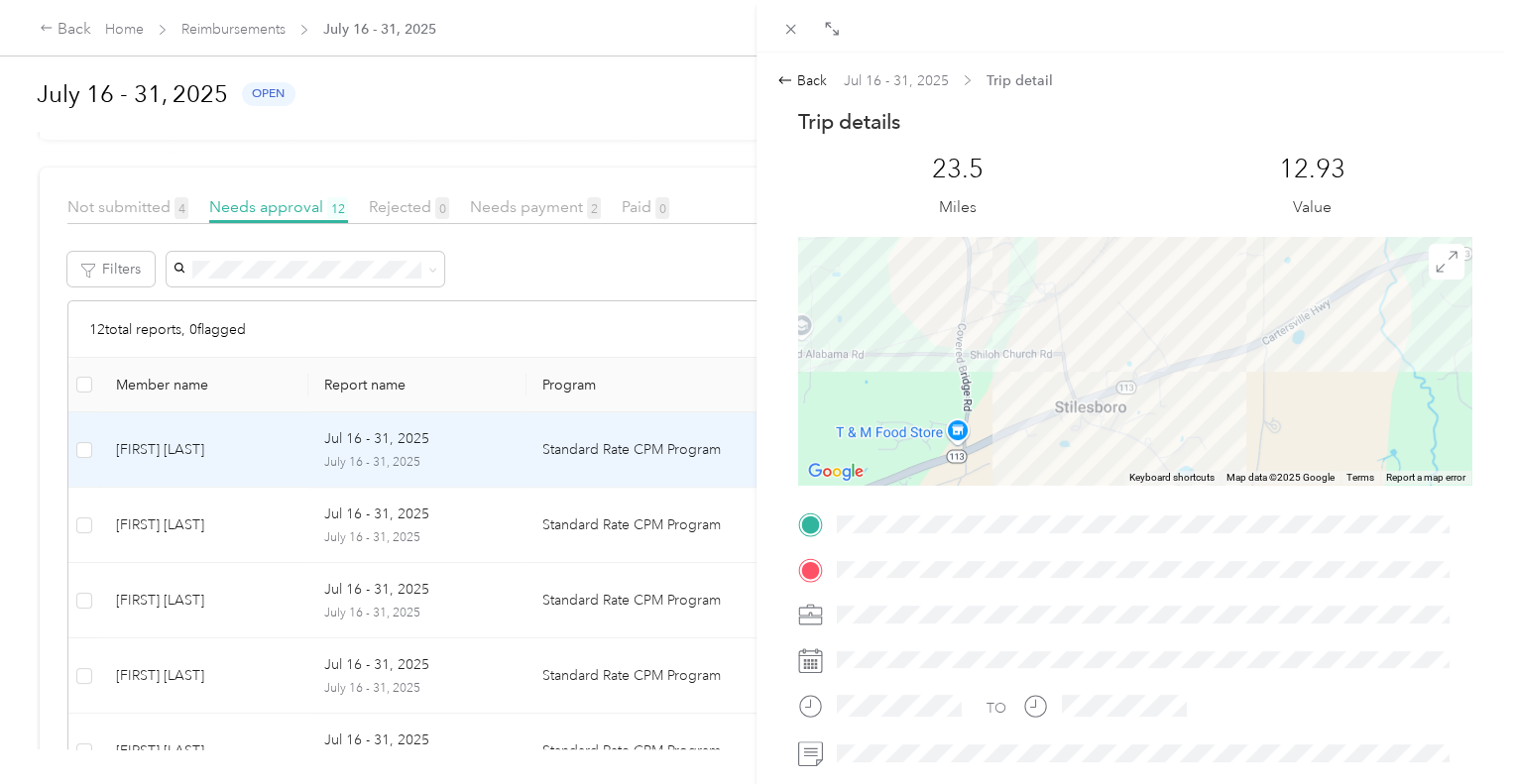 drag, startPoint x: 988, startPoint y: 384, endPoint x: 1044, endPoint y: 439, distance: 78.492 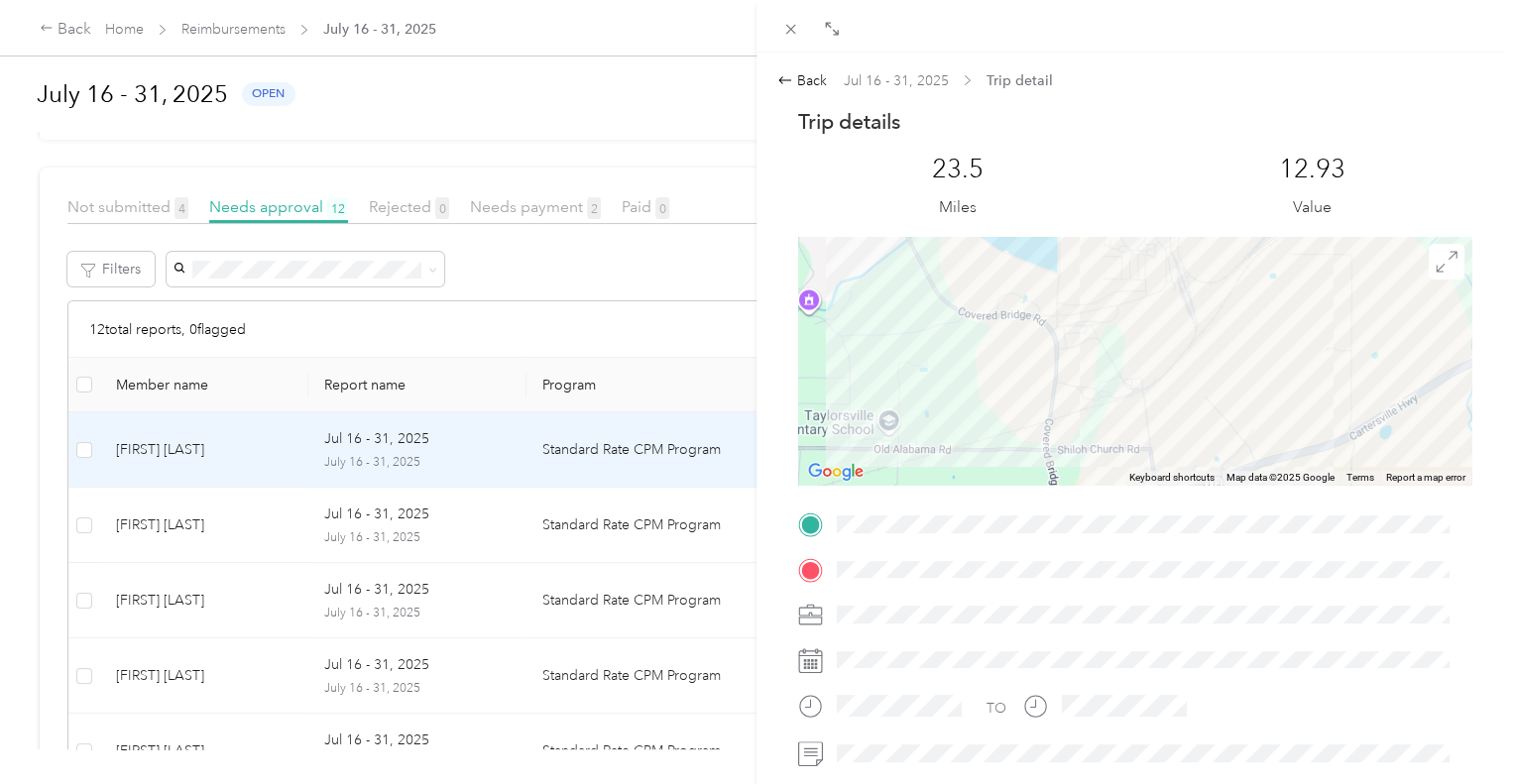 click on "Trip details This trip cannot be edited because it is either under review, approved, or paid. Contact your Team Manager to edit it. [NUMBER] Miles [NUMBER] Value  ← Move left → Move right ↑ Move up ↓ Move down + Zoom in - Zoom out Home Jump left by [PERCENT]% End Jump right by [PERCENT]% Page Up Jump up by [PERCENT]% Page Down Jump down by [PERCENT]% Keyboard shortcuts Map Data Map data ©[YEAR] Google Map data ©[YEAR] Google [NUMBER] m  Click to toggle between metric and imperial units Terms Report a map error TO" at bounding box center [1134, 549] 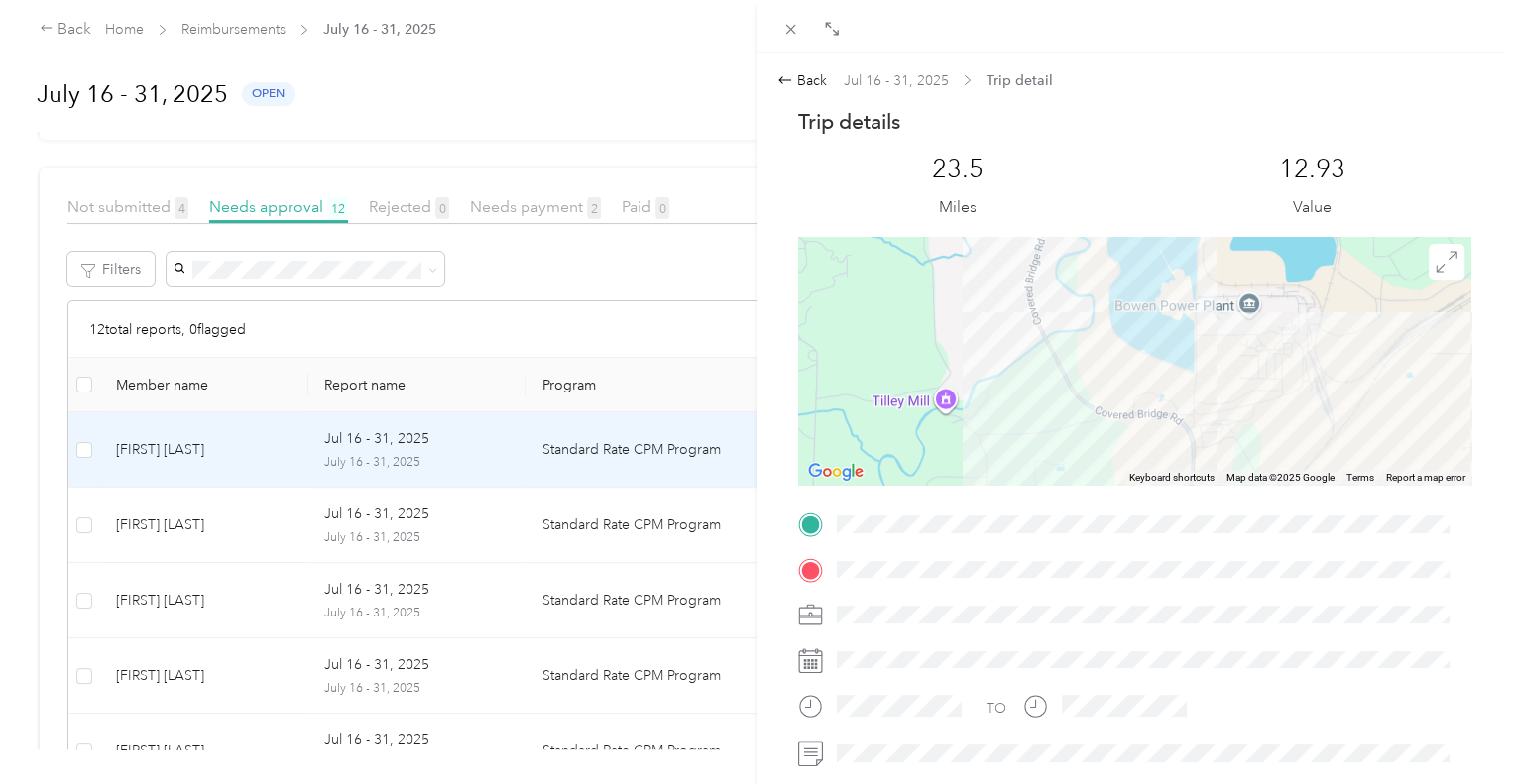 drag, startPoint x: 934, startPoint y: 372, endPoint x: 1072, endPoint y: 473, distance: 171.0117 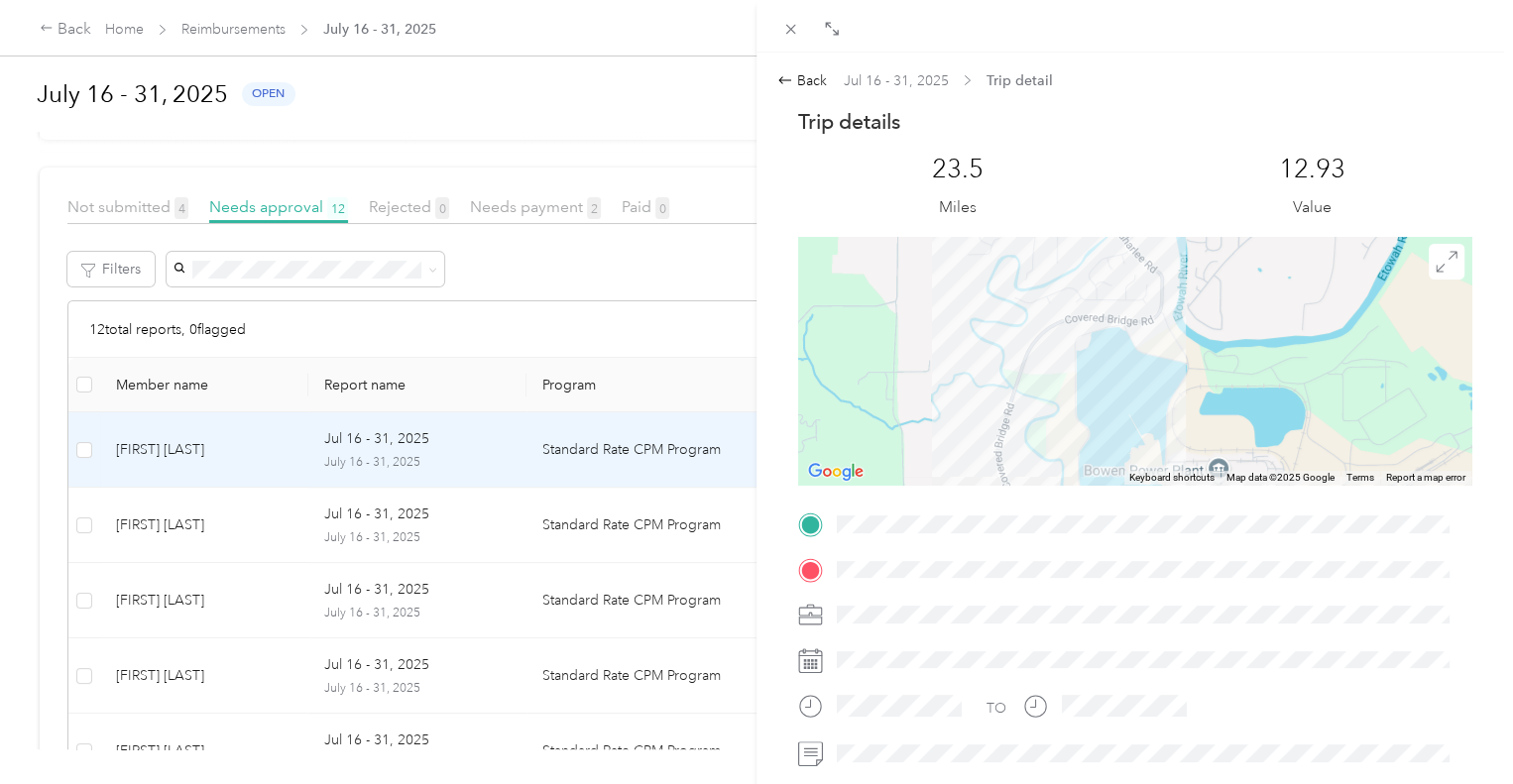 drag, startPoint x: 965, startPoint y: 296, endPoint x: 934, endPoint y: 461, distance: 167.88687 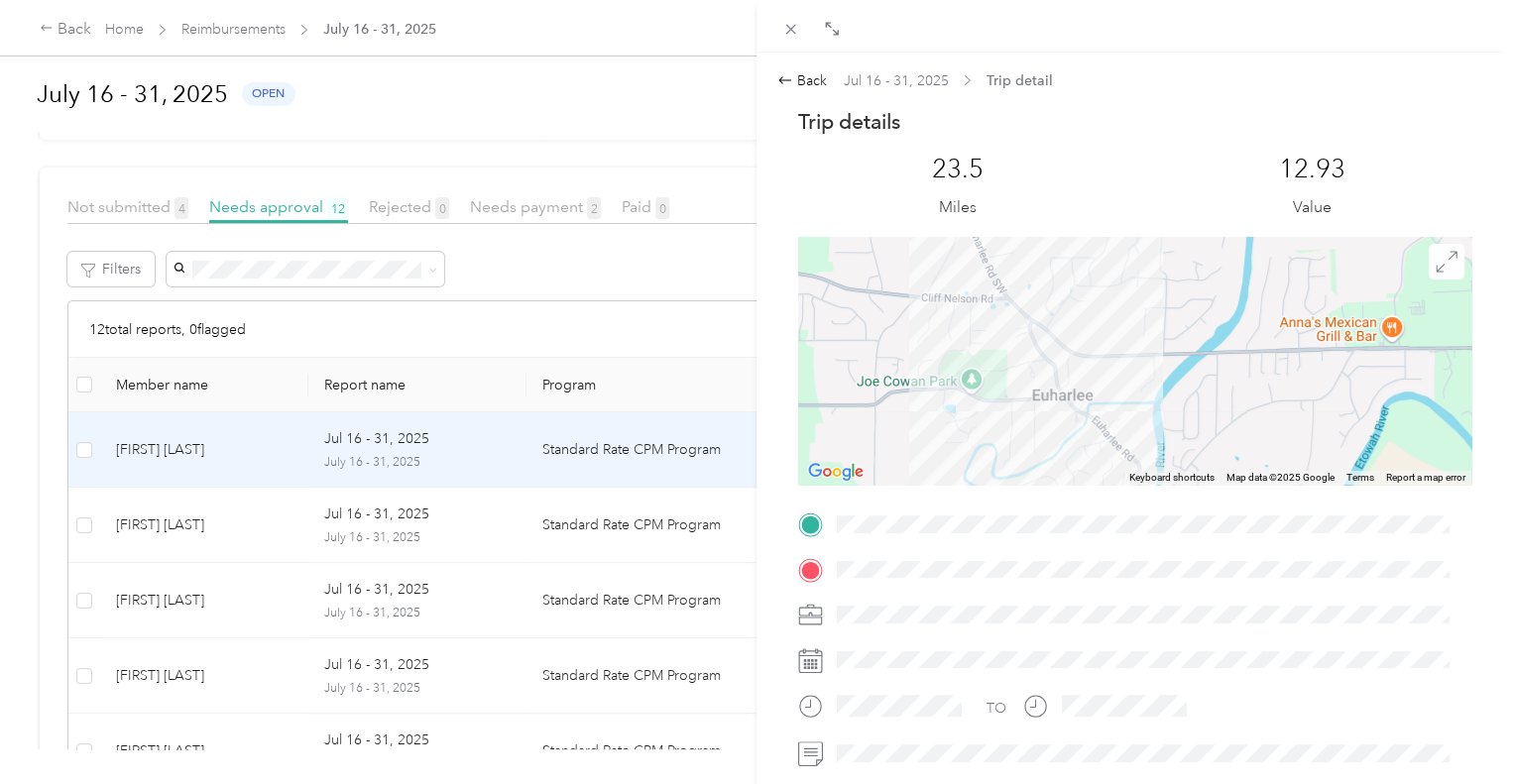 drag, startPoint x: 986, startPoint y: 295, endPoint x: 964, endPoint y: 487, distance: 193.25631 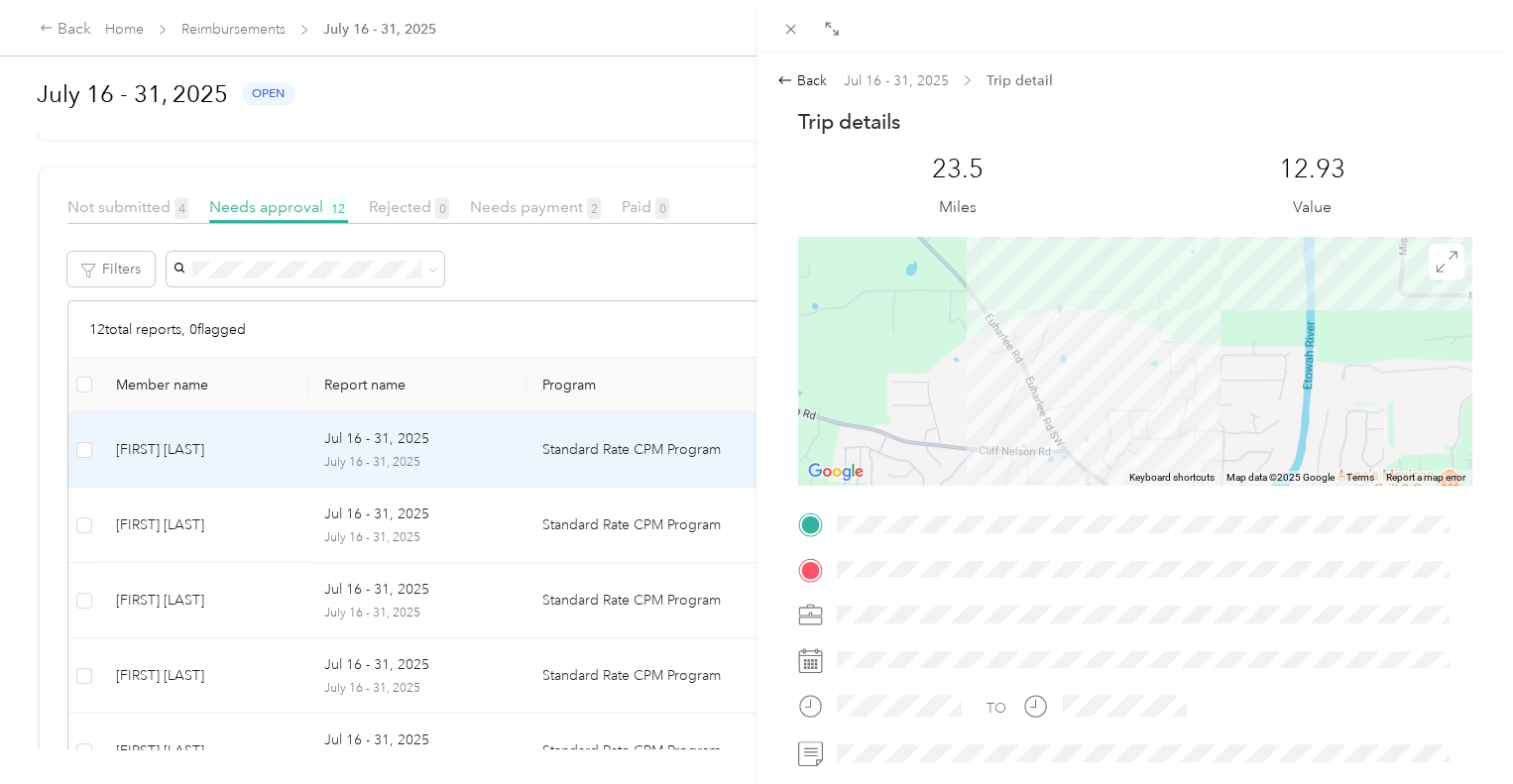 drag, startPoint x: 935, startPoint y: 311, endPoint x: 991, endPoint y: 467, distance: 165.74679 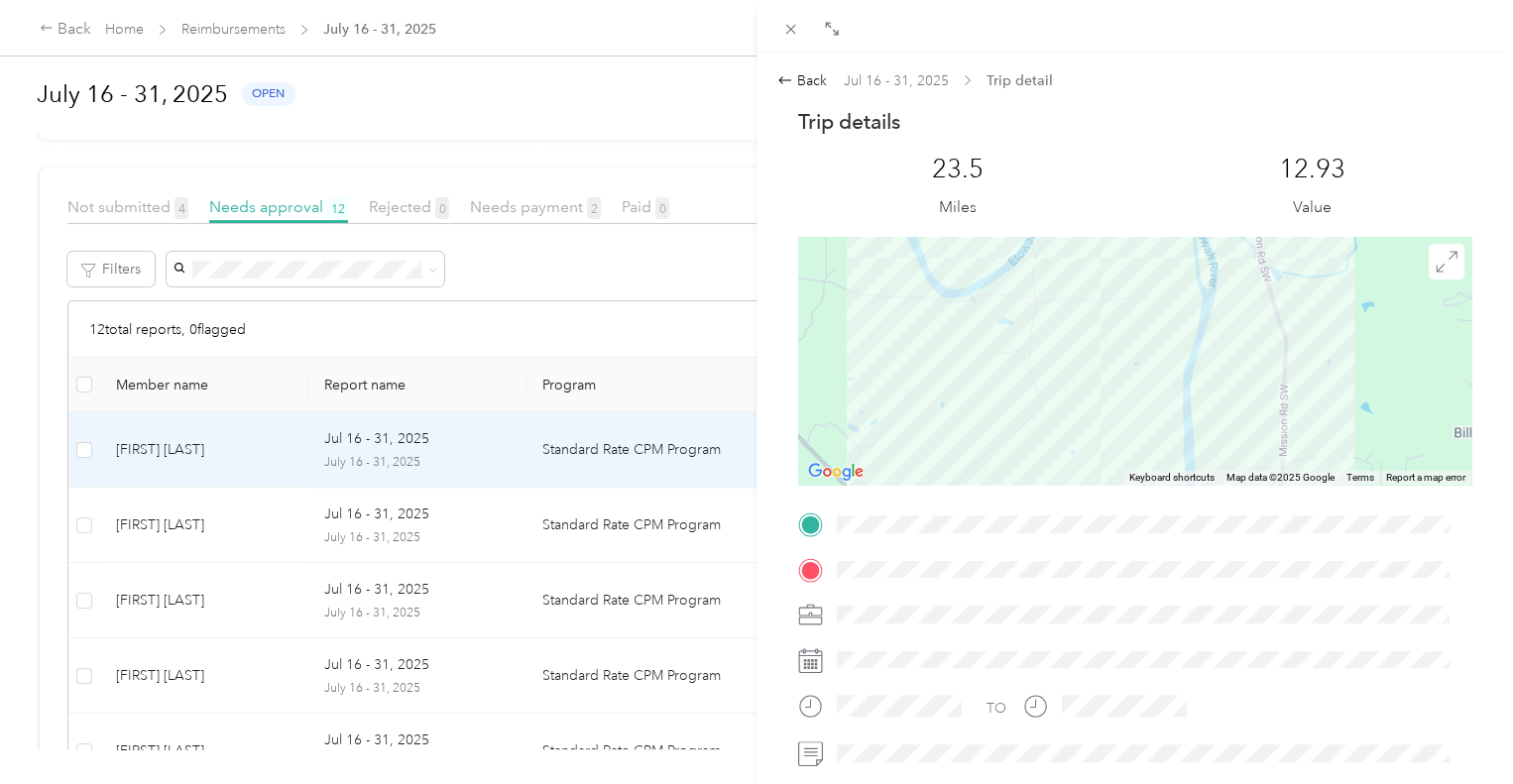 drag, startPoint x: 1179, startPoint y: 261, endPoint x: 1057, endPoint y: 491, distance: 260.35361 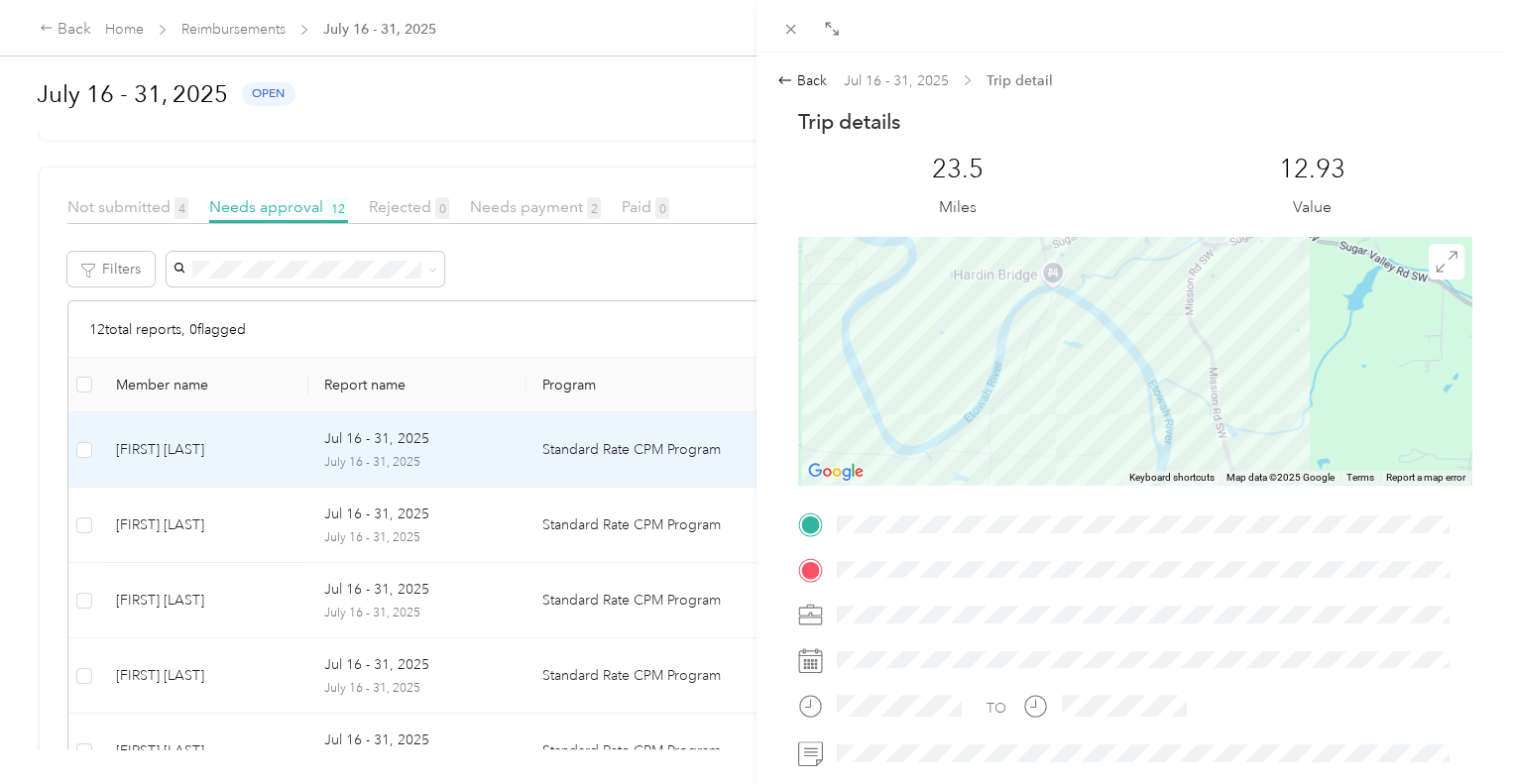 drag, startPoint x: 1120, startPoint y: 280, endPoint x: 1077, endPoint y: 410, distance: 136.927 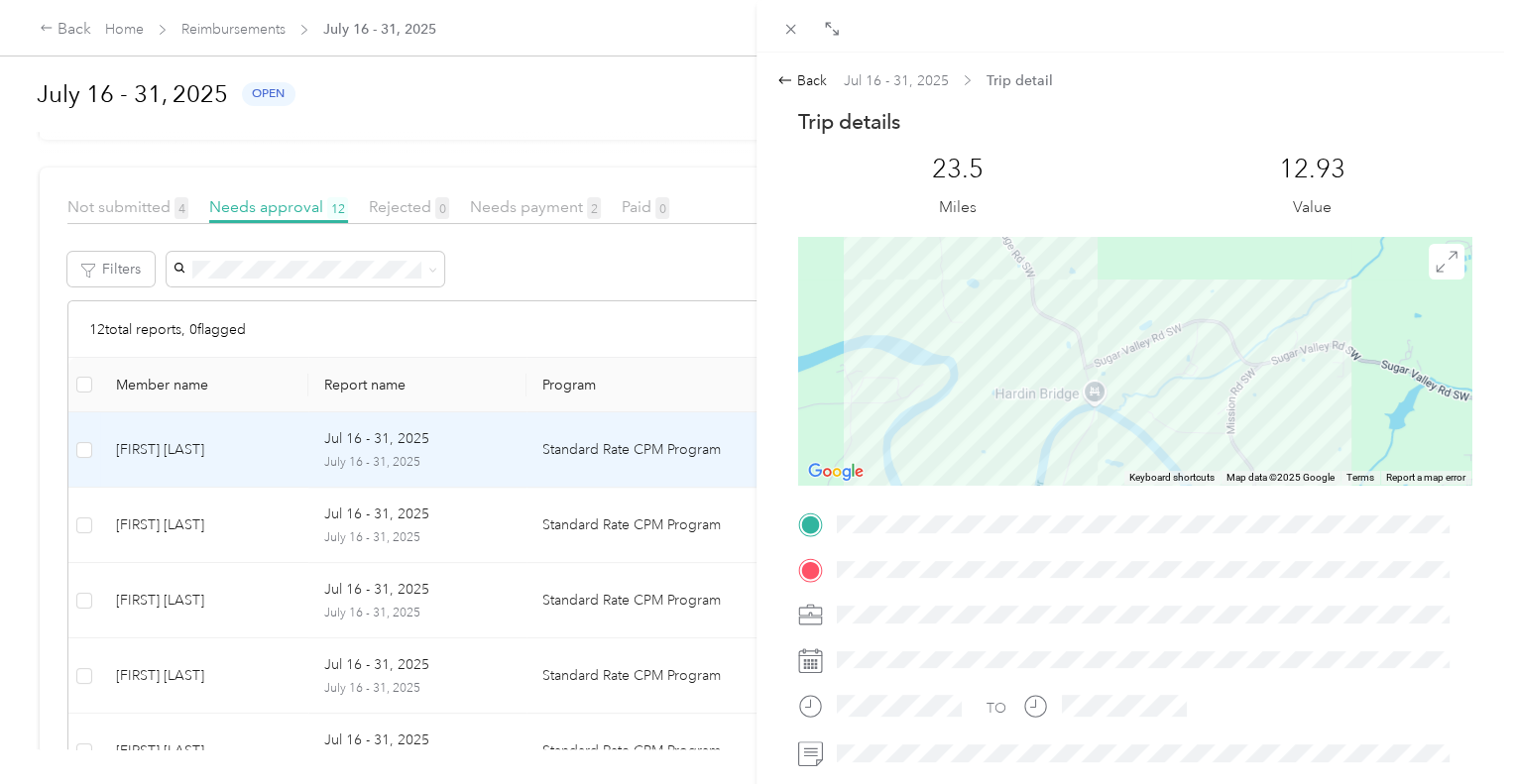 drag, startPoint x: 1118, startPoint y: 276, endPoint x: 1159, endPoint y: 394, distance: 124.91997 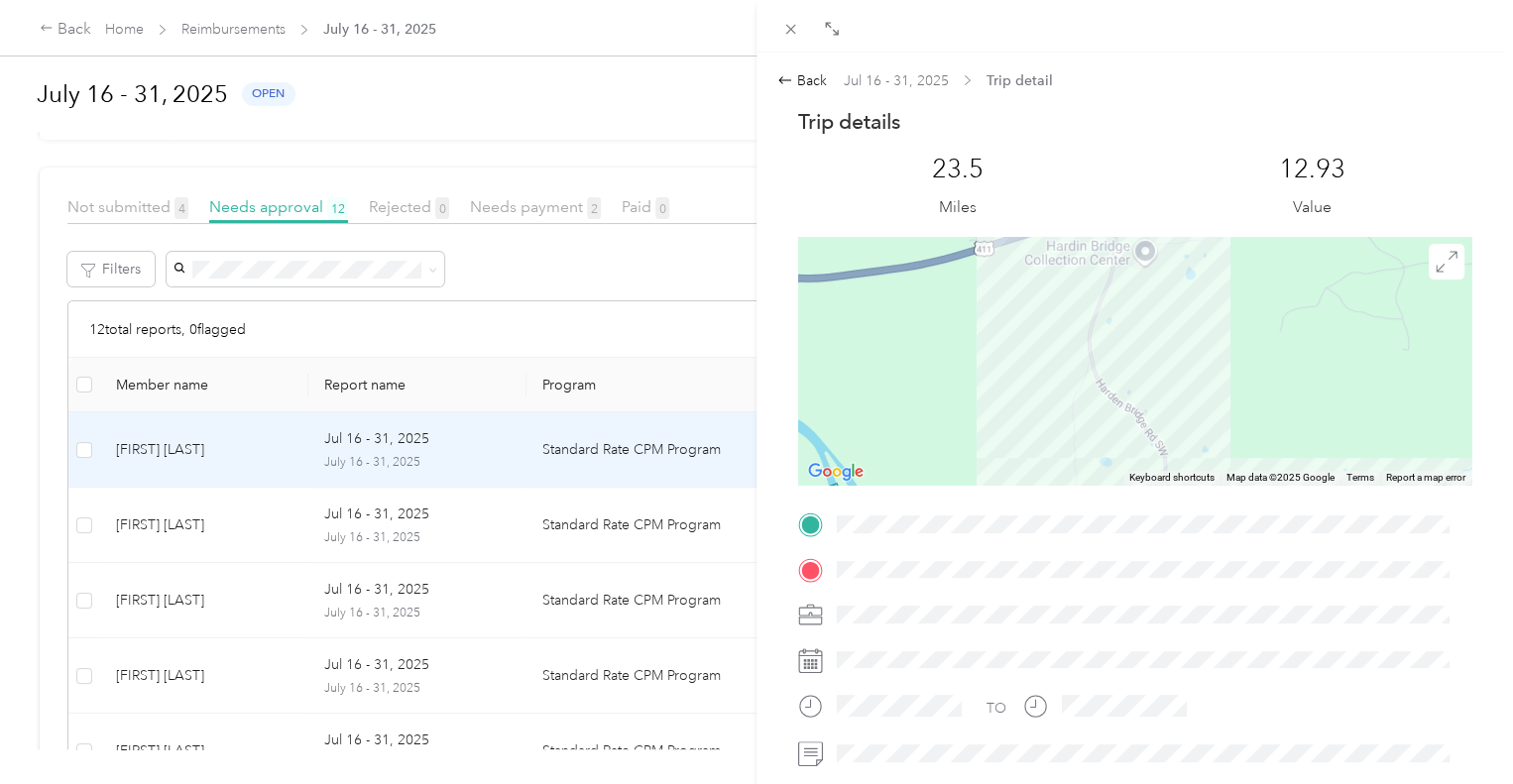 drag, startPoint x: 1063, startPoint y: 255, endPoint x: 1196, endPoint y: 486, distance: 266.5521 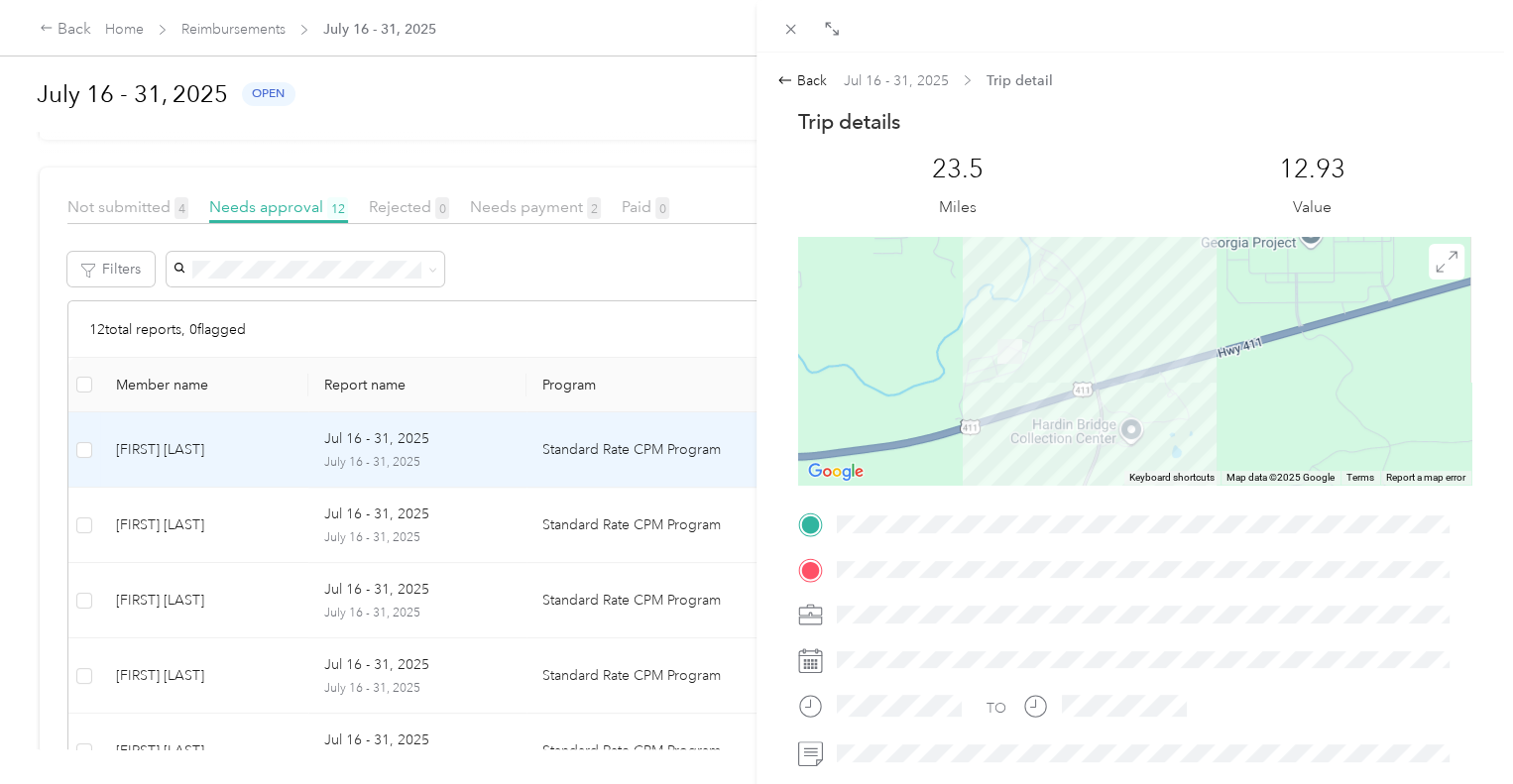 drag, startPoint x: 1178, startPoint y: 300, endPoint x: 1170, endPoint y: 420, distance: 120.266371 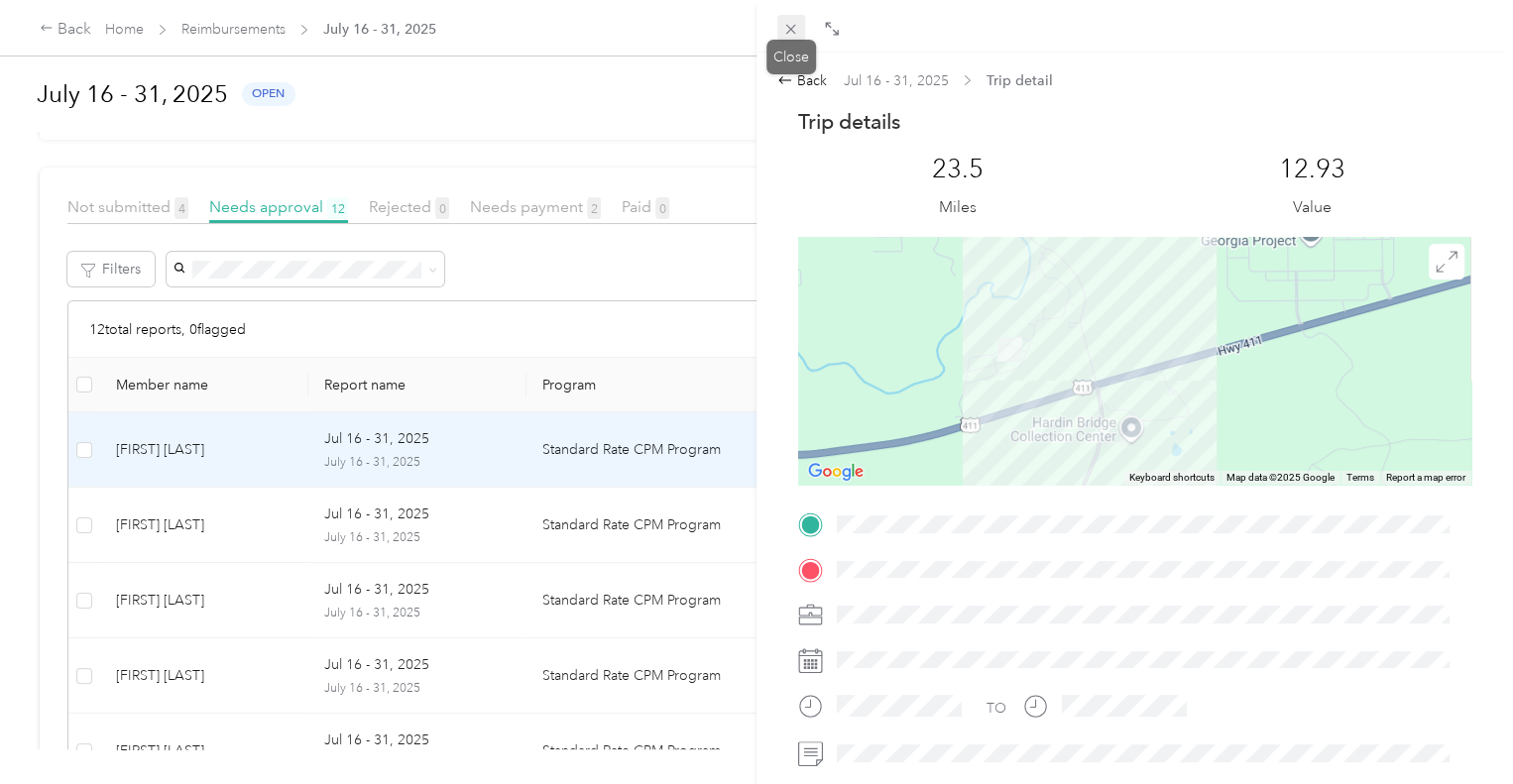 click 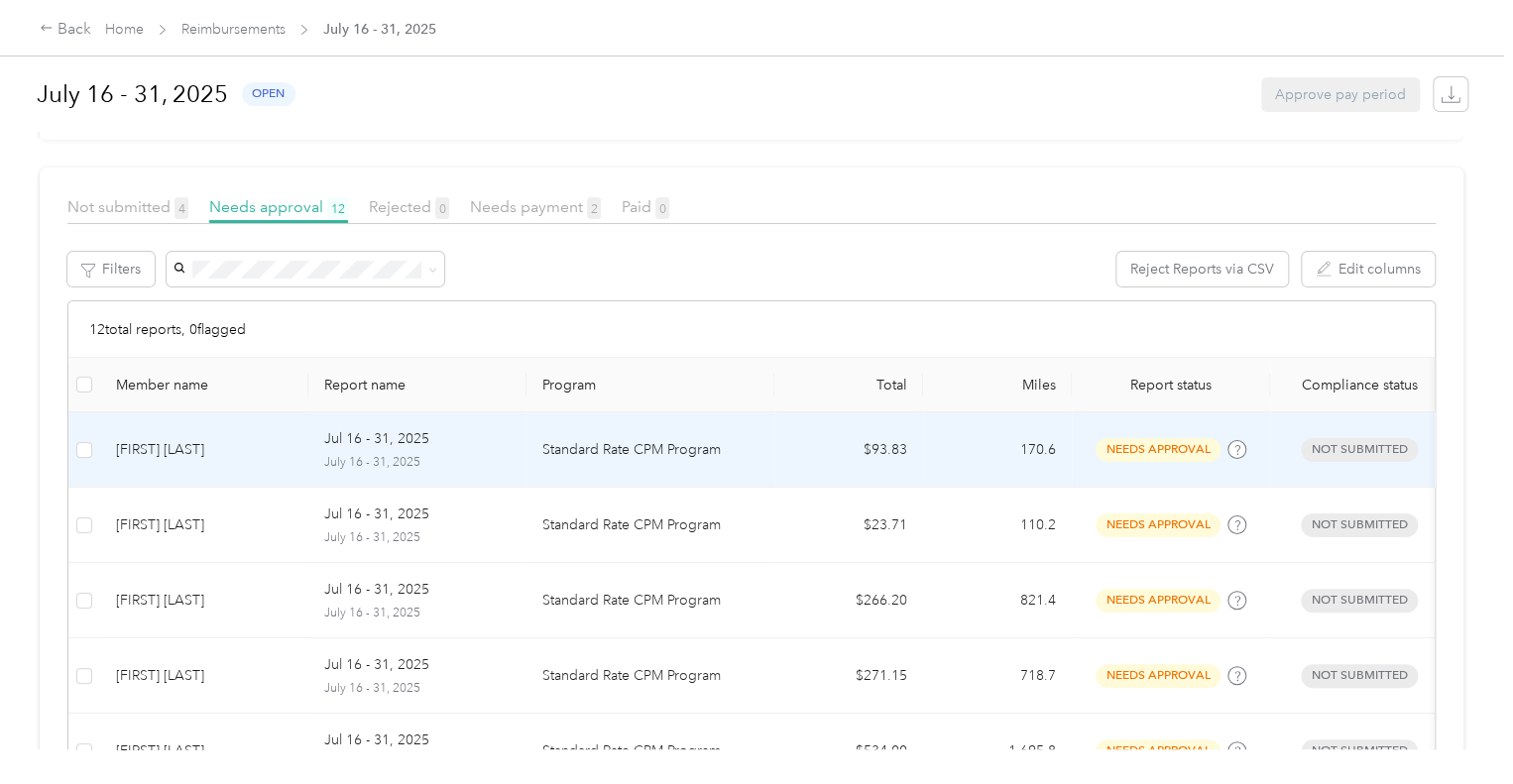 click on "$93.83" at bounding box center [849, 450] 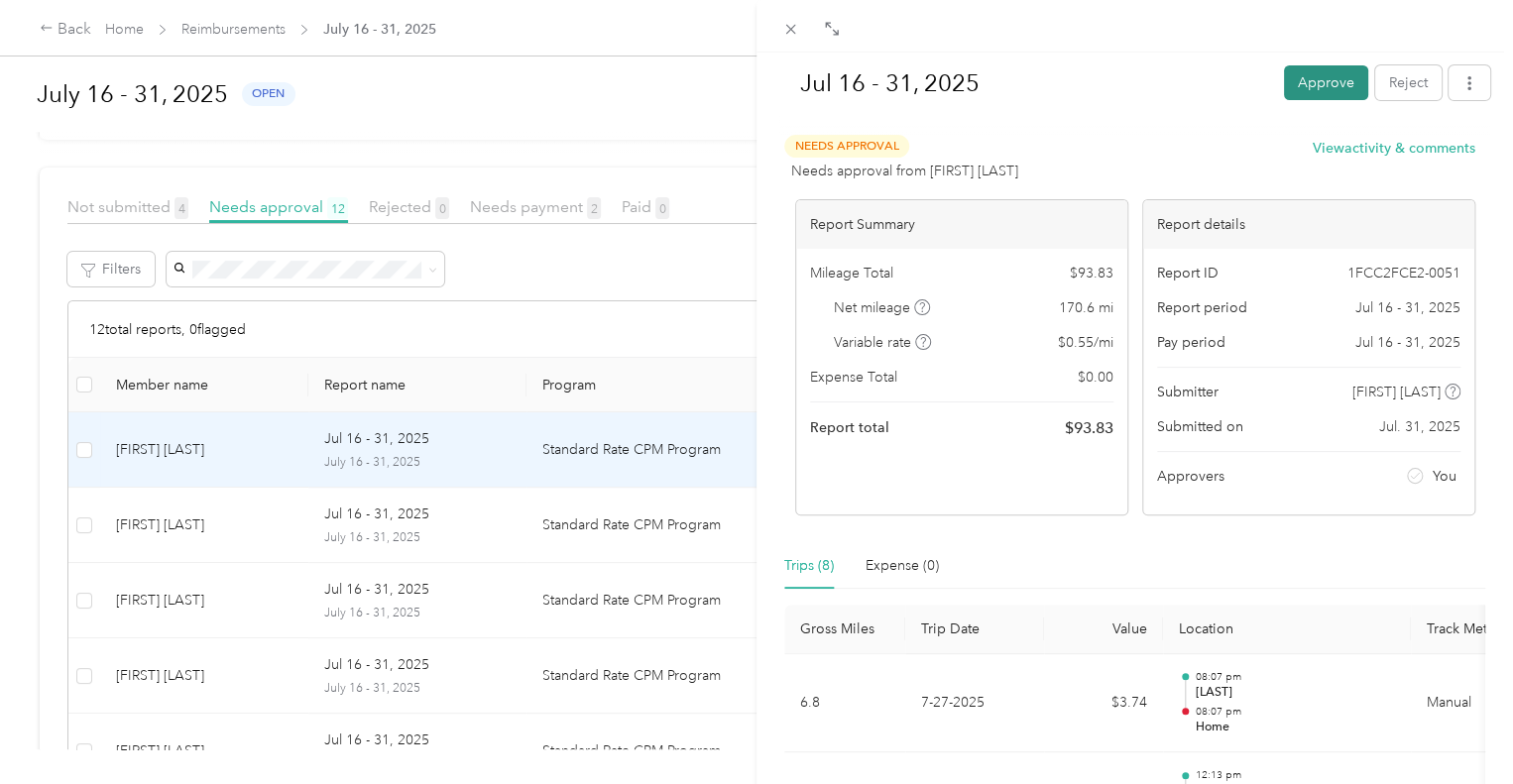 click on "Approve" at bounding box center (1326, 82) 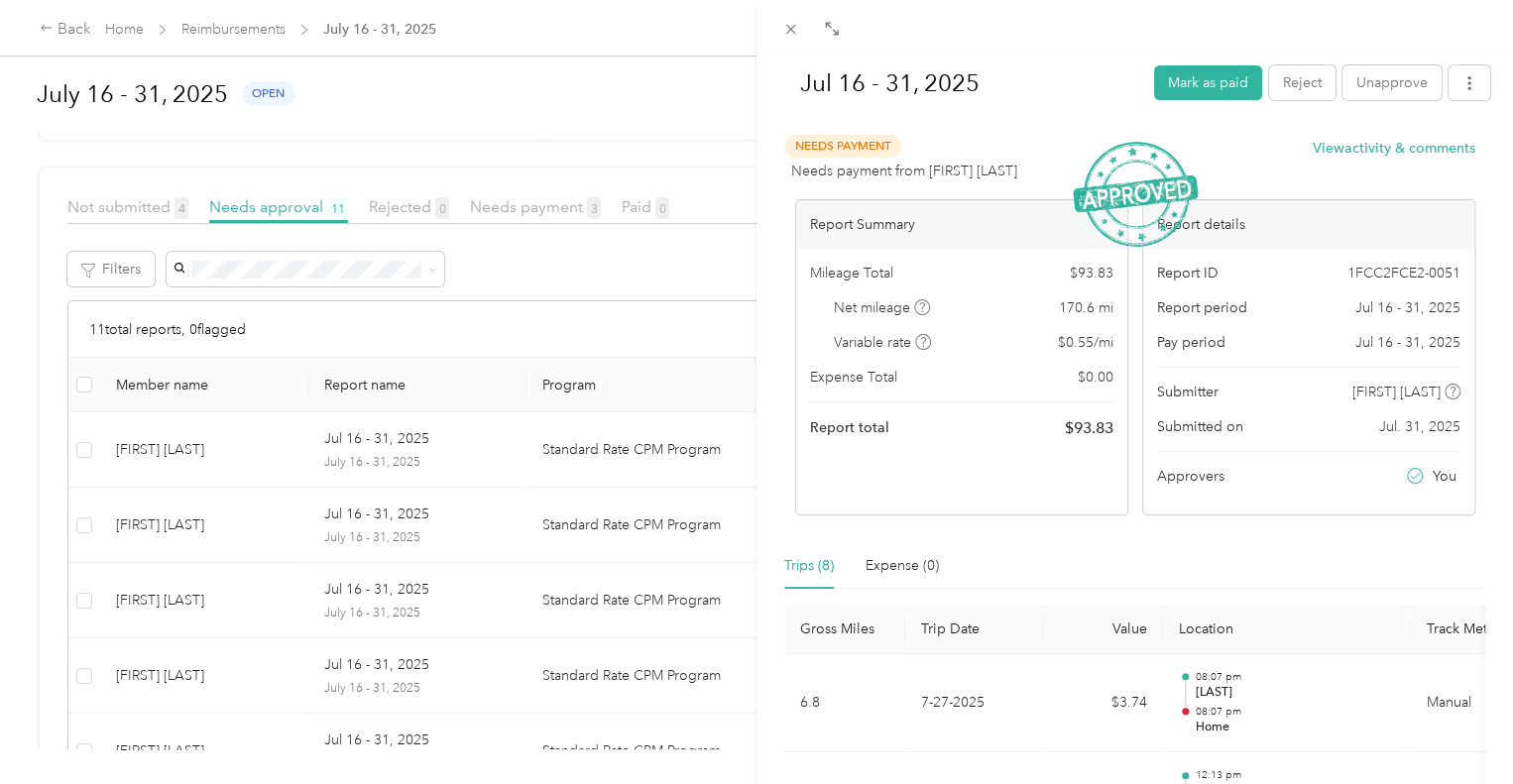 click on "Jul 16 - 31, 2025 Mark as paid Reject Unapprove Needs Payment Needs payment from [FIRST] [LAST] View  activity & comments Report Summary Mileage Total $ 93.83 Net mileage   170.6   mi Variable rate   $ 0.55 / mi Expense Total $ 0.00 Report total $ 93.83 Report details Report ID 1FCC2FCE2-0051 Report period Jul 16 - 31, 2025 Pay period Jul 16 - 31, 2025 Submitter [FIRST] [LAST] Submitted on Jul. 31, 2025 Approvers You Trips (8) Expense (0) Gross Miles Trip Date Value Location Track Method Purpose Notes Tags                   6.8 7-27-2025 $3.74 08:07 pm [STREET] 08:07 pm Home Manual Transitions Hospice Care - 6.7 7-27-2025 $3.69 12:13 pm Home 12:24 pm [STREET] GPS Transitions Hospice Care - 30.9 7-26-2025 $17.00 07:02 pm [NUMBER] [STREET], [CITY], [STATE], [COUNTRY] 07:02 pm Home Manual Transitions Hospice Care - 30.7 7-26-2025 $16.89 03:15 pm [NUMBER] [STREET], [CITY], [STATE], [POSTAL_CODE], [COUNTRY]  04:48 pm Home GPS Transitions Hospice Care - 31.5 7-25-2025 $17.33 05:59 pm 06:48 pm Home GPS - 30.5 $16.78 -" at bounding box center (756, 392) 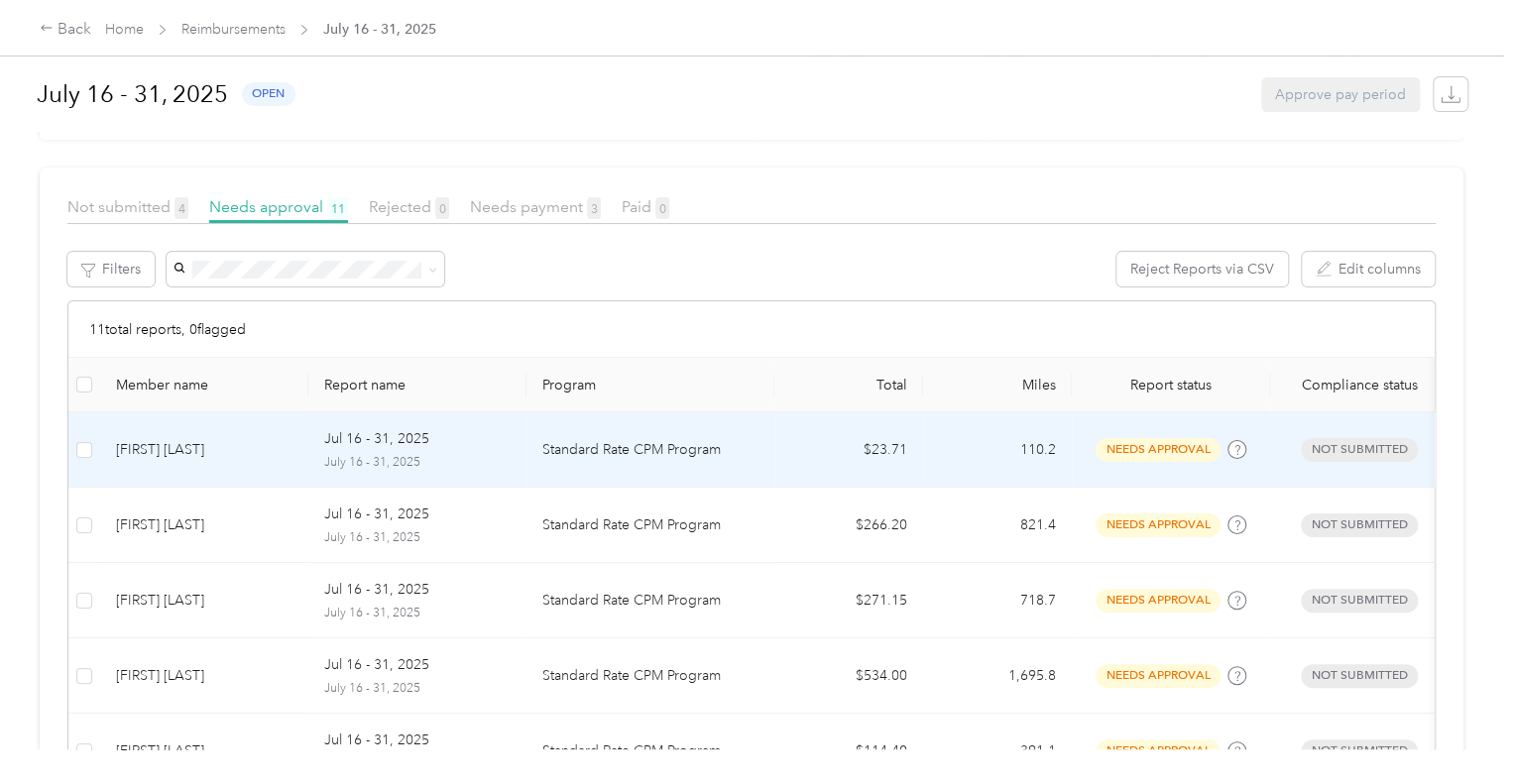 click on "[FIRST] [LAST]" at bounding box center (204, 450) 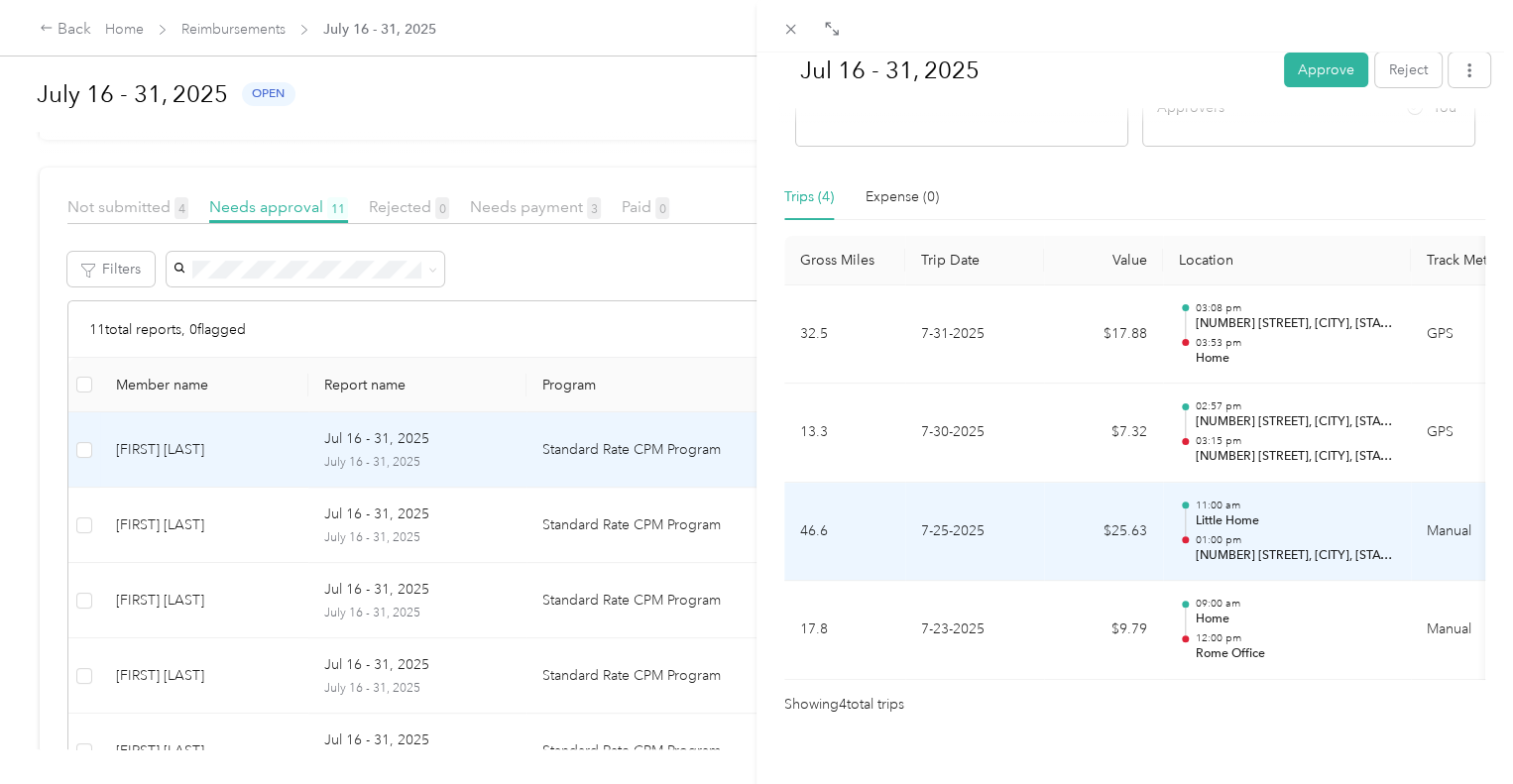 scroll, scrollTop: 369, scrollLeft: 0, axis: vertical 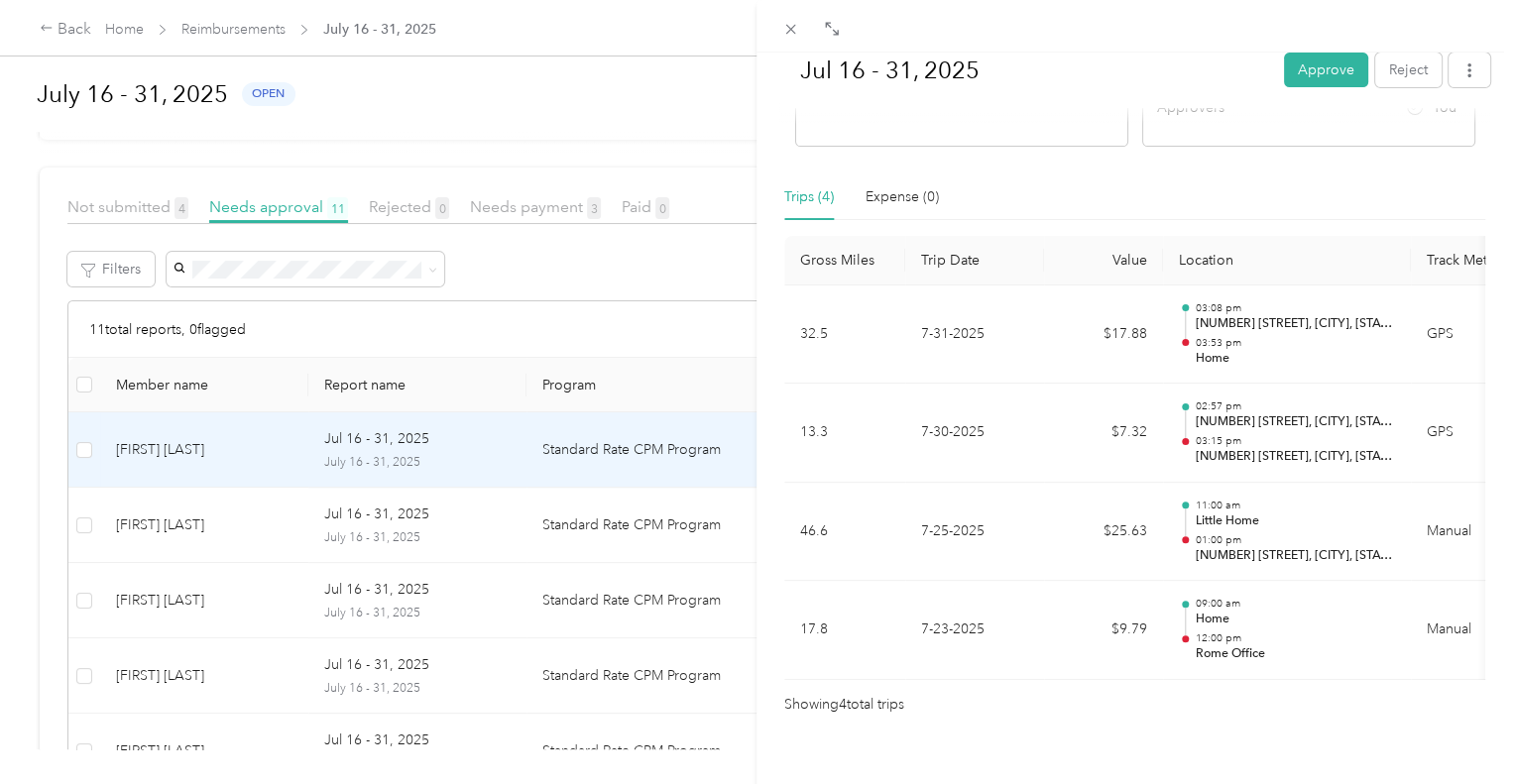click on "[DATE] [NAME] [NAME] [DATE] [NAME] [NAME] [DATE] [NAME] [NAME] [DATE] [NAME] [NAME] [DATE] [NAME] [NAME] [DATE] [NAME] [NAME]" at bounding box center (756, 392) 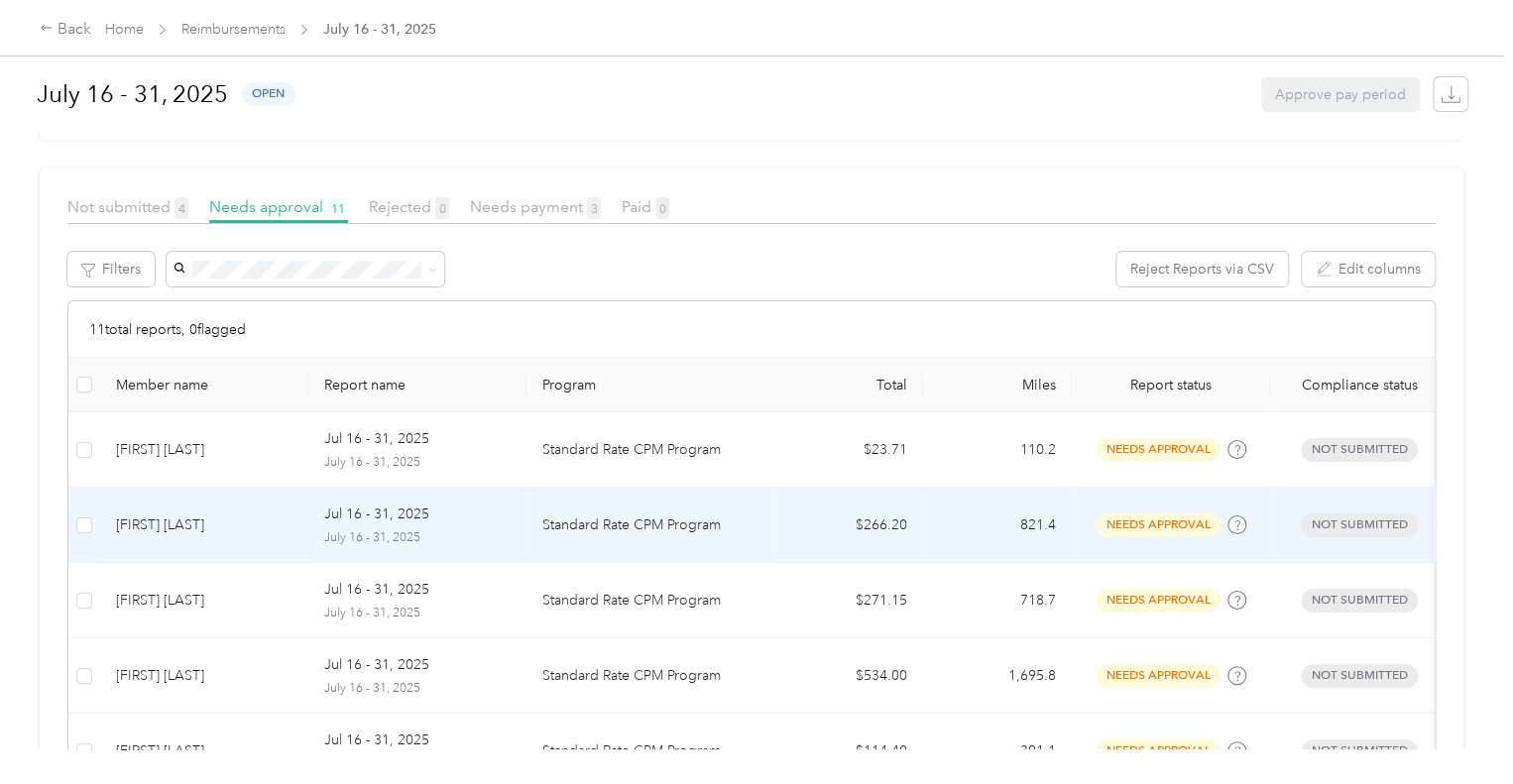 click on "[FIRST] [LAST]" at bounding box center [204, 525] 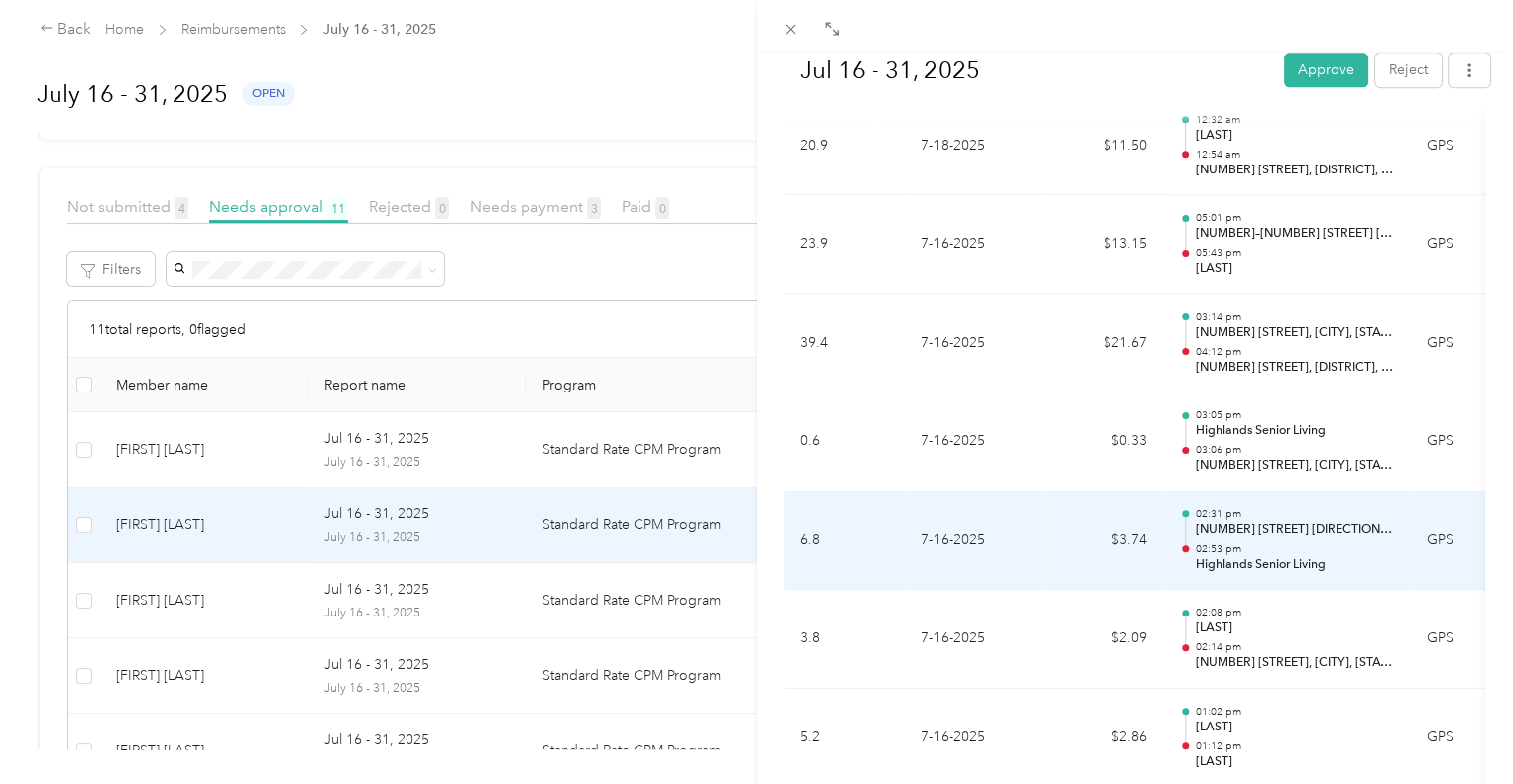 scroll, scrollTop: 5086, scrollLeft: 0, axis: vertical 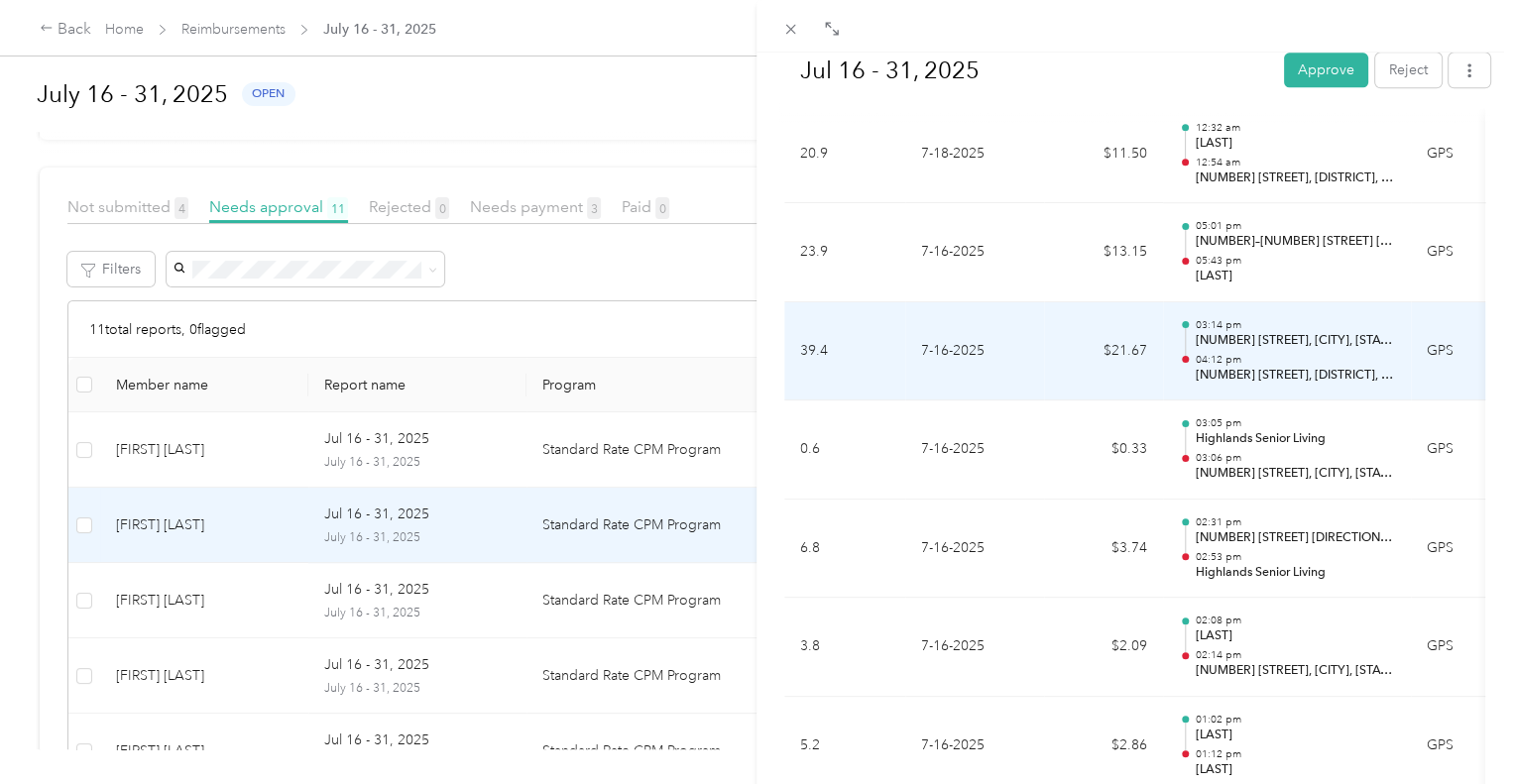 click on "[NUMBER] [STREET], [DISTRICT], [CITY], [STATE]" at bounding box center [1295, 376] 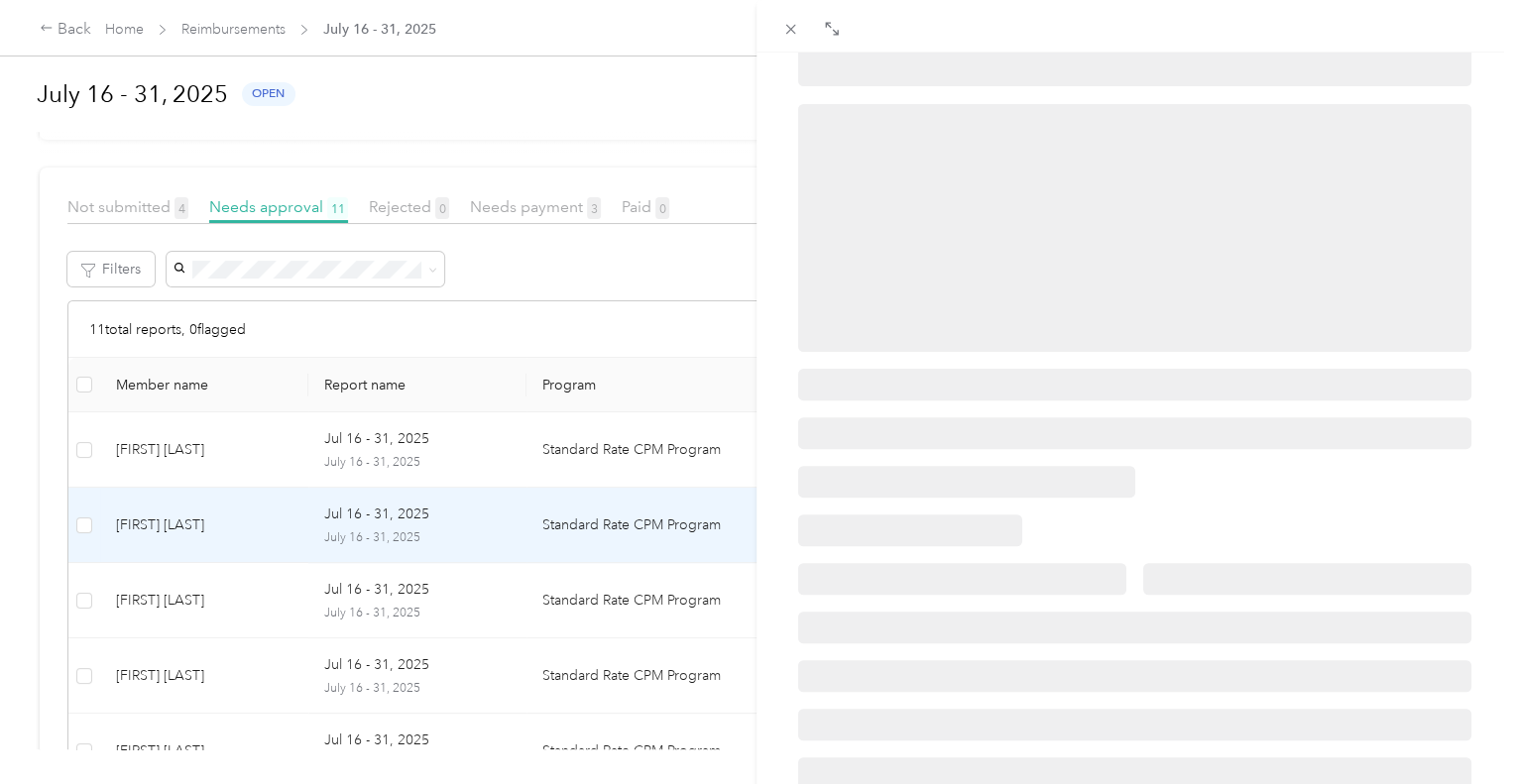 scroll, scrollTop: 0, scrollLeft: 0, axis: both 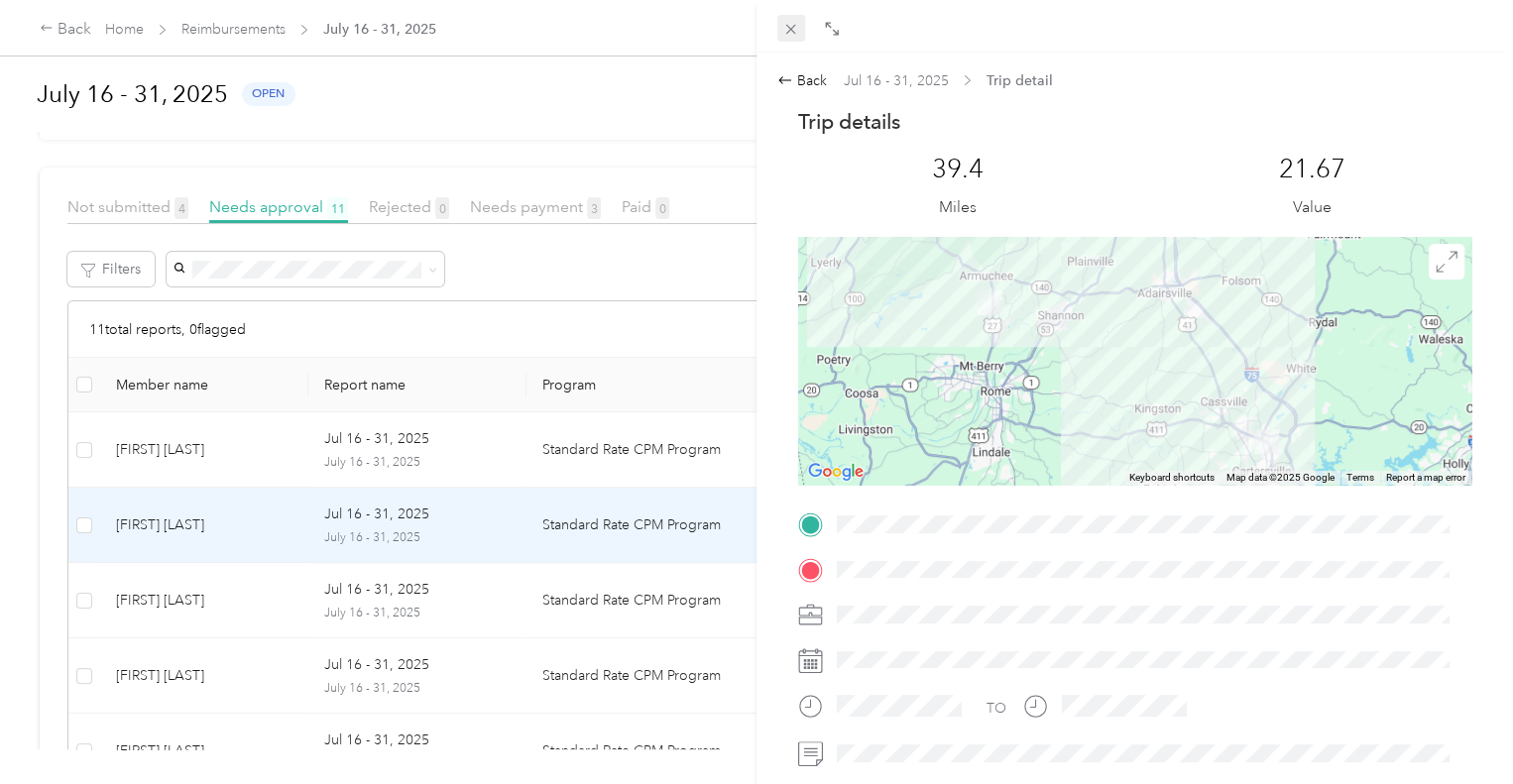 click 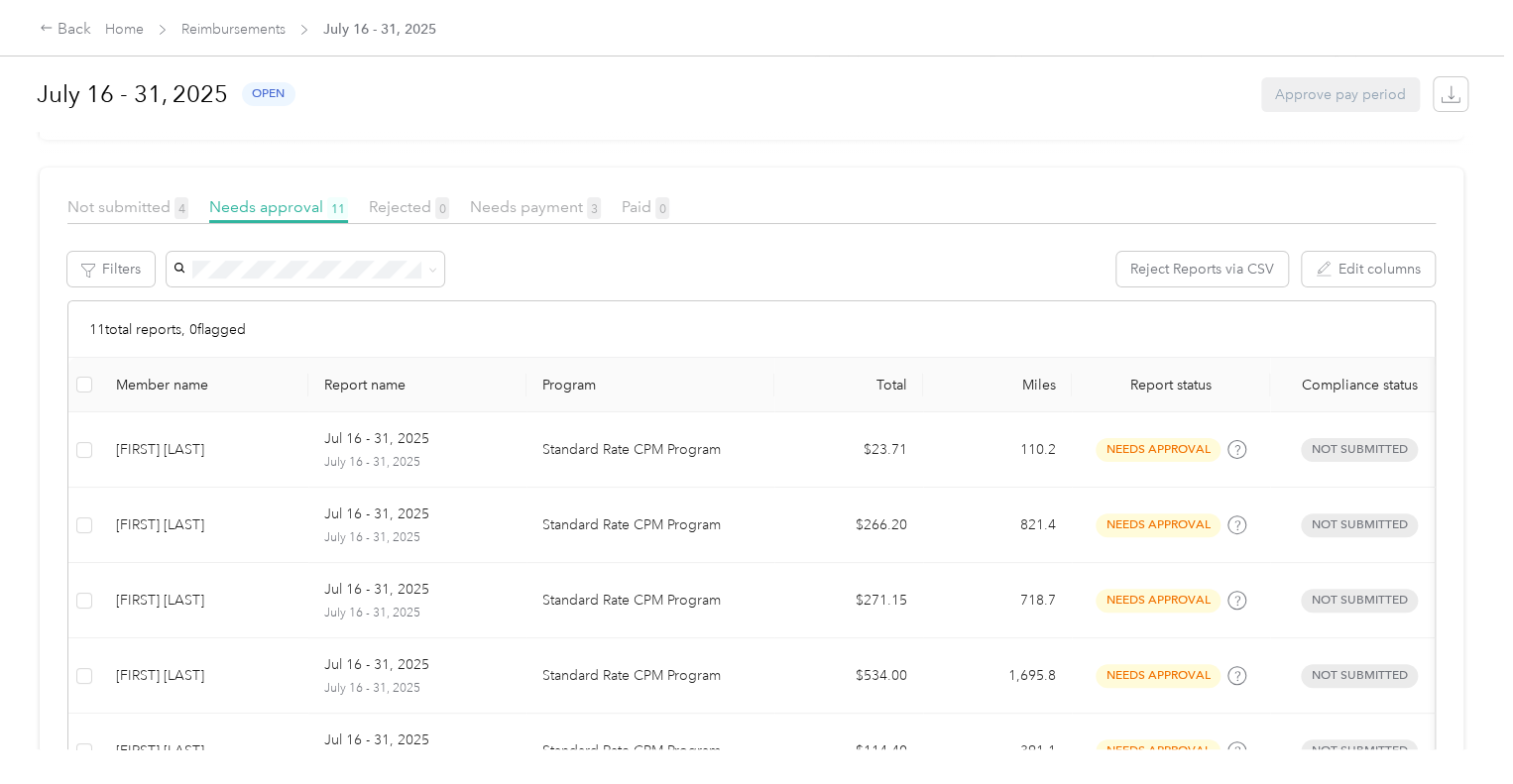 click on "[DATE]" at bounding box center (752, 94) 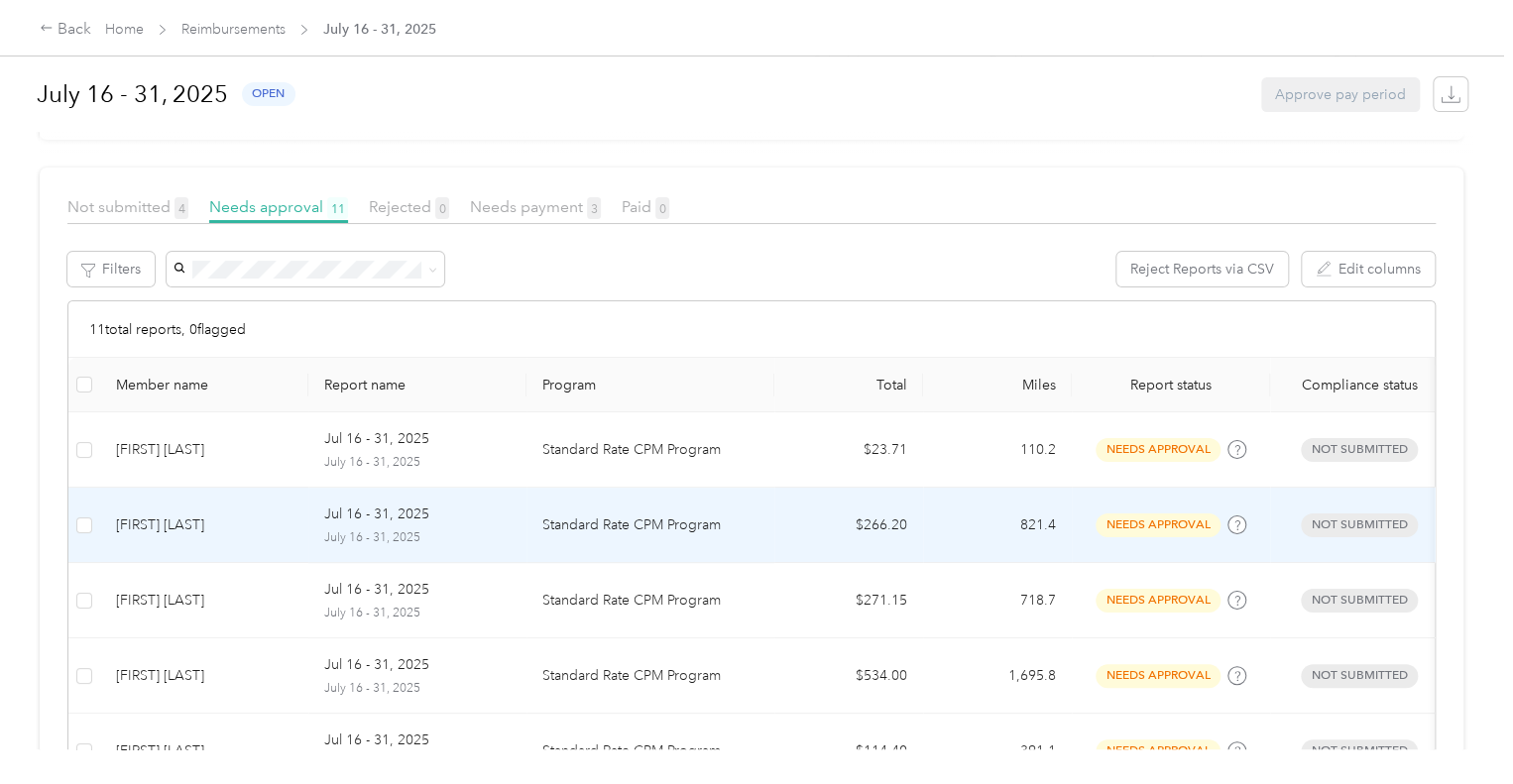 click on "Jul 16 - 31, 2025" at bounding box center (377, 514) 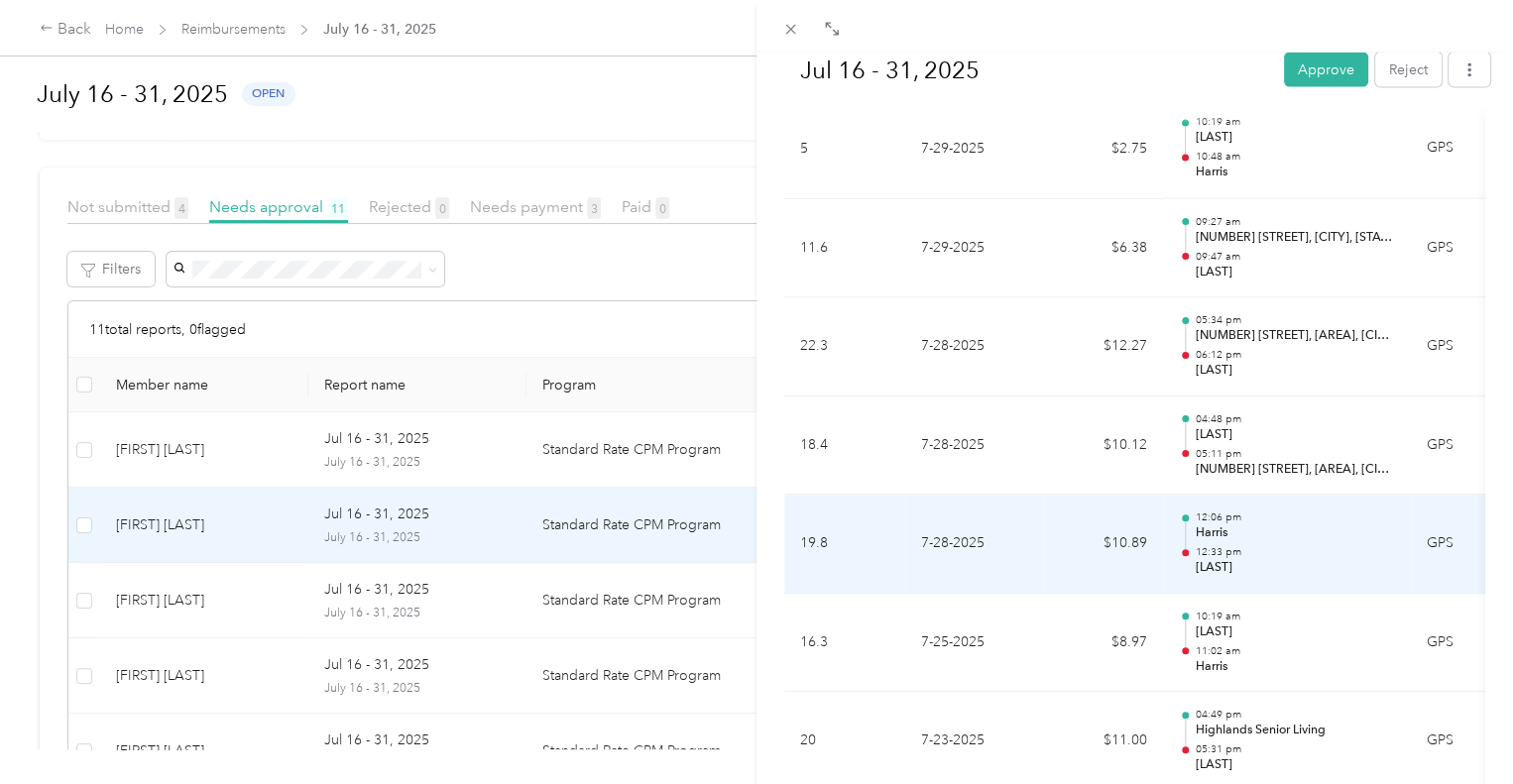 scroll, scrollTop: 2034, scrollLeft: 0, axis: vertical 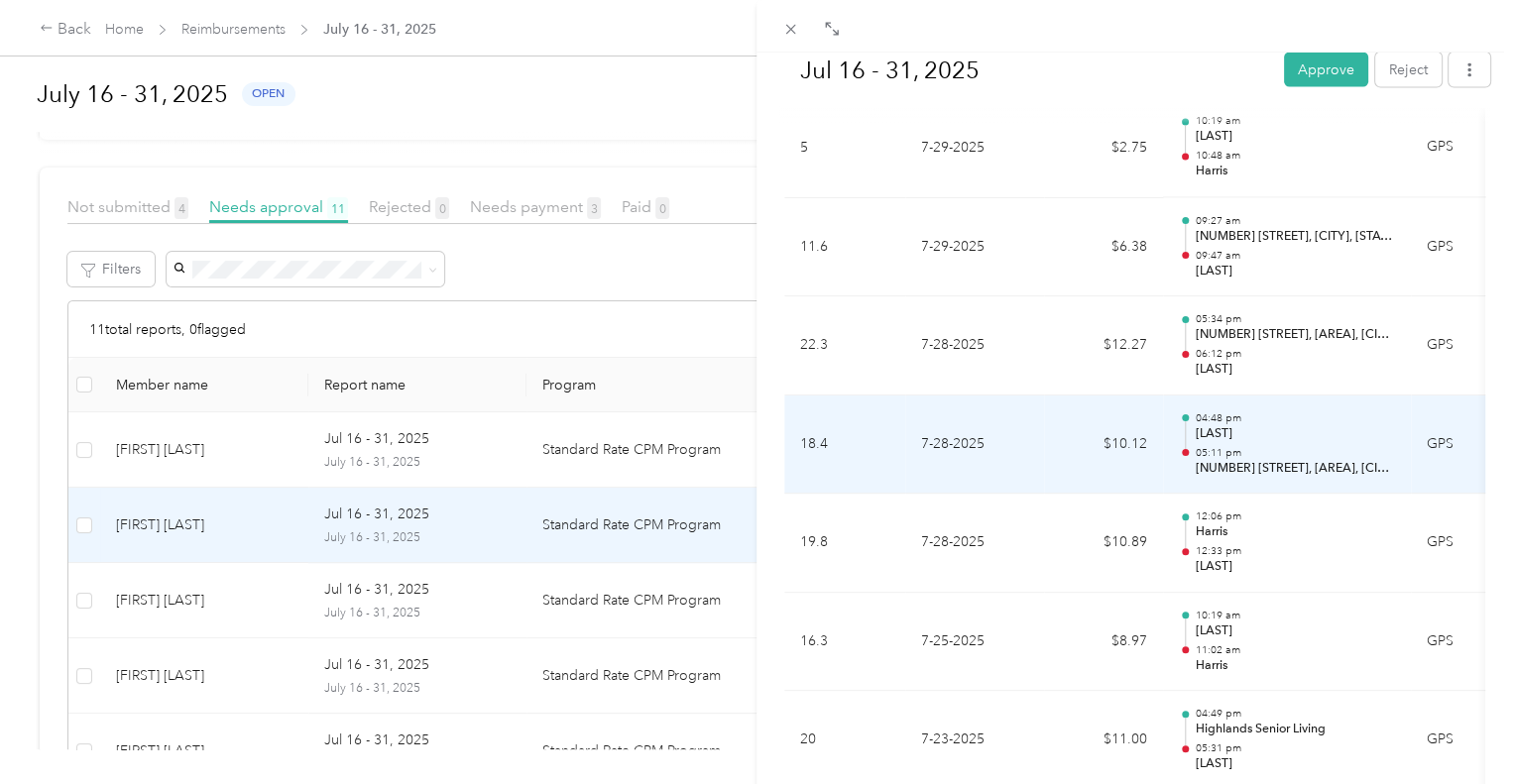 click on "[LAST]" at bounding box center [1295, 434] 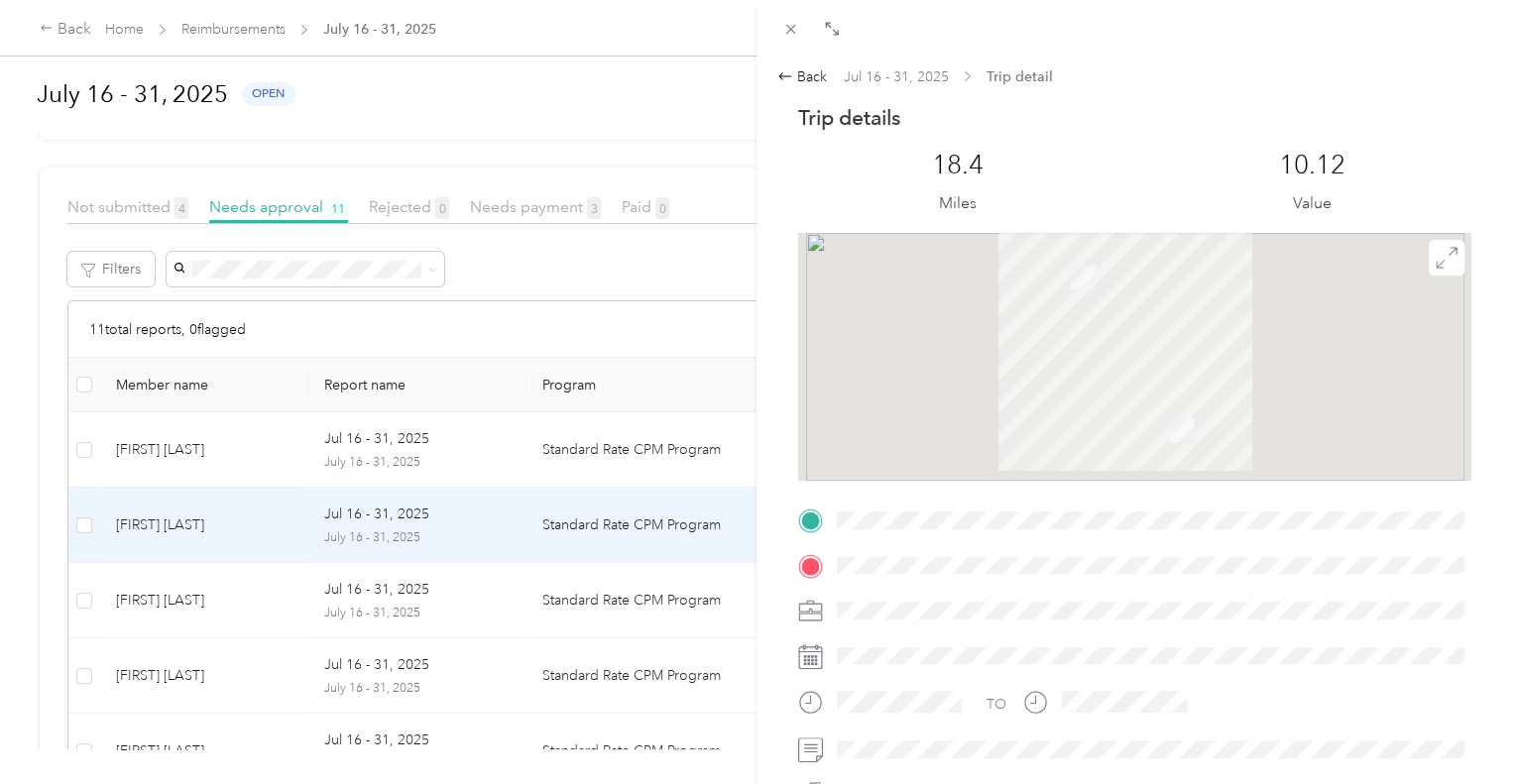 scroll, scrollTop: 0, scrollLeft: 0, axis: both 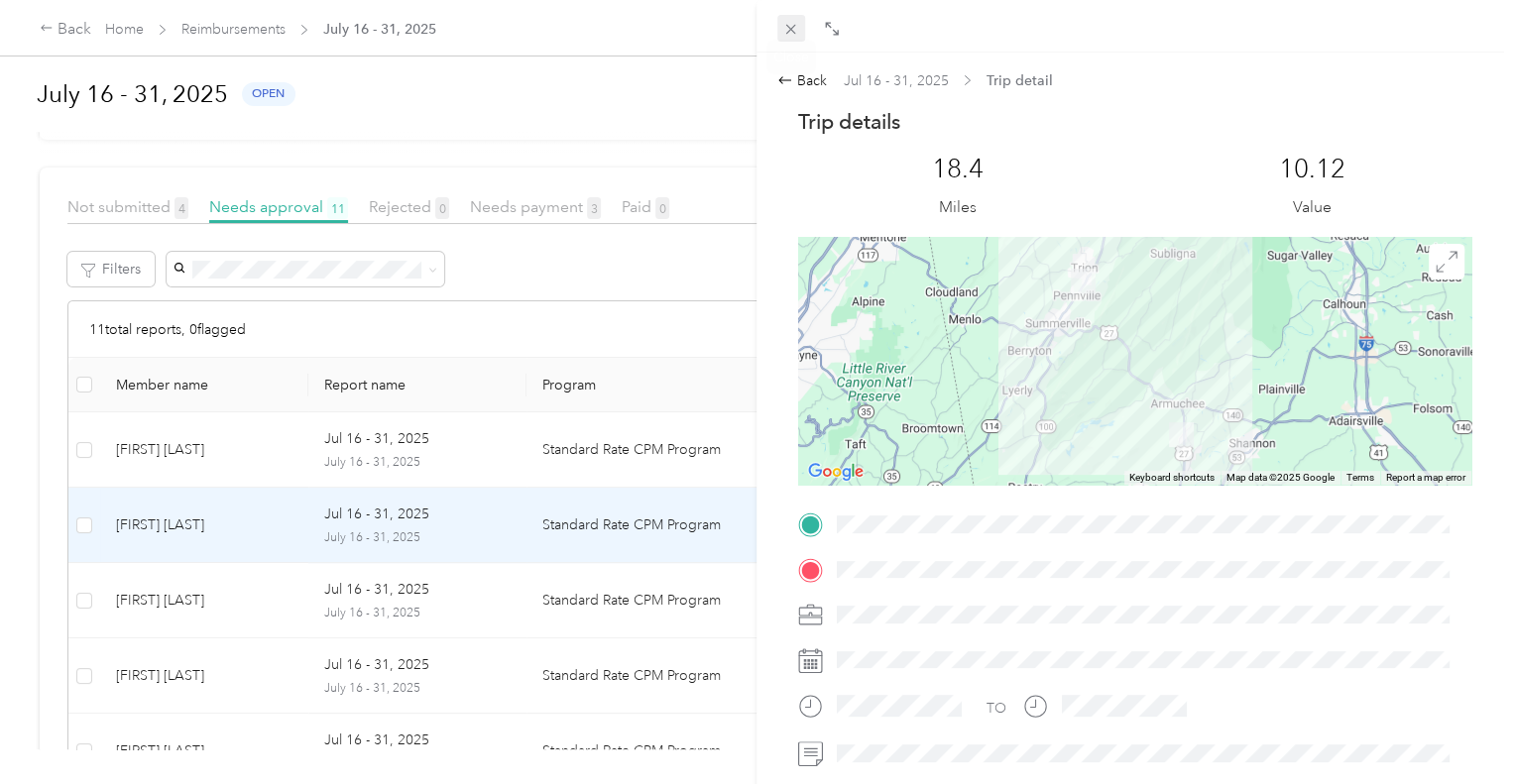 click at bounding box center (791, 29) 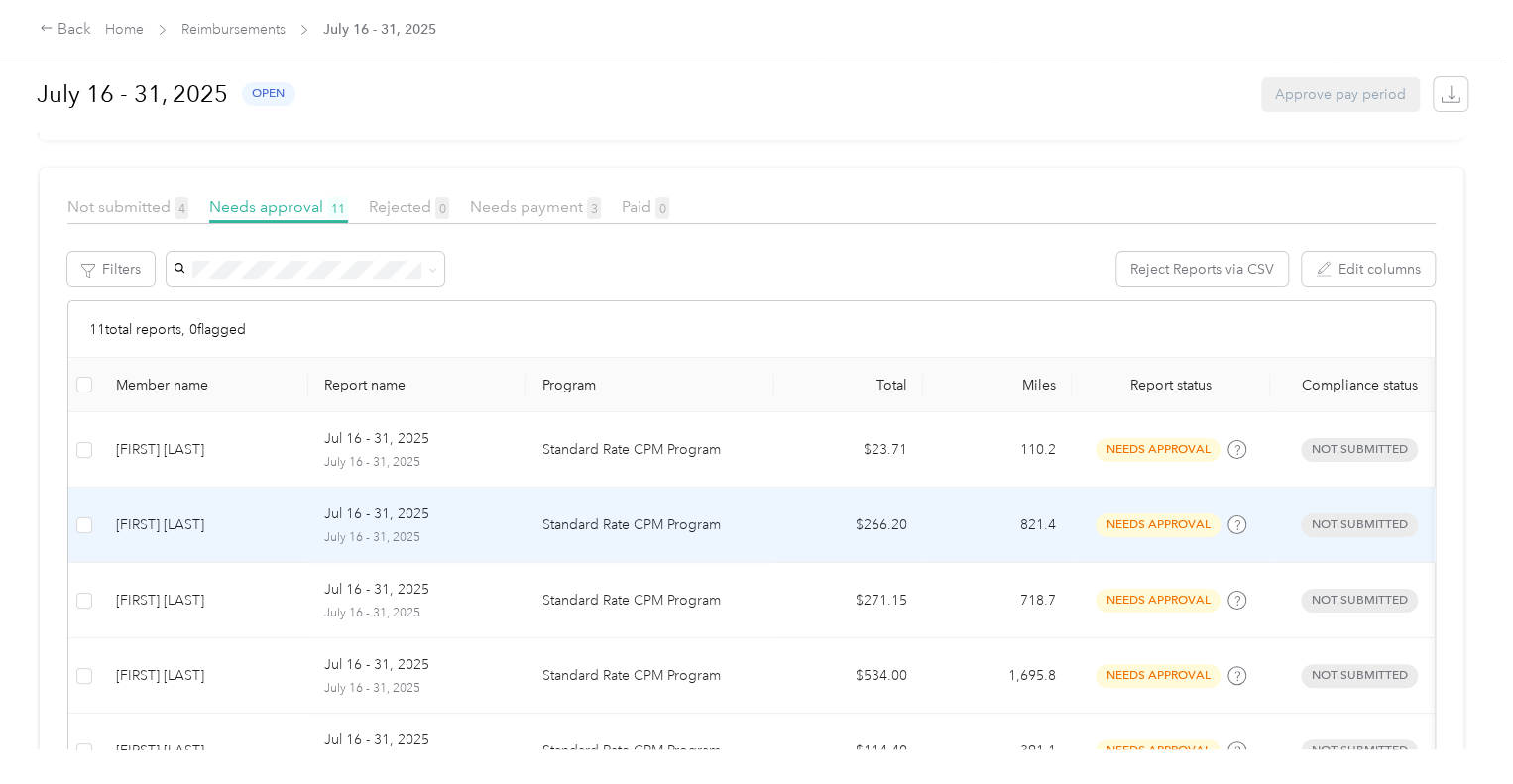 click on "[FIRST] [LAST]" at bounding box center [204, 525] 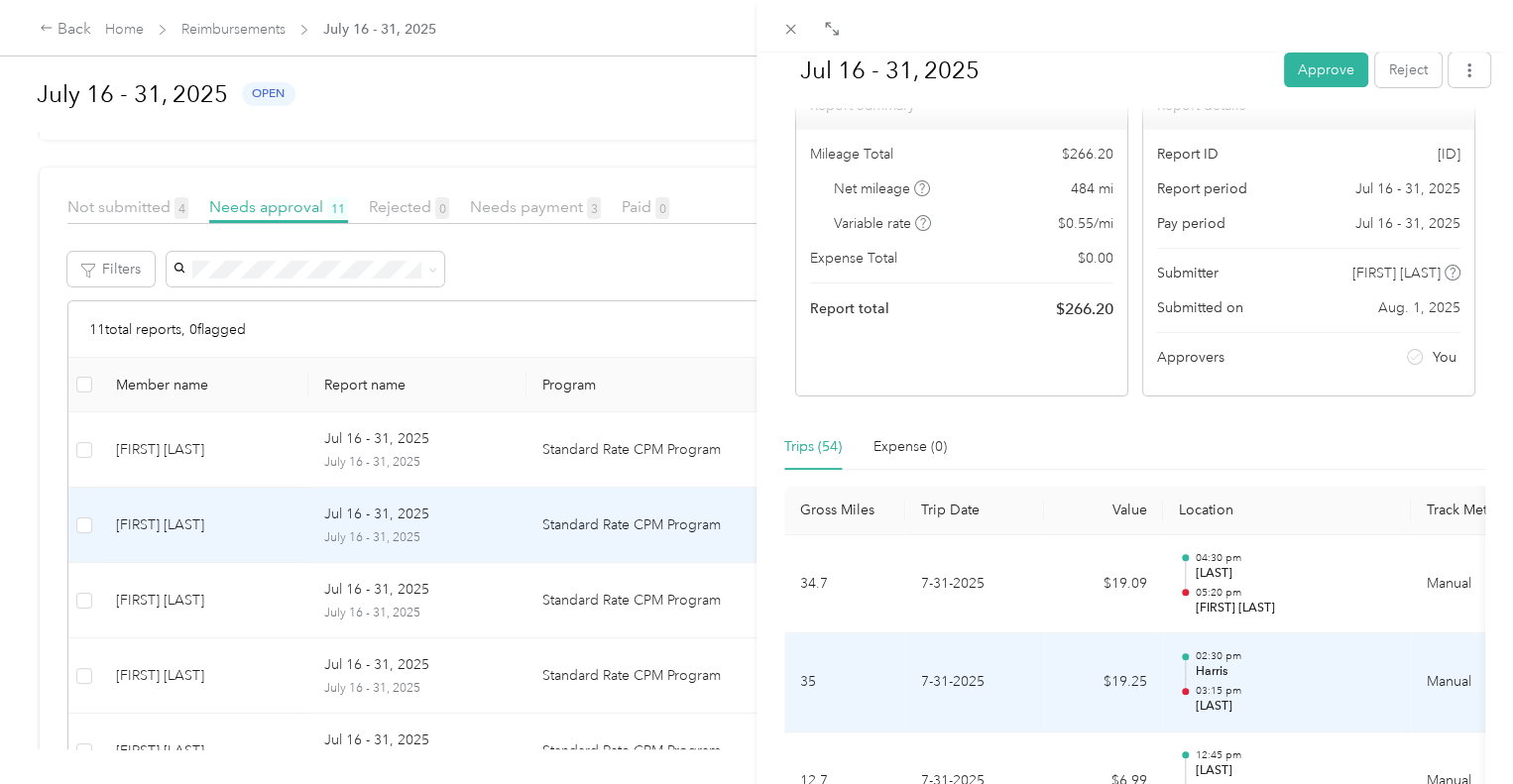 scroll, scrollTop: 0, scrollLeft: 0, axis: both 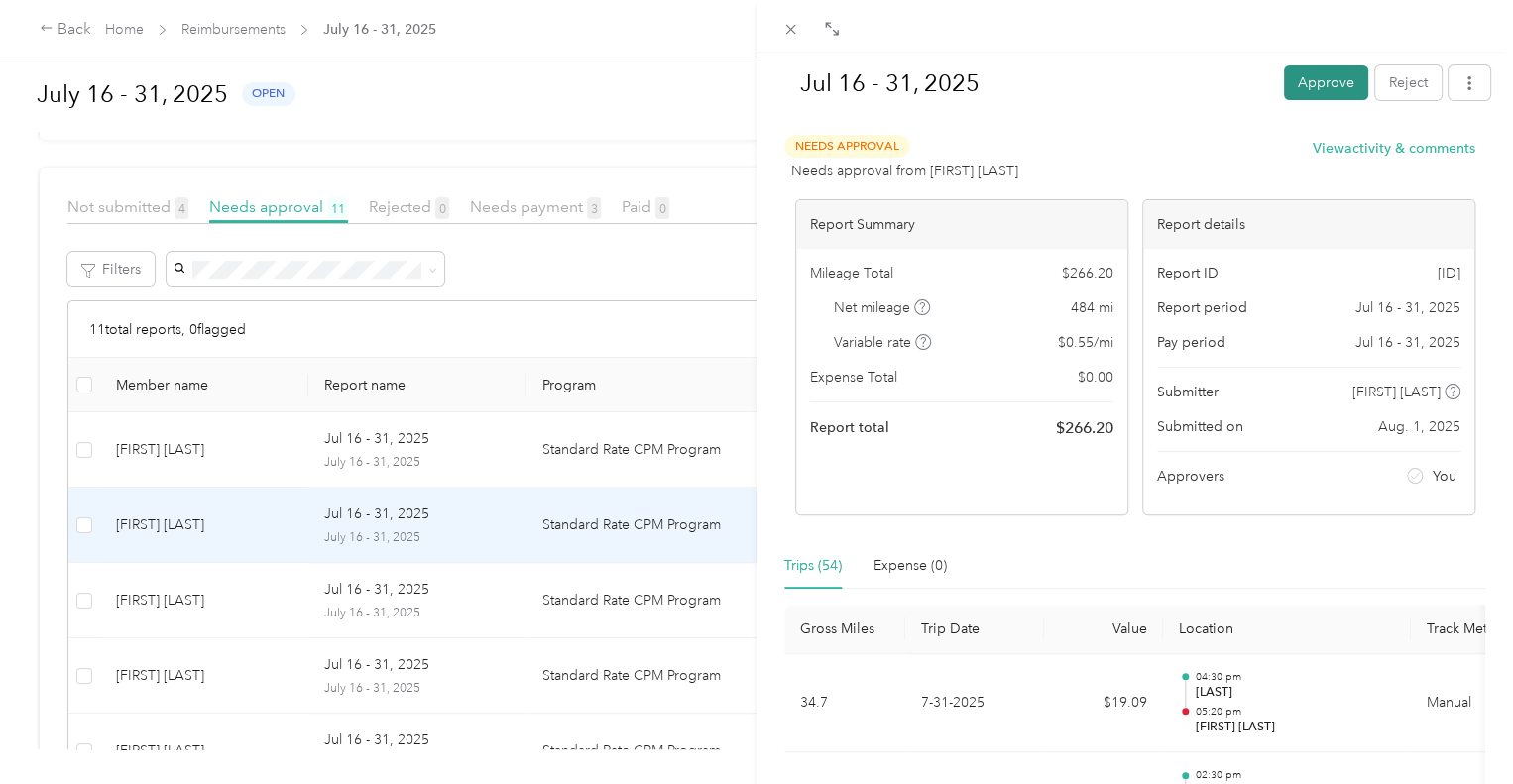 click on "Approve" at bounding box center (1326, 82) 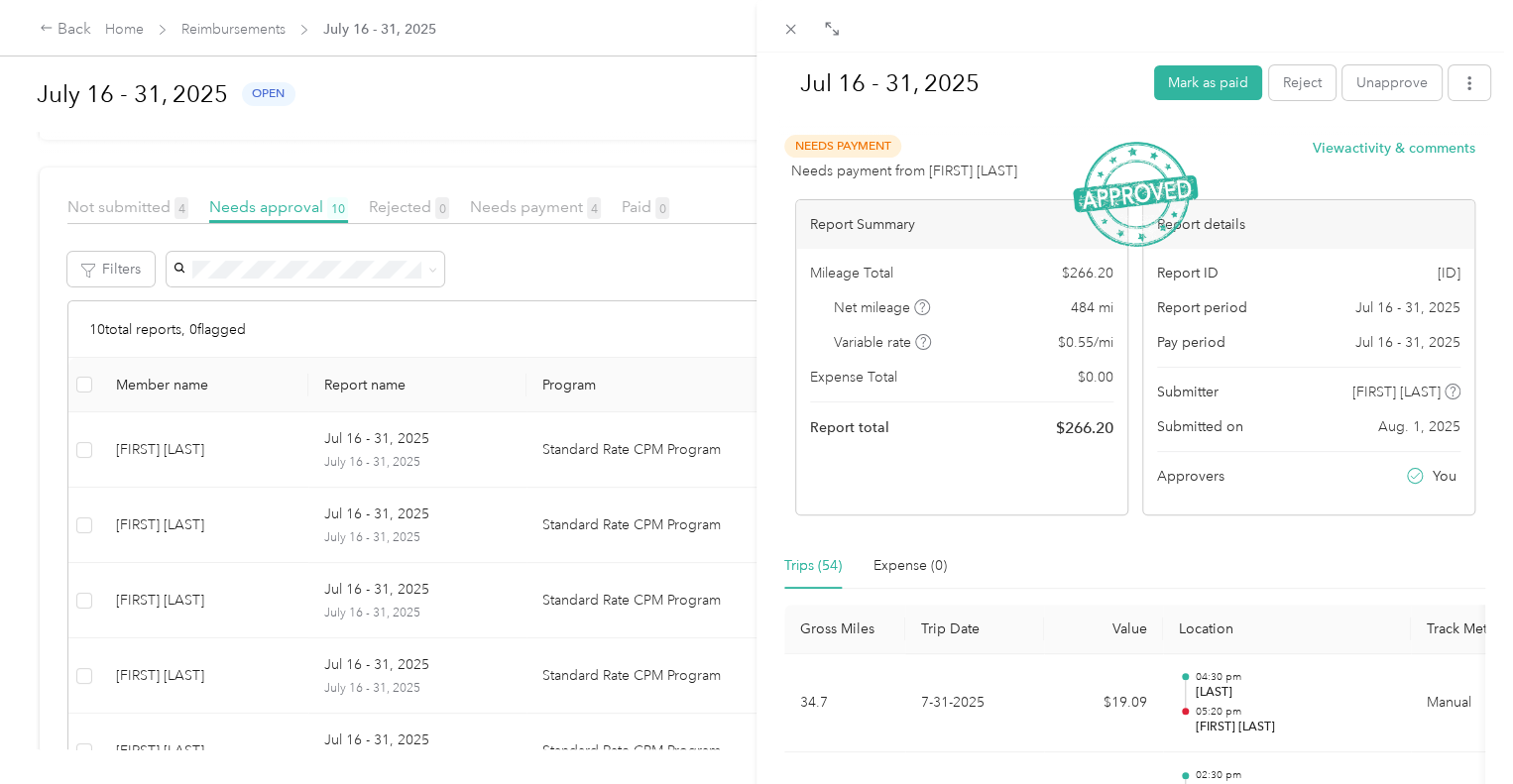 click on "Jul 16 - 31, 2025 Mark as paid Reject Unapprove Needs Payment Needs payment from [FIRST] [LAST] View  activity & comments Report Summary Mileage Total $ 266.20 Net mileage   484   mi Variable rate   $ 0.55 / mi Expense Total $ 0.00 Report total $ 266.20 Report details Report ID 597ABBC6-0031 Report period Jul 16 - 31, 2025 Pay period Jul 16 - 31, 2025 Submitter [FIRST] [LAST] Submitted on Aug. 1, 2025 Approvers You Trips (54) Expense (0) Gross Miles Trip Date Value Location Track Method Purpose Notes Tags                   34.7 7-31-2025 $19.09 04:30 pm [LAST] 05:20 pm [FIRST] [LAST] Manual Transitions Hospice Care - 35 7-31-2025 $19.25 02:30 pm [LAST] 03:15 pm [LAST] Manual Transitions Hospice Care - 12.7 7-31-2025 $6.99 12:45 pm [FIRST] 01:00 pm [LAST] Manual Transitions Hospice Care - 20.1 7-30-2025 $11.06 04:45 pm [LAST] 05:15 pm [FIRST] Manual Transitions Hospice Care - 3.2 7-30-2025 $1.76 04:04 pm [NUMBER] [STREET], [CITY], [STATE] 04:11 pm [LAST] GPS Transitions Hospice Care - 3.5 7-30-2025" at bounding box center (756, 392) 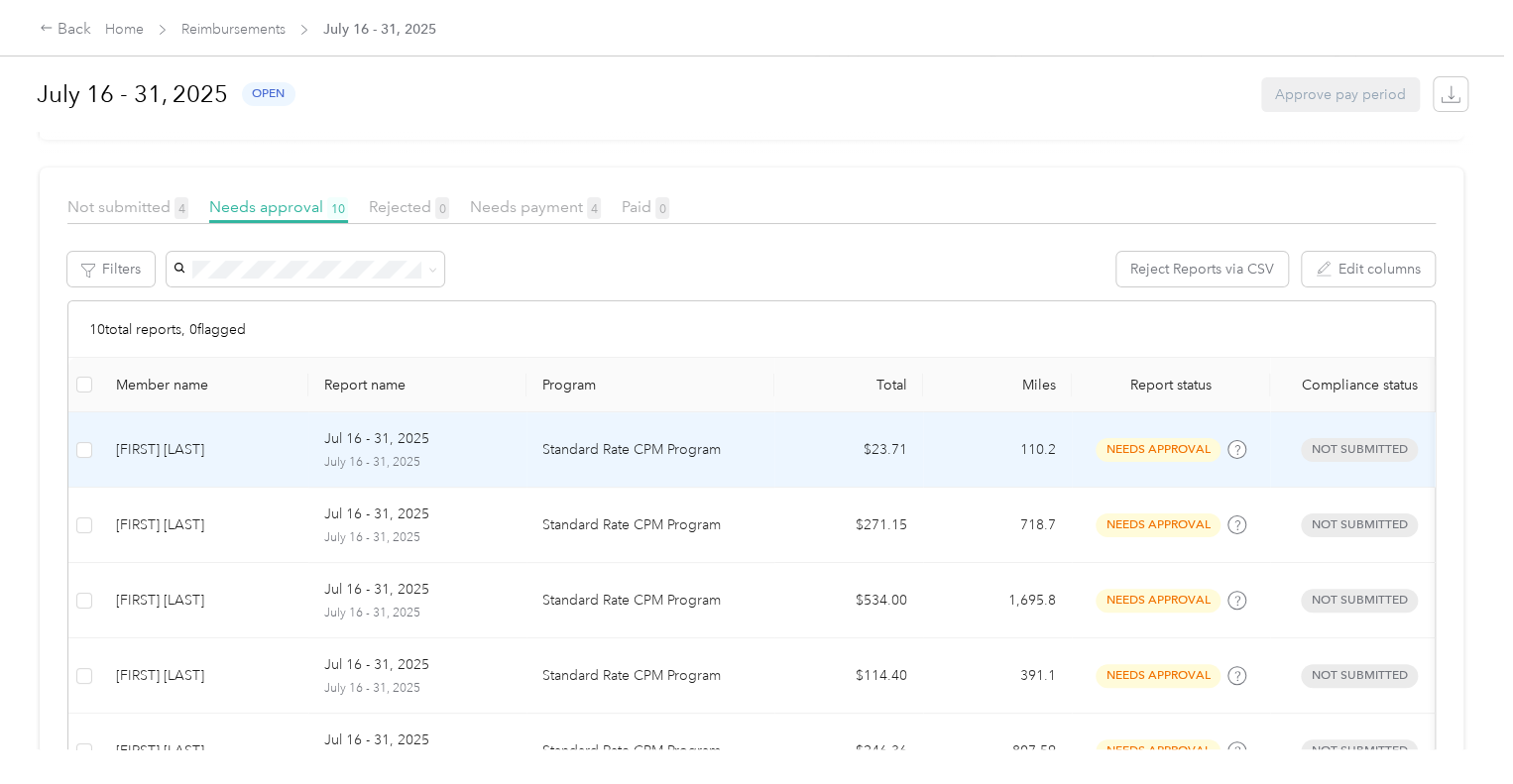 click on "July 16 - 31, 2025" at bounding box center (417, 463) 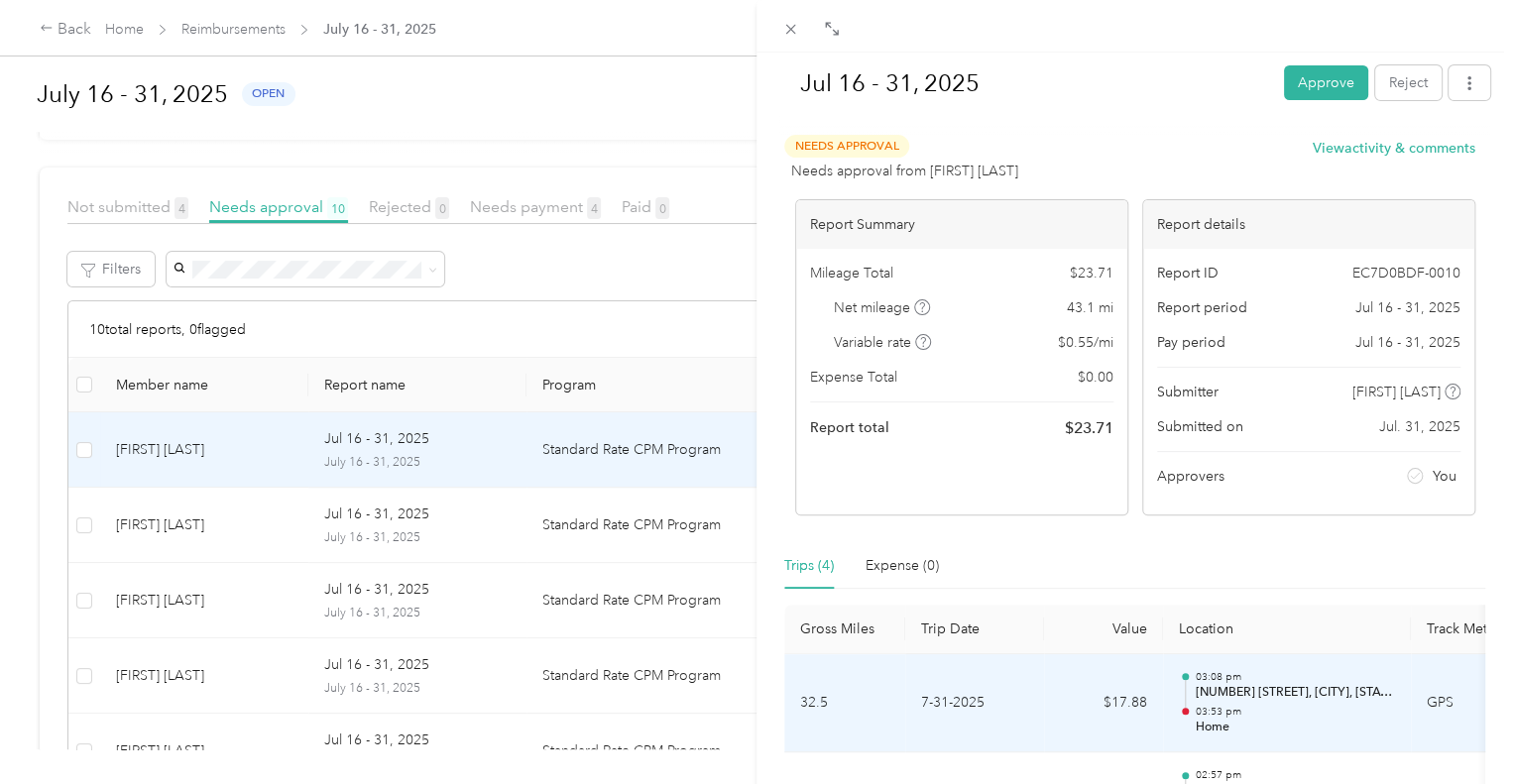 scroll, scrollTop: 0, scrollLeft: 0, axis: both 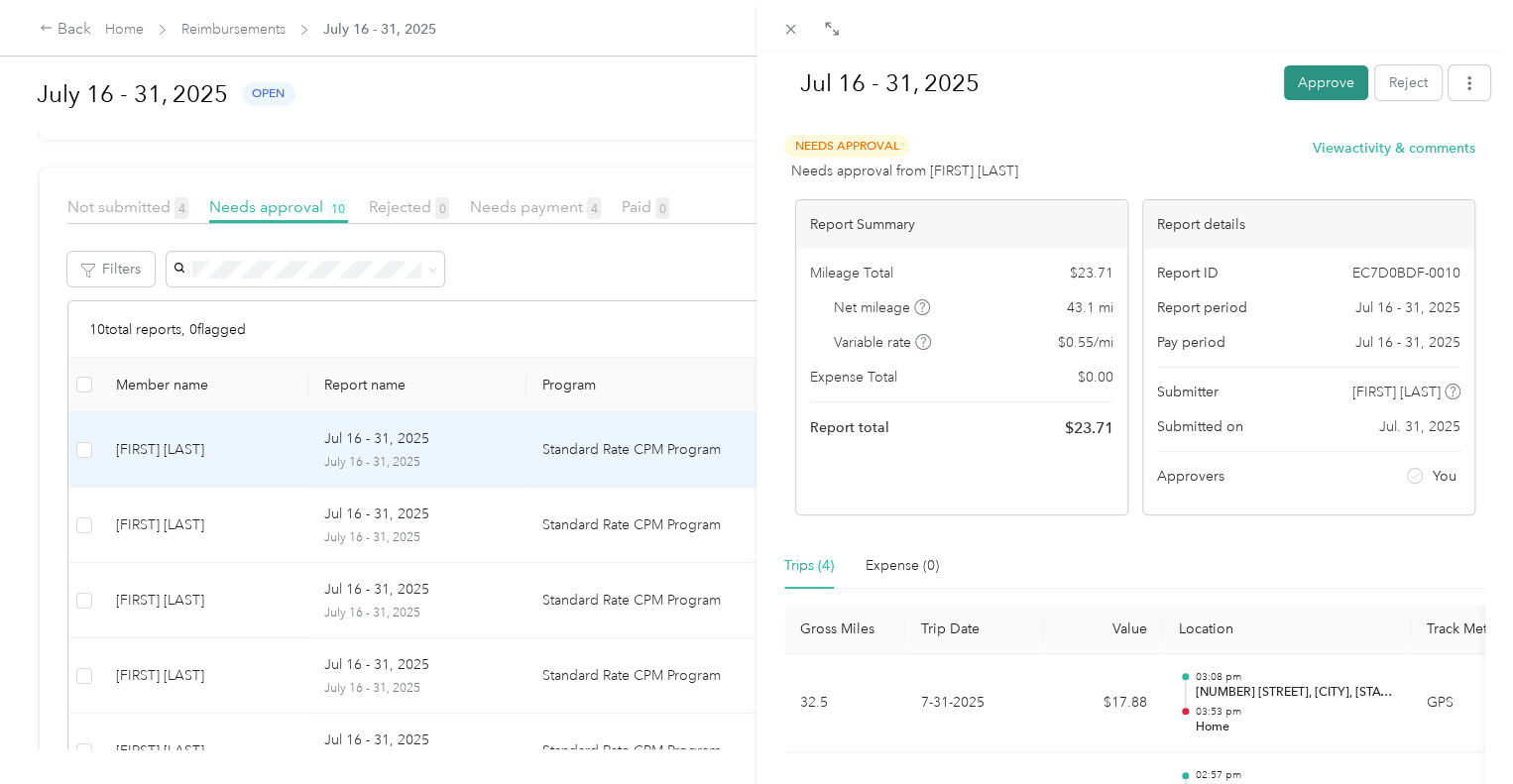 click on "Approve" at bounding box center (1326, 82) 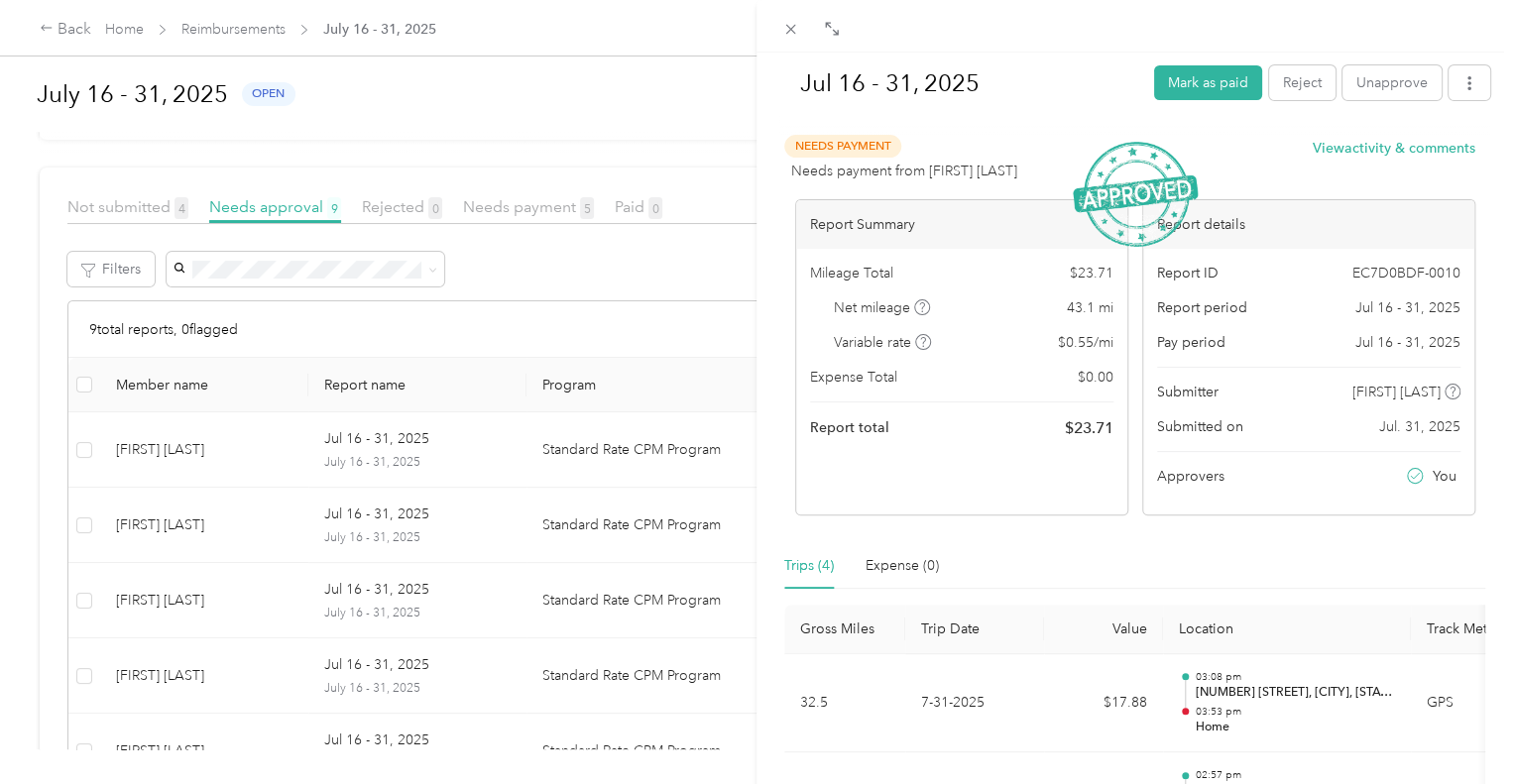 click on "Jul 16 - 31, 2025 Mark as paid Reject Unapprove Needs Payment Needs payment from [FIRST] [LAST] View  activity & comments Report Summary Mileage Total $ 23.71 Net mileage   43.1   mi Variable rate   $ 0.55 / mi Expense Total $ 0.00 Report total $ 23.71 Report details Report ID EC7D0BDF-0010 Report period Jul 16 - 31, 2025 Pay period Jul 16 - 31, 2025 Submitter [FIRST] [LAST] Submitted on Jul. 31, 2025 Approvers You Trips (4) Expense (0) Gross Miles Trip Date Value Location Track Method Purpose Notes Tags                   32.5 7-31-2025 $17.88 03:08 pm [NUMBER] [STREET], [CITY], [STATE] 03:53 pm Home GPS Transitions Hospice Care - 13.3 7-30-2025 $7.32 02:57 pm [NUMBER] [STREET], [CITY], [STATE] 03:15 pm [NUMBER] [STREET], [CITY], [STATE] GPS Transitions Hospice Care - 46.6 7-25-2025 $25.63 11:00 am [LAST] Home 01:00 pm [NUMBER] [STREET], [CITY], [STATE], [COUNTRY] Manual Transitions Hospice Care - 17.8 7-23-2025 $9.79 09:00 am Home 12:00 pm [CITY] Office Manual Transitions Hospice Care - Showing  4  total trips" at bounding box center (756, 392) 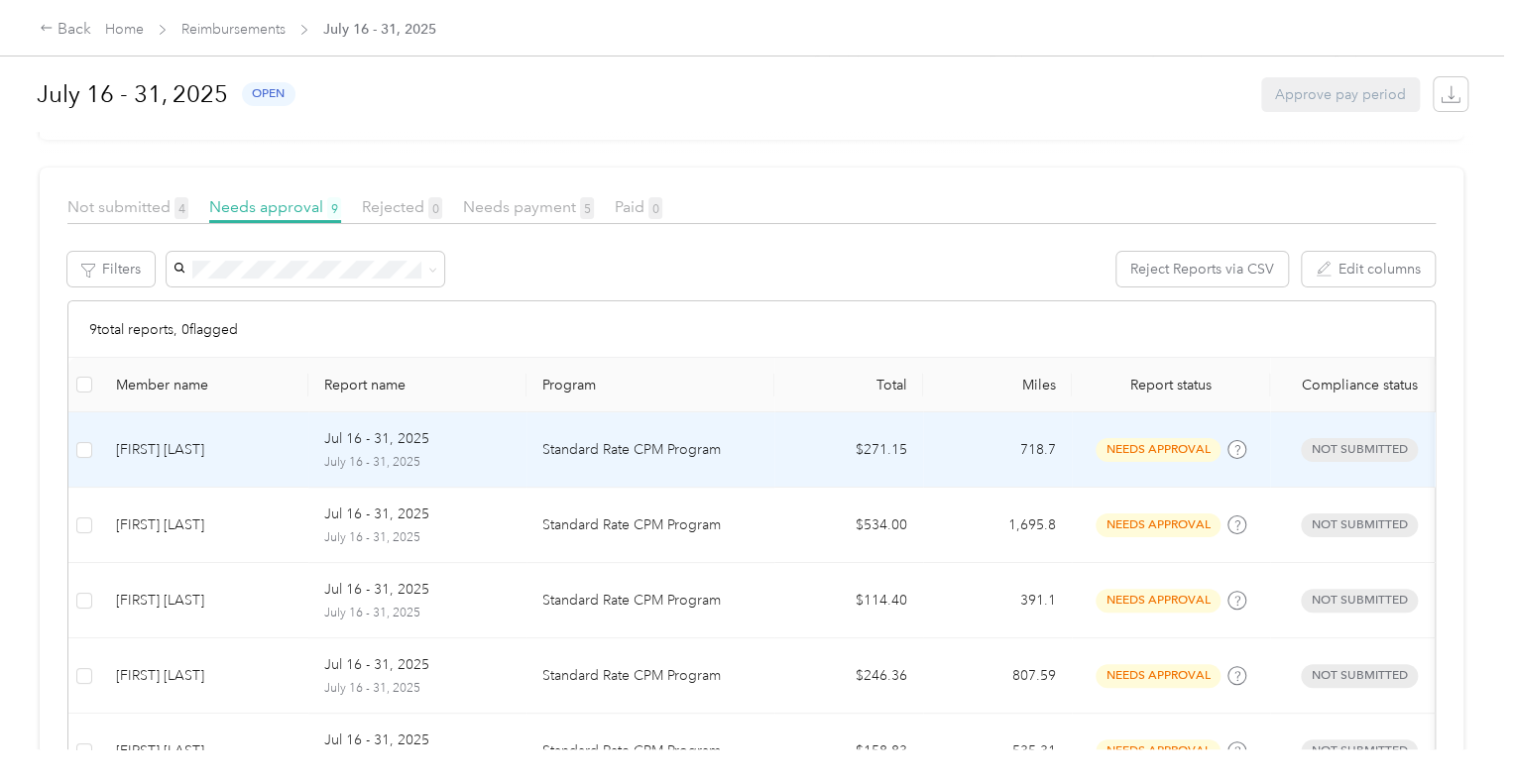click on "[FIRST] [LAST]" at bounding box center [204, 450] 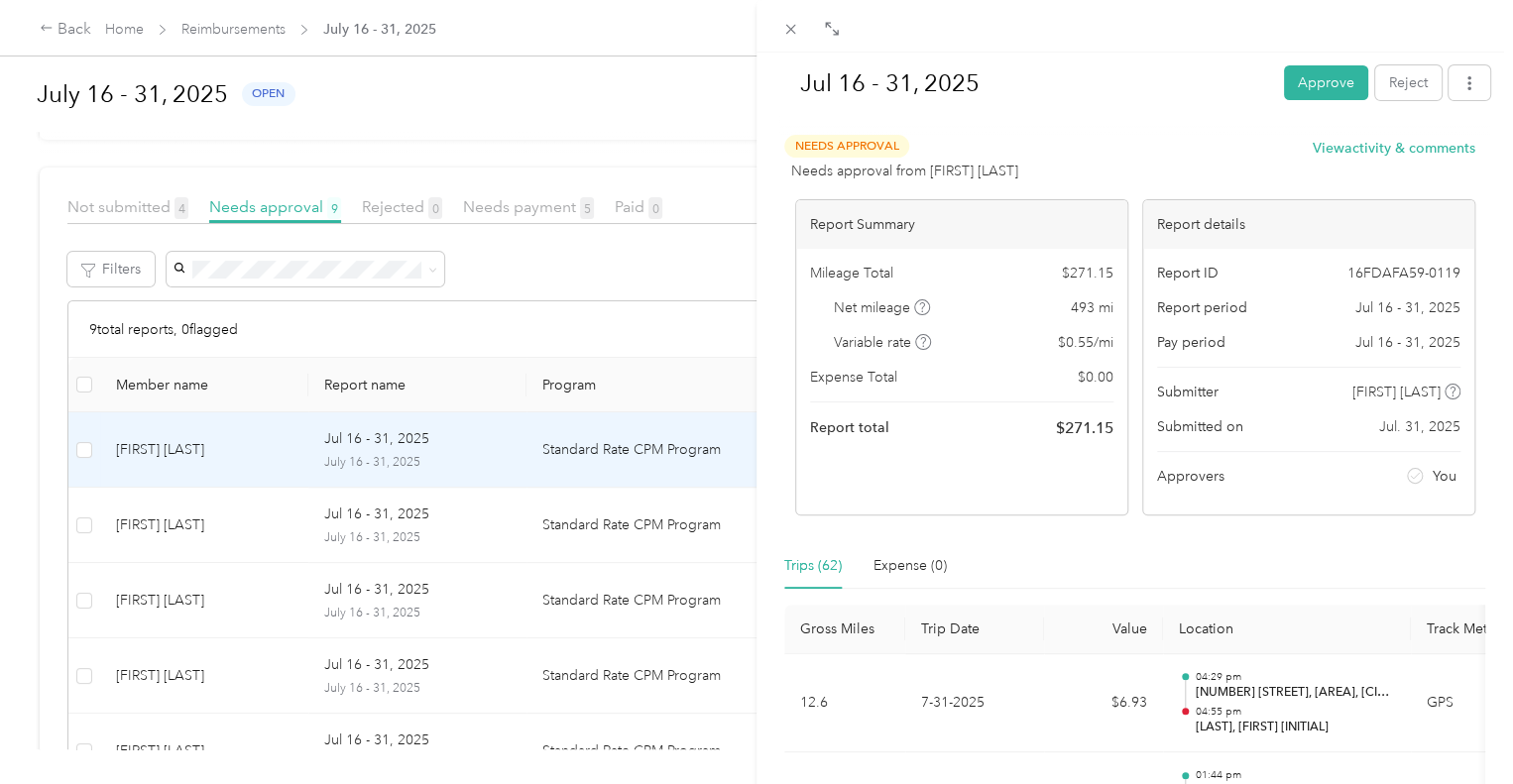 click on "Jul 16 - 31, 2025 Approve Reject Needs Approval Needs approval from [FIRST] [LAST] View  activity & comments Report Summary Mileage Total $ 271.15 Net mileage   493   mi Variable rate   $ 0.55 / mi Expense Total $ 0.00 Report total $ 271.15 Report details Report ID 16FDAFA59-0119 Report period Jul 16 - 31, 2025 Pay period Jul 16 - 31, 2025 Submitter [FIRST] [LAST] Submitted on Jul. 31, 2025 Approvers You Trips (62) Expense (0) Gross Miles Trip Date Value Location Track Method Purpose Notes Tags                   12.6 7-31-2025 $6.93 04:29 pm [NUMBER] [STREET], [AREA], [CITY], [CITY], [STATE] 04:55 pm [LAST], [FIRST] [INITIAL] GPS Transitions Hospice Care - 3 7-31-2025 $1.65 01:44 pm [NUMBER] [STREET], [AREA], [CITY], [CITY], [STATE] 01:49 pm [NUMBER] [STREET], [AREA], [CITY], [CITY], [STATE] GPS Transitions Hospice Care - 6.3 7-31-2025 $3.47 11:59 am [NUMBER] [STREET], [CITY], [STATE] 12:45 pm [NUMBER] [STREET], [AREA], [CITY], [CITY], [STATE] GPS Transitions Hospice Care - 0.9 7-31-2025 $0.50 11:45 am [NUMBER] [STREET], [CITY], [STATE] 11:51 am GPS - 3.5 -" at bounding box center [756, 392] 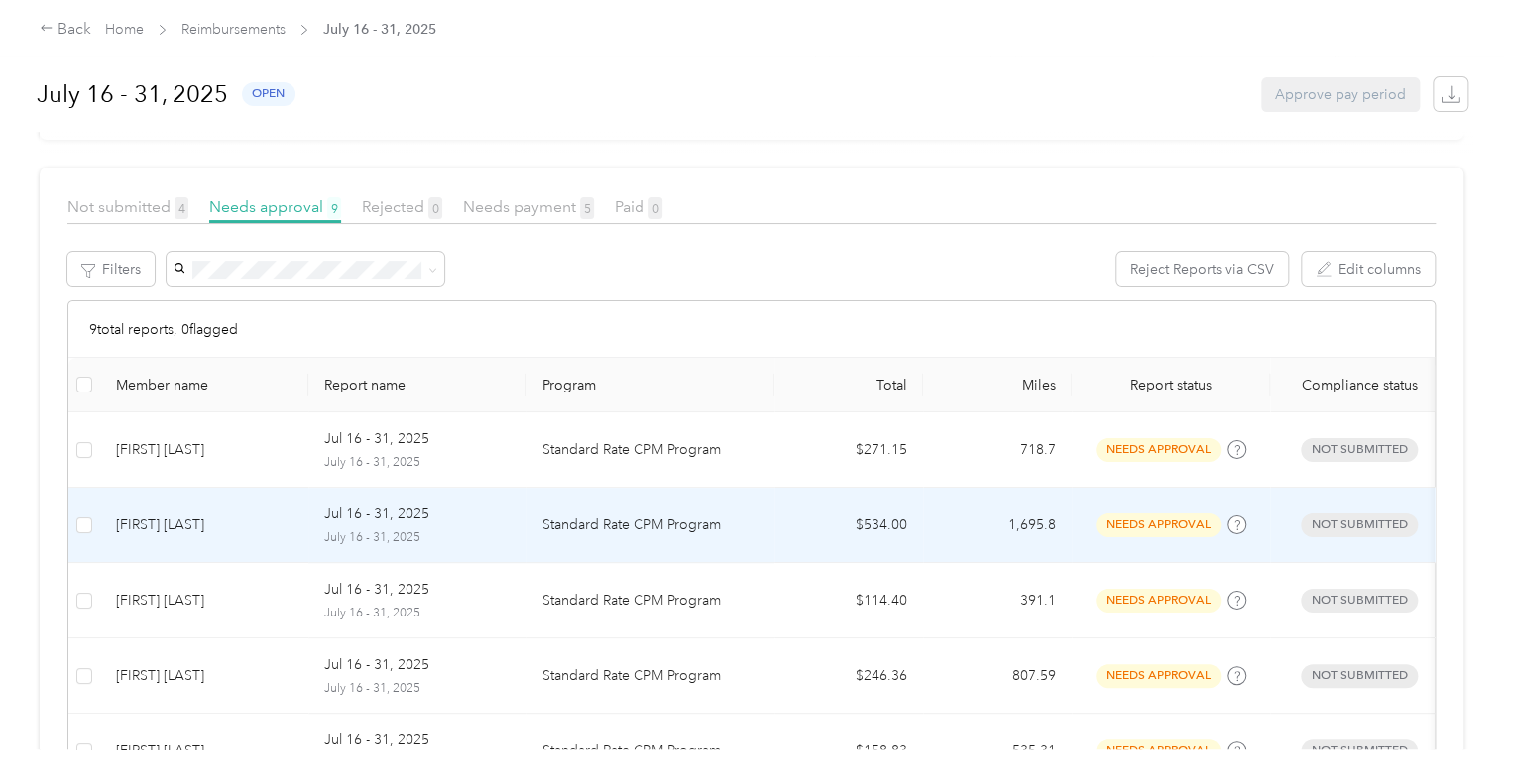 click on "[FIRST] [LAST]" at bounding box center [204, 525] 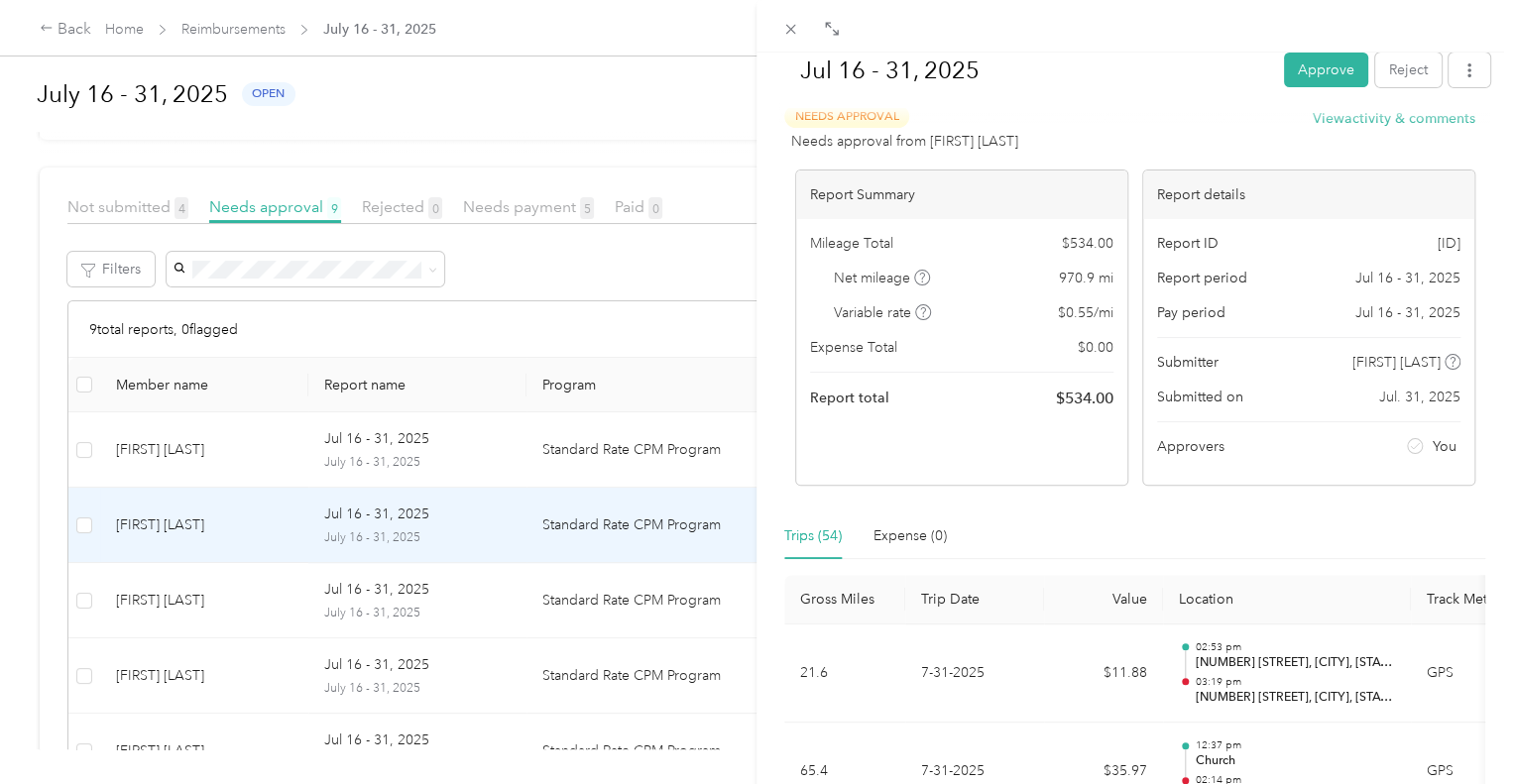 scroll, scrollTop: 0, scrollLeft: 0, axis: both 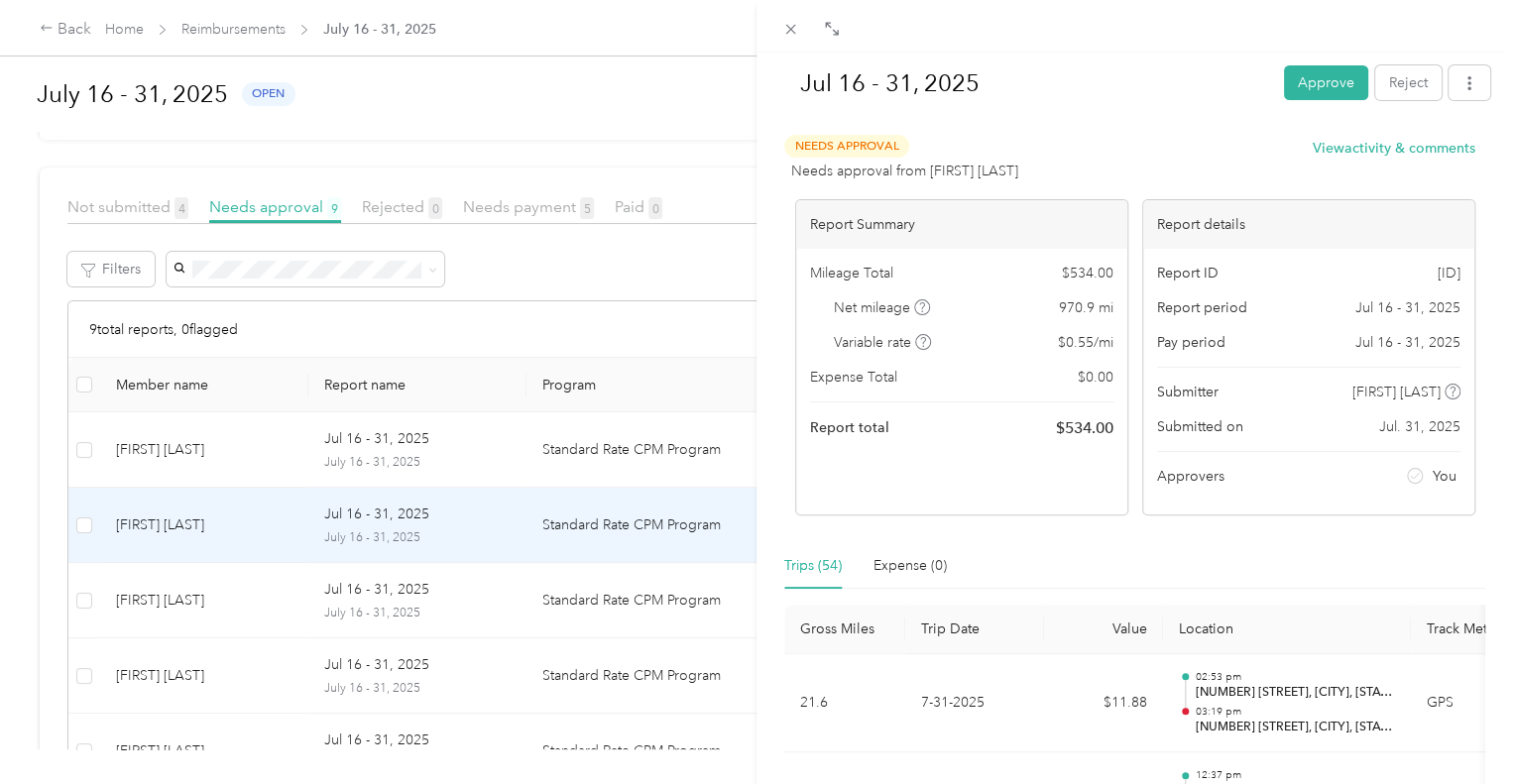 click on "Jul 16 - 31, 2025 Approve Reject Needs Approval Needs approval from [FIRST] [LAST] View  activity & comments Report Summary Mileage Total $ 534.00 Net mileage   970.9   mi Variable rate   $ 0.55 / mi Expense Total $ 0.00 Report total $ 534.00 Report details Report ID 12B9A7BBE-0004 Report period Jul 16 - 31, 2025 Pay period Jul 16 - 31, 2025 Submitter [FIRST] [LAST] Submitted on Jul. 31, 2025 Approvers You Trips (54) Expense (0) Gross Miles Trip Date Value Location Track Method Purpose Notes Tags                   21.6 7-31-2025 $11.88 02:53 pm [NUMBER] [STREET], [CITY], [STATE] 03:19 pm [NUMBER] [STREET], [CITY], [STATE] GPS Transitions Hospice Care - 65.4 7-31-2025 $35.97 12:37 pm Church 02:14 pm [NUMBER] [STREET], [CITY], [STATE] GPS Transitions Hospice Care - 1.1 7-31-2025 $0.61 11:27 am [NUMBER] [STREET], [CITY], [STATE] 11:29 am Church GPS Transitions Hospice Care - 47.4 7-31-2025 $26.07 09:49 am [CITY] Office 10:54 am [NUMBER] [STREET], [CITY], [STATE] GPS Transitions Hospice Care - 38.4 $21.12 -" at bounding box center [756, 392] 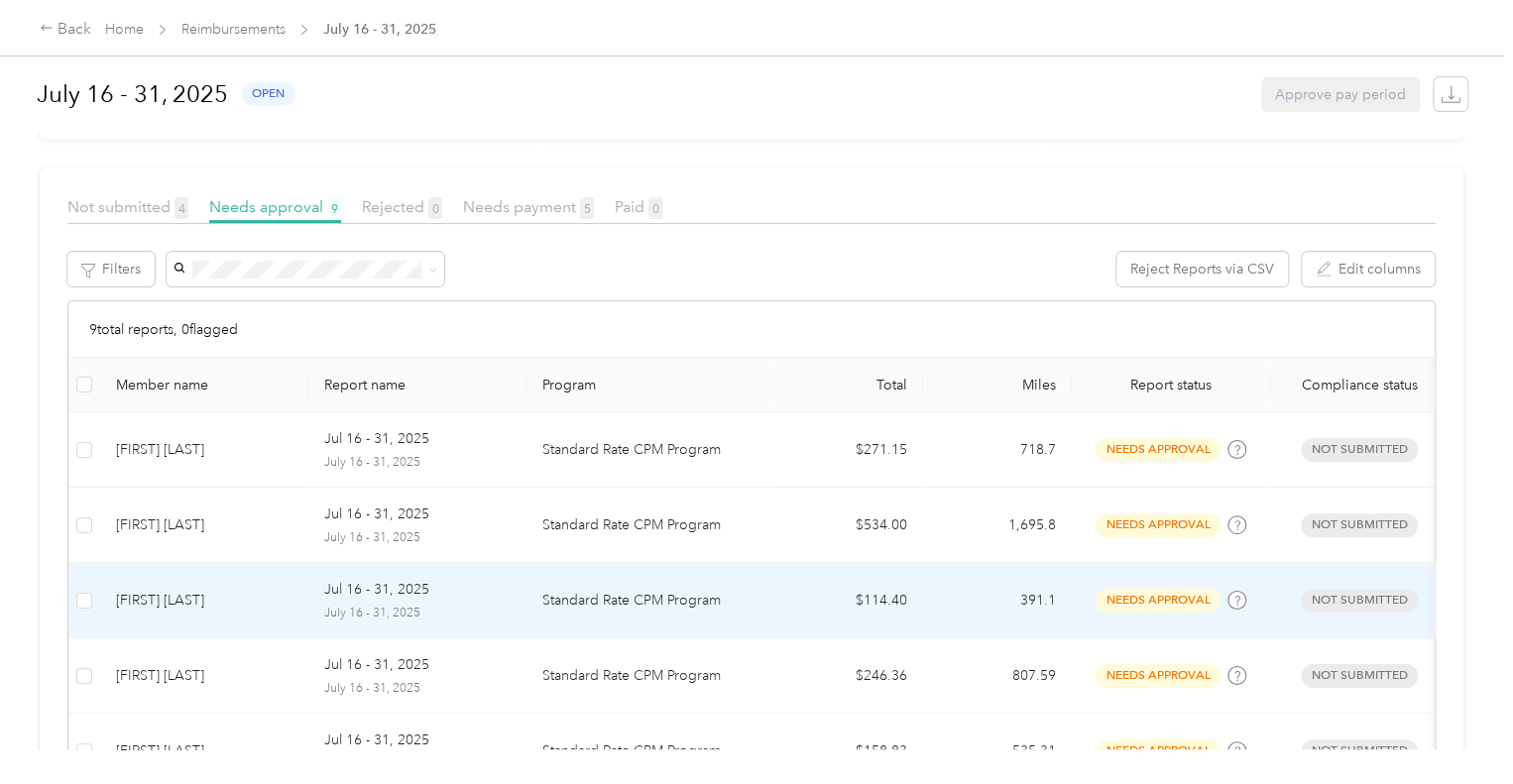 click on "[FIRST] [LAST]" at bounding box center (204, 601) 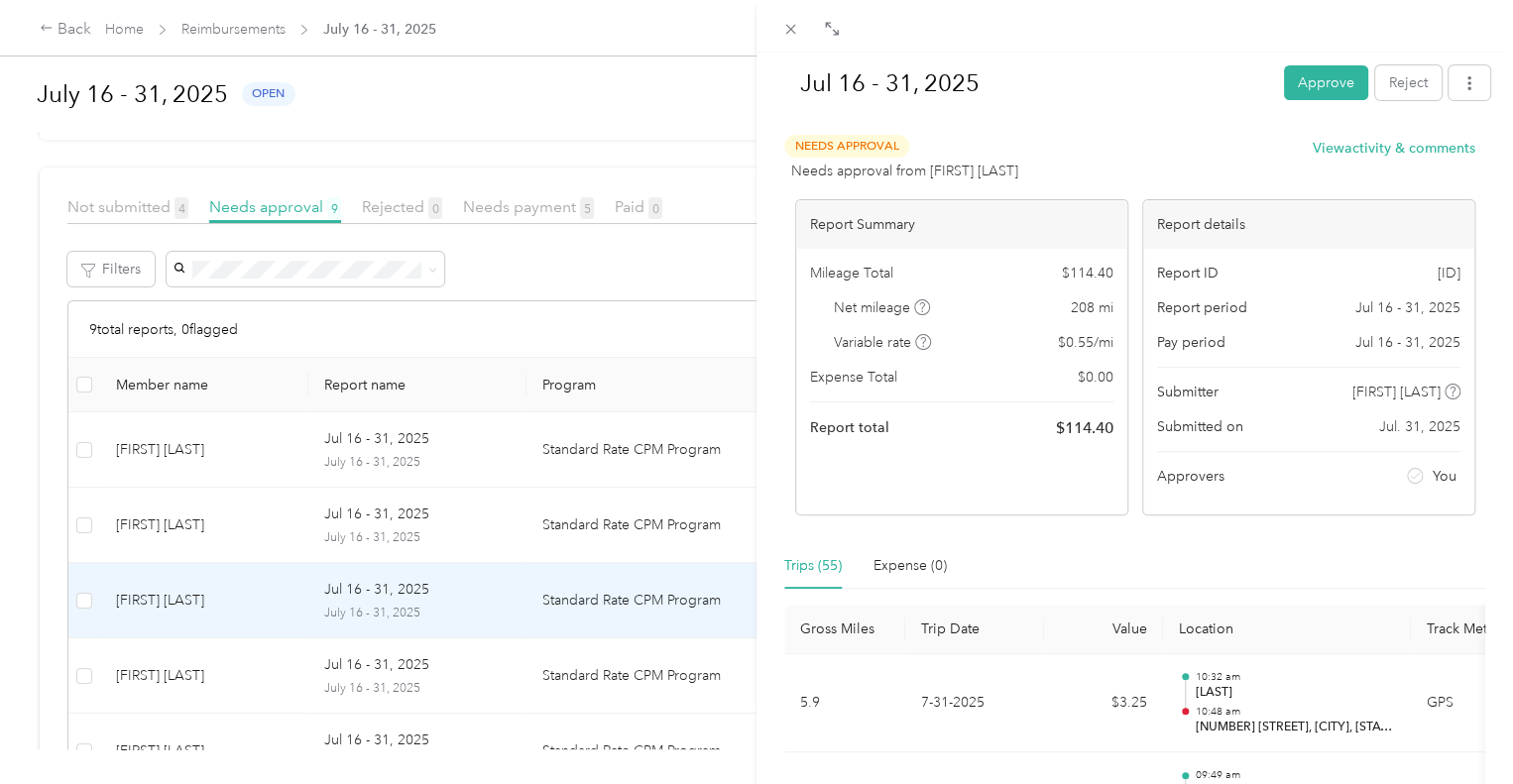 click on "Jul [DATE] - [DATE], [YEAR] Approve Reject Needs Approval Needs approval from [FIRST] [LAST] View  activity & comments Report Summary Mileage Total $[PRICE] Net mileage   [NUMBER]   mi Variable rate   $[PRICE] / mi Expense Total $[PRICE] Report total $[PRICE] Report details Report ID [ID] Report period Jul [DATE] - [DATE], [YEAR] Pay period Jul [DATE] - [DATE], [YEAR] Submitter [FIRST] [LAST] Submitted on Jul. [DATE], [YEAR] Approvers You Trips ([NUMBER]) Expense ([NUMBER]) Gross Miles Trip Date Value Location Track Method Purpose Notes Tags                   [NUMBER] [DATE]-[DATE]-[YEAR] $[PRICE] [TIME] [LOCATION] [TIME] [FIRST] [LAST] GPS Transitions Hospice Care - [NUMBER] [DATE]-[DATE]-[YEAR] $[PRICE] [TIME] [LOCATION] [TIME] [FIRST] [LAST] GPS Transitions Hospice Care - [NUMBER] [DATE]-[DATE]-[YEAR] $[PRICE] [TIME] [NUMBER] [STREET], [CITY], [STATE] [TIME] GPS Transitions Hospice Care - [NUMBER] [DATE]-[DATE]-[YEAR] $[PRICE] [TIME] [LOCATION] [TIME] [FIRST] [LAST] GPS Transitions Hospice Care - [NUMBER] [DATE]-[DATE]-[YEAR] $[PRICE] [TIME] [LOCATION] [TIME] [FIRST] [LAST] GPS Transitions Hospice Care - [NUMBER] [DATE]-[DATE]-[YEAR] $[PRICE]" at bounding box center (756, 392) 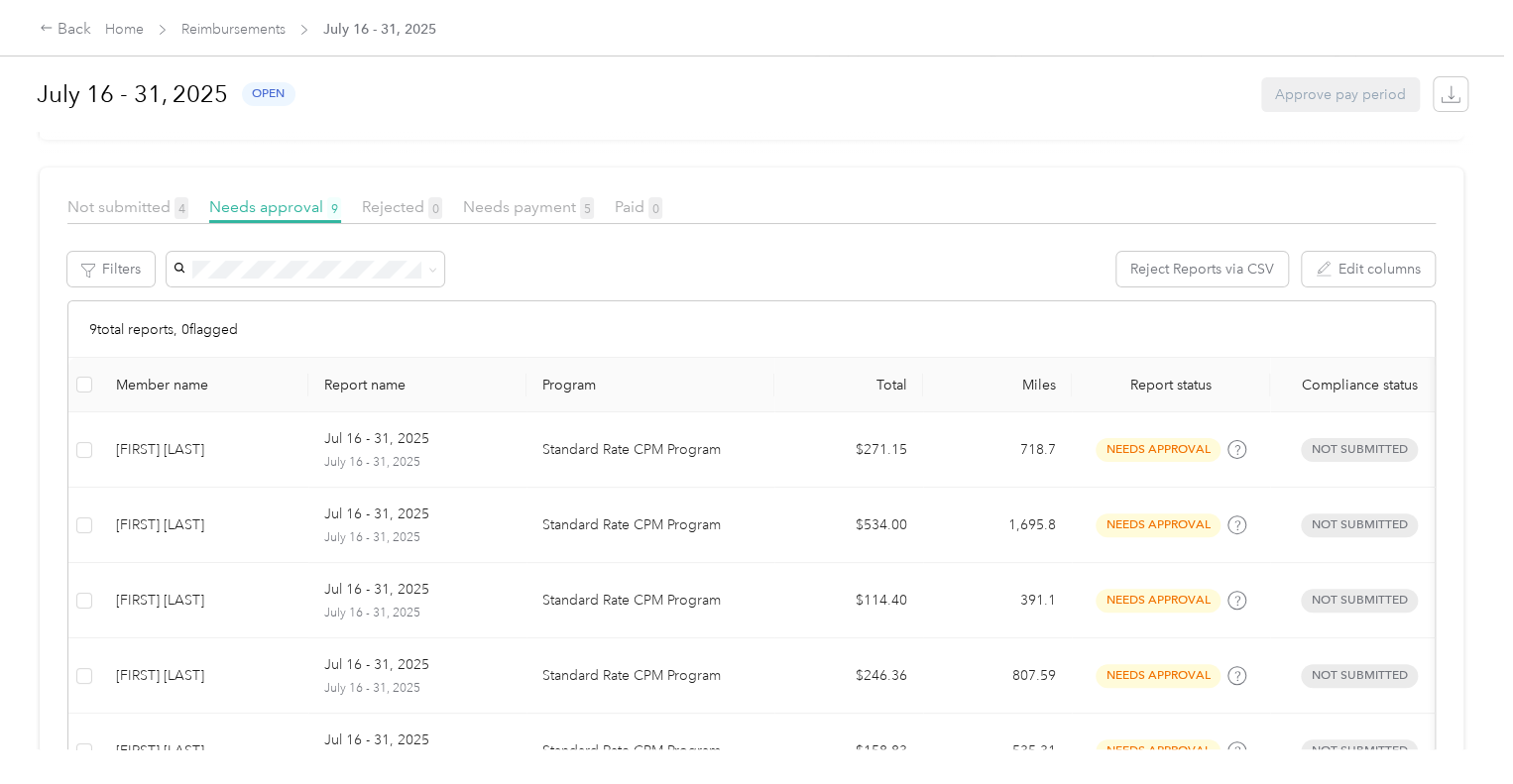 click on "Jul 16 - 31, 2025" at bounding box center (377, 439) 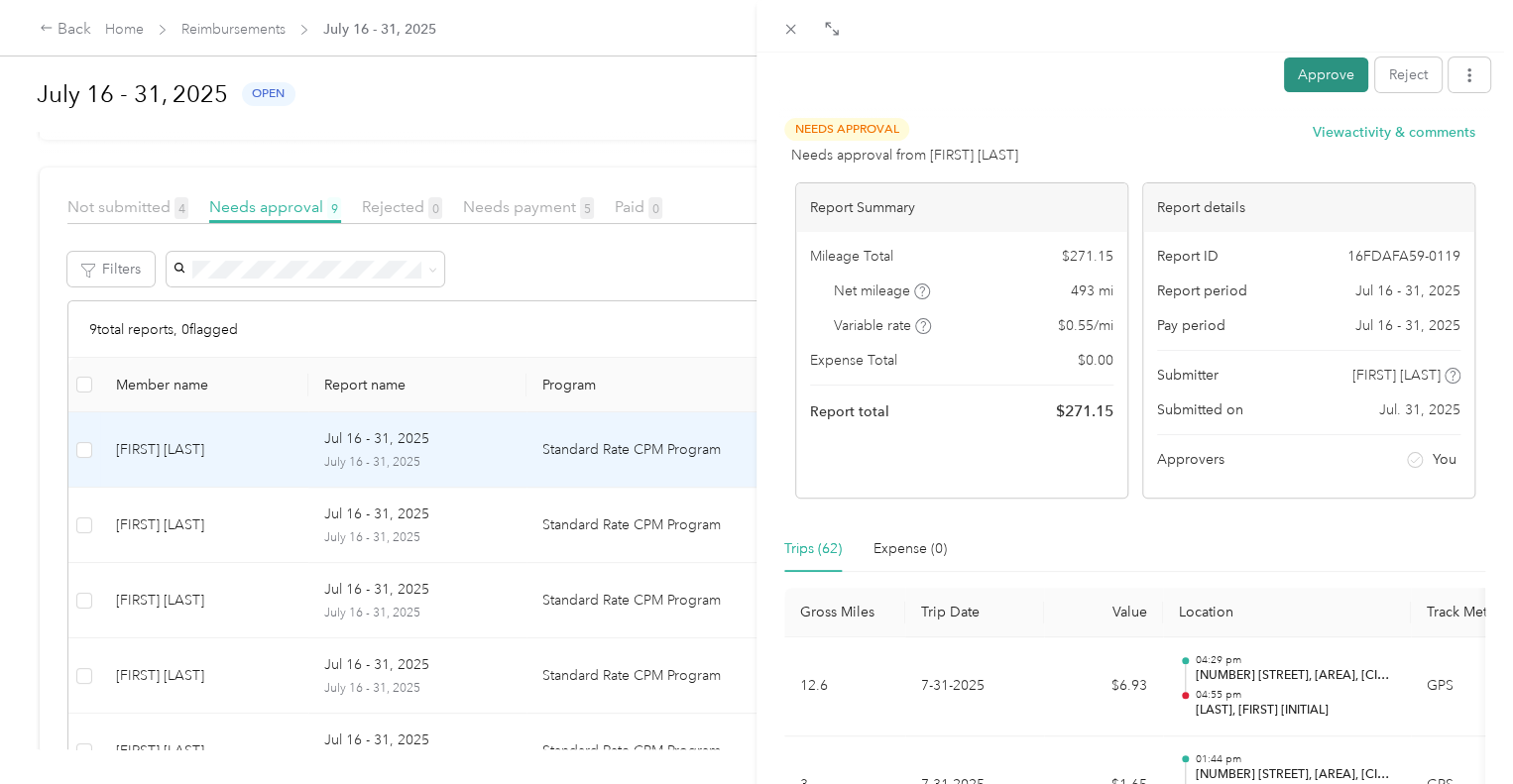 click on "Approve" at bounding box center [1326, 74] 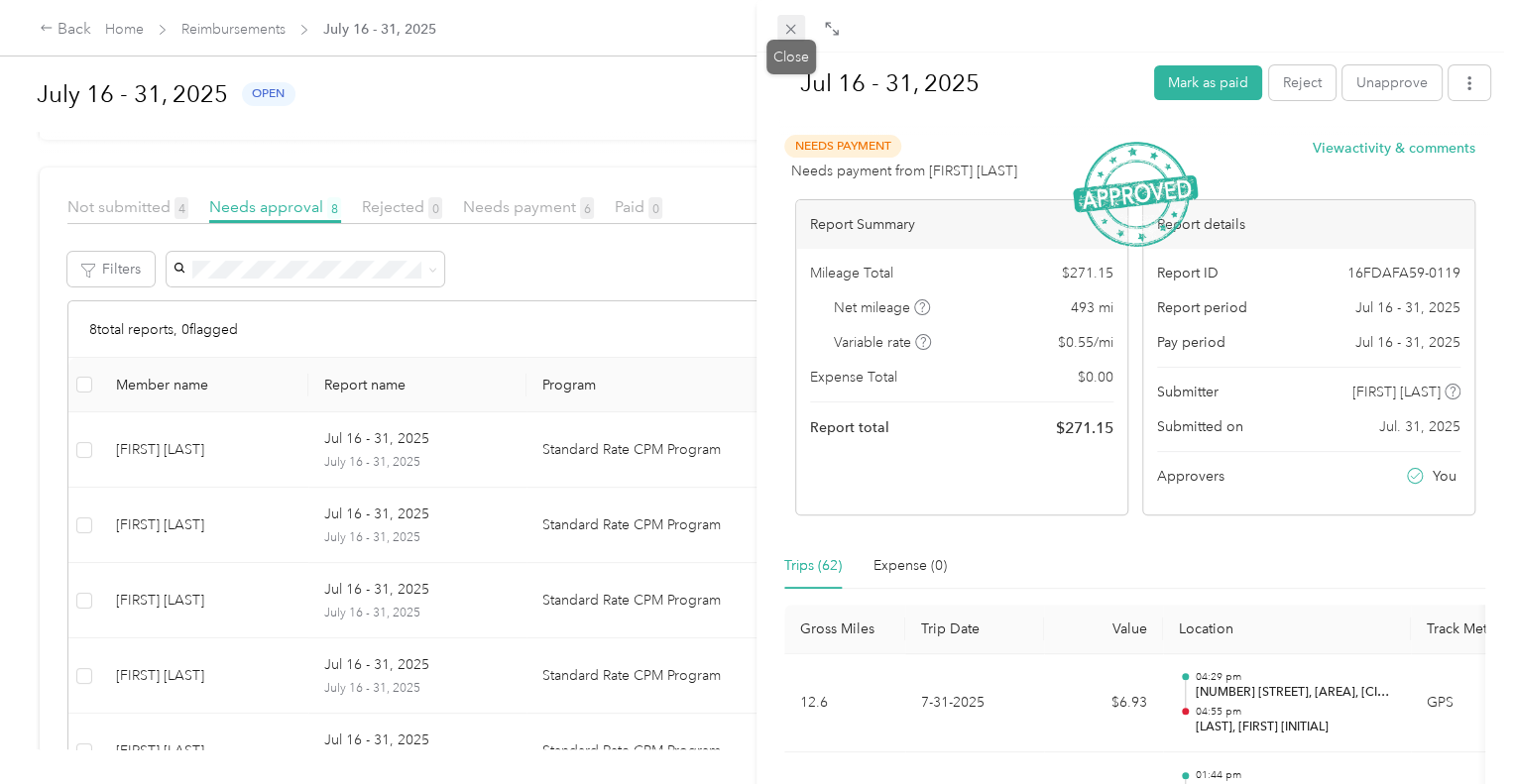 click 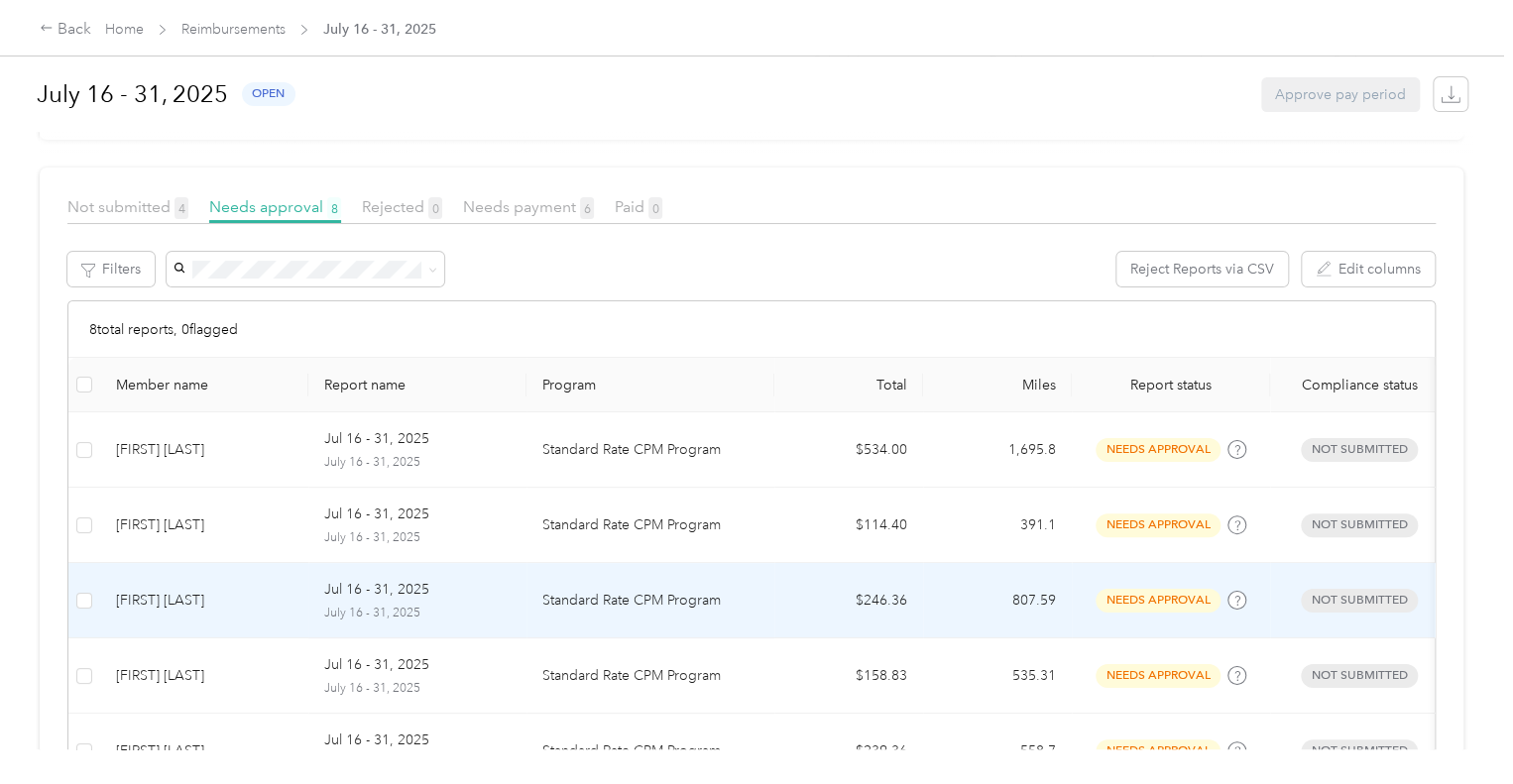 click on "July 16 - 31, 2025" at bounding box center [417, 614] 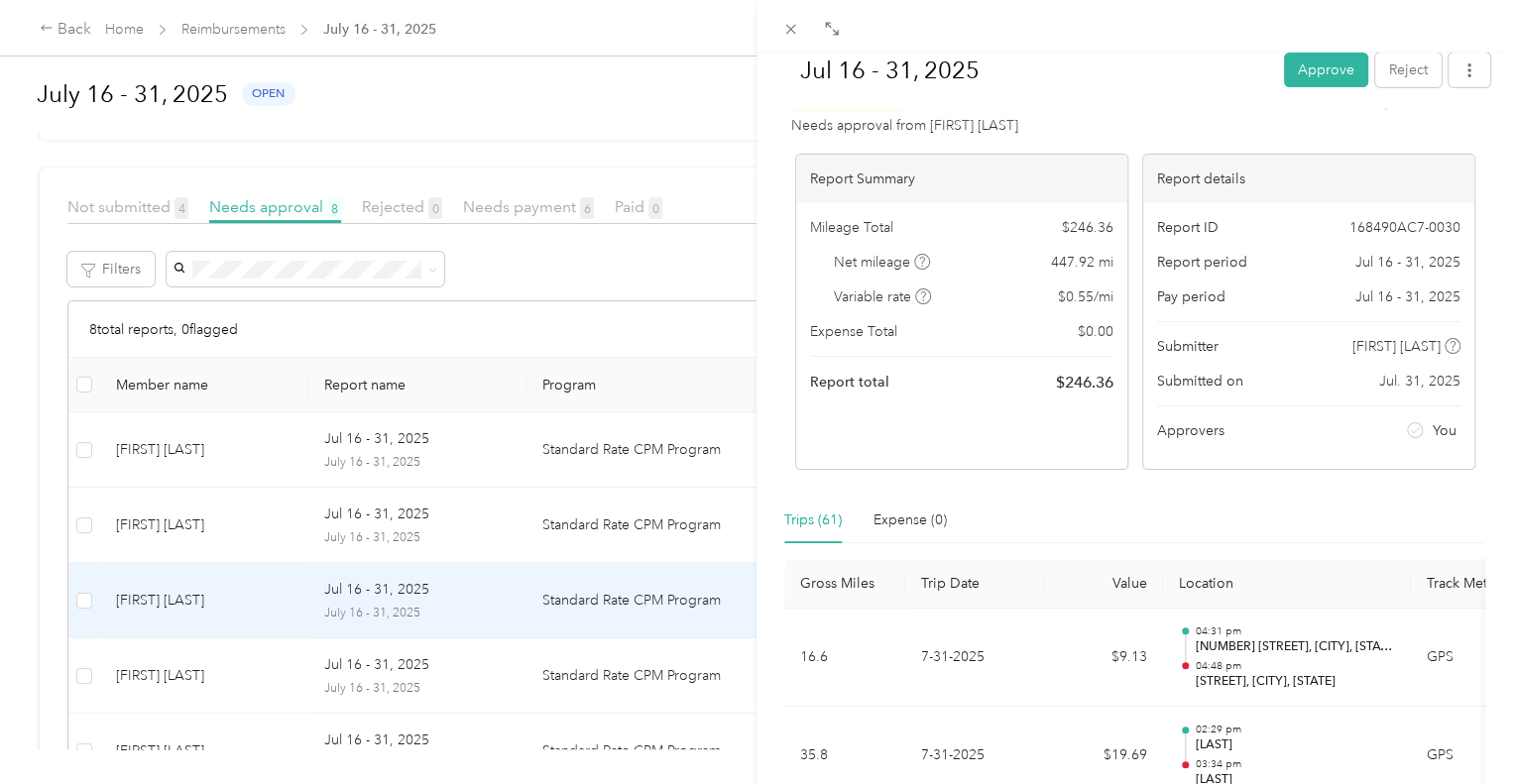 scroll, scrollTop: 0, scrollLeft: 0, axis: both 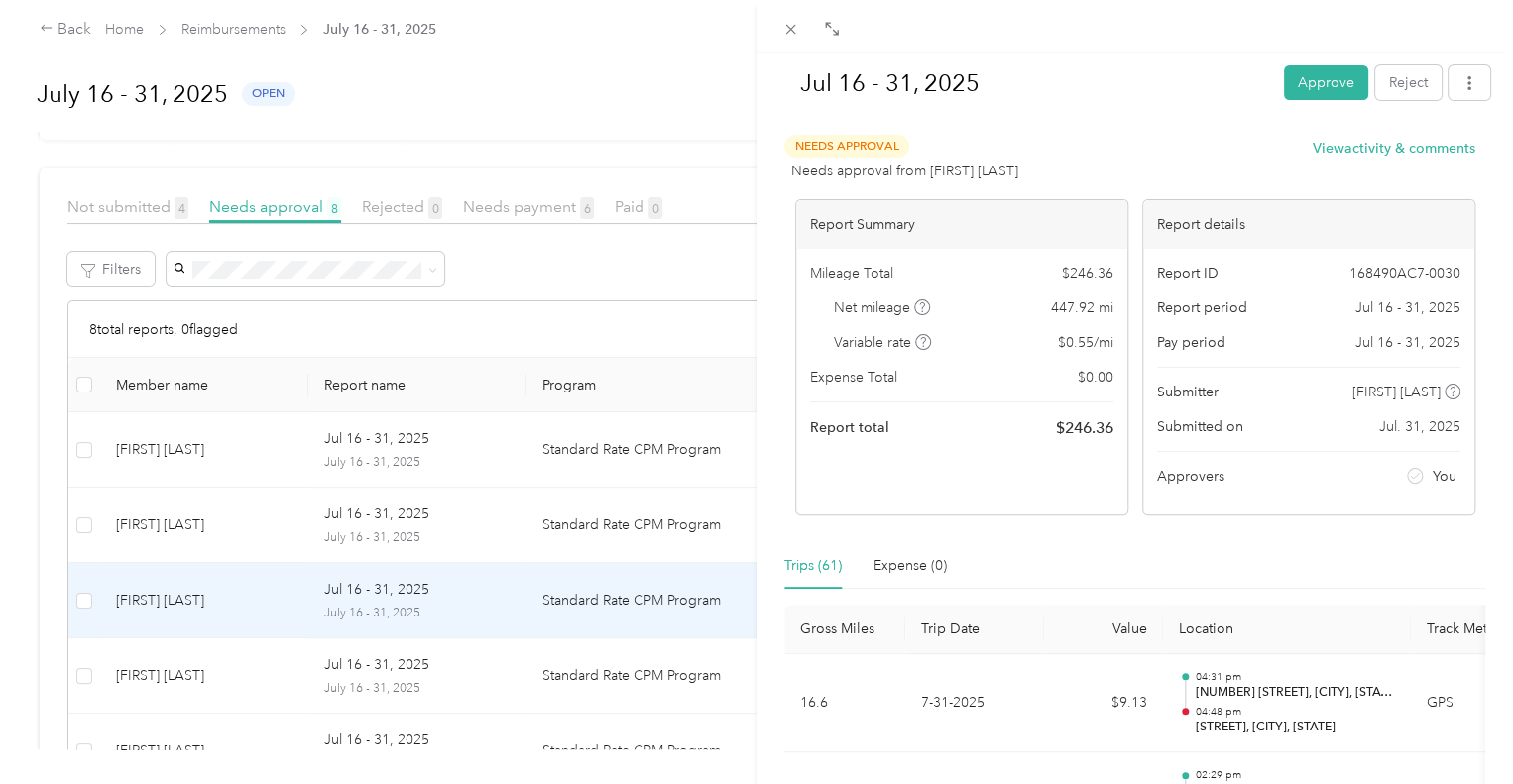 click on "Jul 16 - 31, 2025 Approve Reject Needs Approval Needs approval from [FIRST] [LAST] View  activity & comments Report Summary Mileage Total $ 246.36 Net mileage   447.92   mi Variable rate   $ 0.55 / mi Expense Total $ 0.00 Report total $ 246.36 Report details Report ID 168490AC7-0030 Report period Jul 16 - 31, 2025 Pay period Jul 16 - 31, 2025 Submitter [FIRST] [LAST] Submitted on Jul. 31, 2025 Approvers You Trips (61) Expense (0) Gross Miles Trip Date Value Location Track Method Purpose Notes Tags                   16.6 7-31-2025 $9.13 04:31 pm [NUMBER] [STREET], [CITY], [STATE] 04:48 pm [STREET], [CITY], [STATE] GPS Transitions Hospice Care - 35.8 7-31-2025 $19.69 02:29 pm [LAST] 03:34 pm [LAST] GPS Transitions Hospice Care - 11.4 7-31-2025 $6.27 12:37 pm [STREET], [CITY], [STATE] 12:59 pm [STREET], [CITY], [STATE] GPS Transitions Hospice Care - 11.5 7-31-2025 $6.33 12:05 pm [FIRST] [LAST] 12:27 pm [NUMBER] [STREET], [CITY], [STATE], [COUNTRY] GPS (Edited) Transitions Hospice Care - 13.1 7-30-2025 $7.21 11:59 am [LAST]  12:14 pm -" at bounding box center (756, 392) 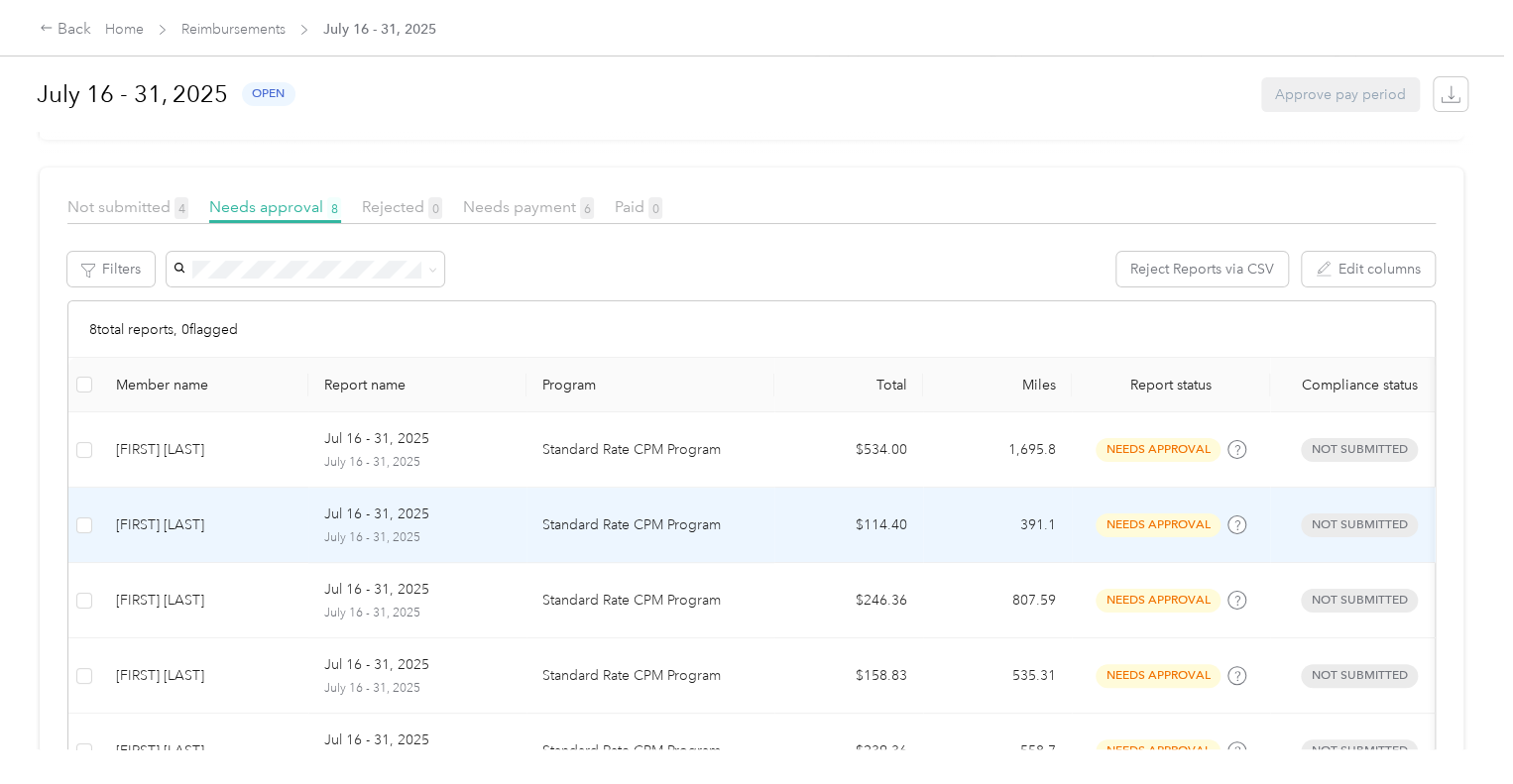 click on "[FIRST] [LAST]" at bounding box center [204, 525] 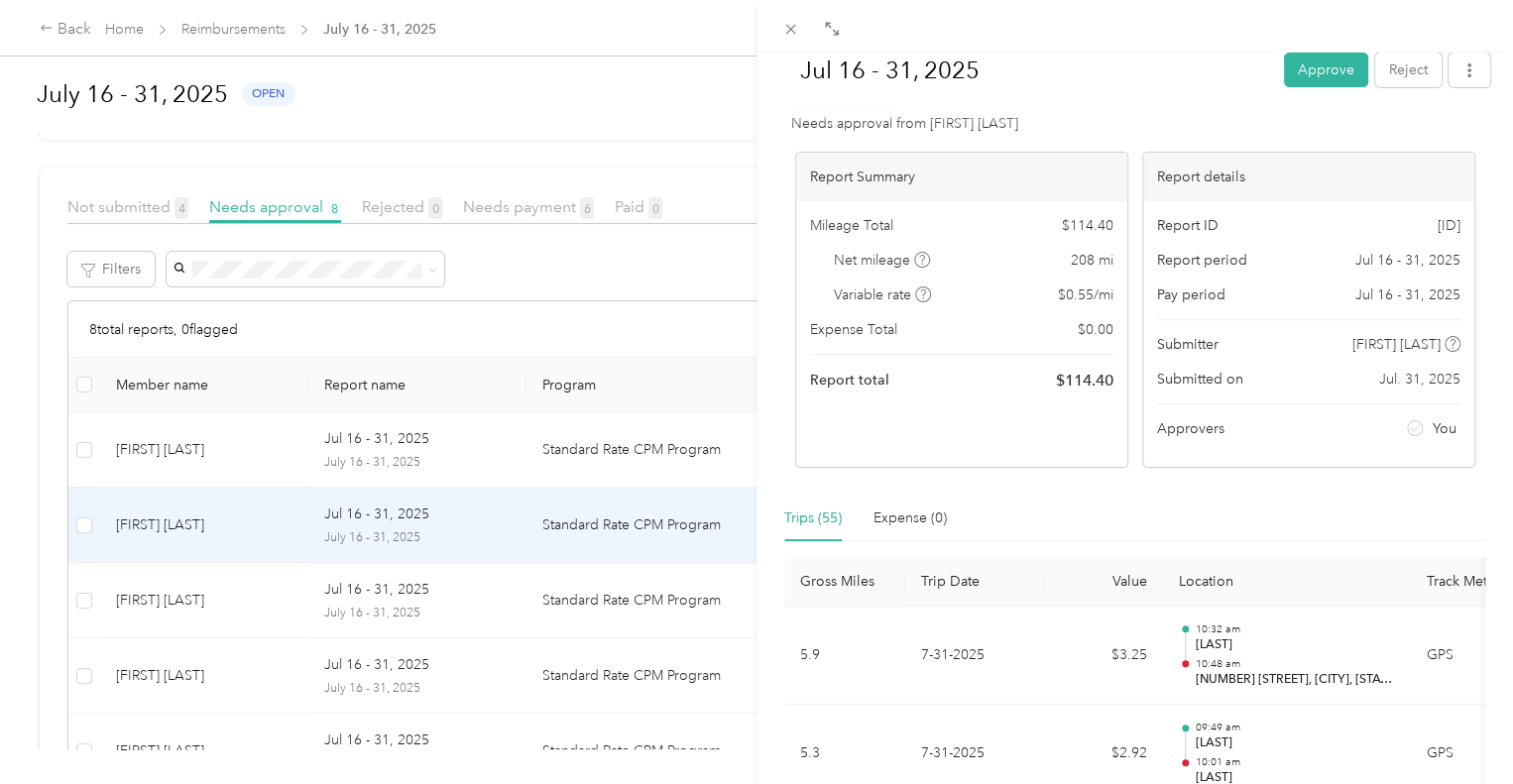 scroll, scrollTop: 0, scrollLeft: 0, axis: both 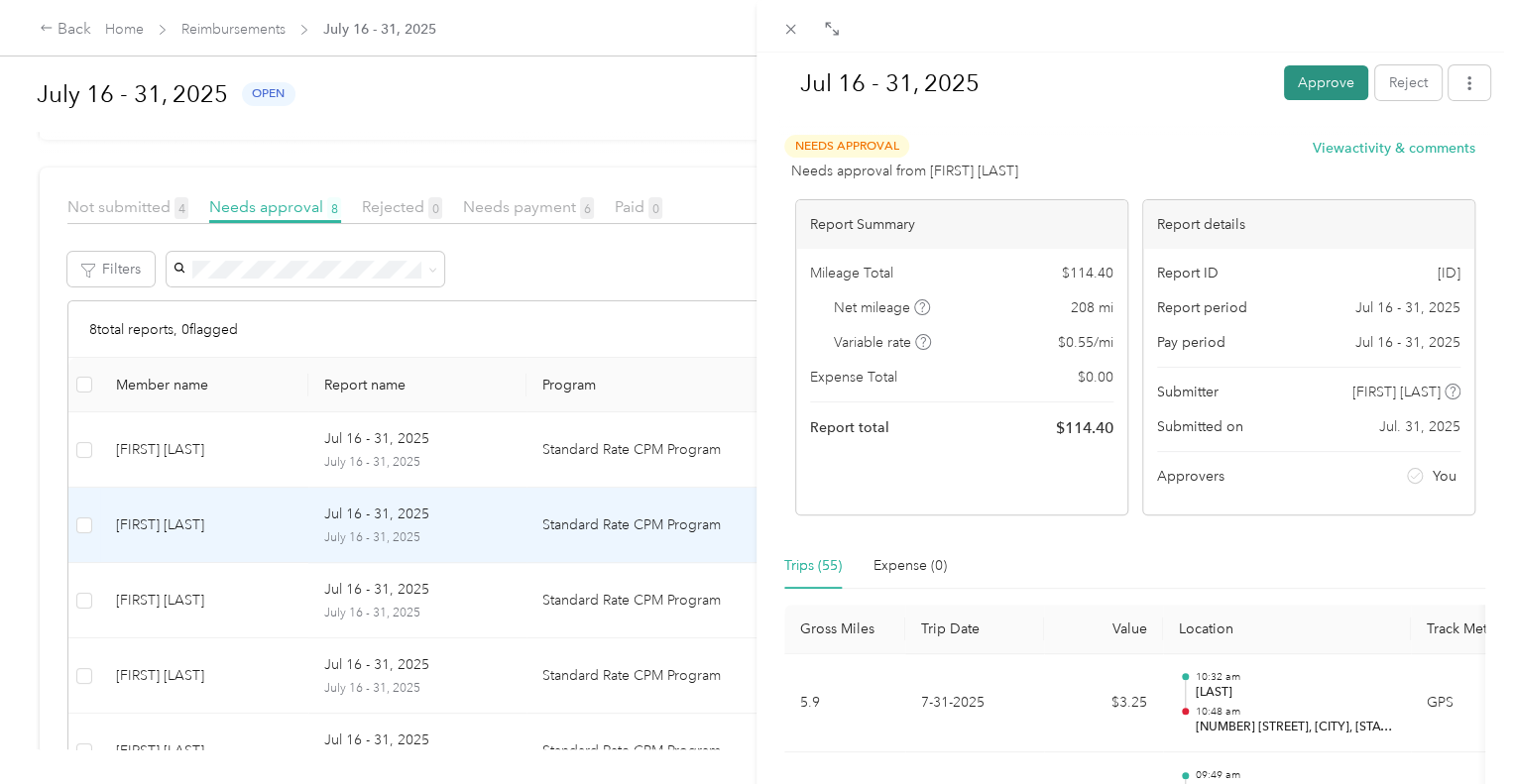 click on "Approve" at bounding box center (1326, 82) 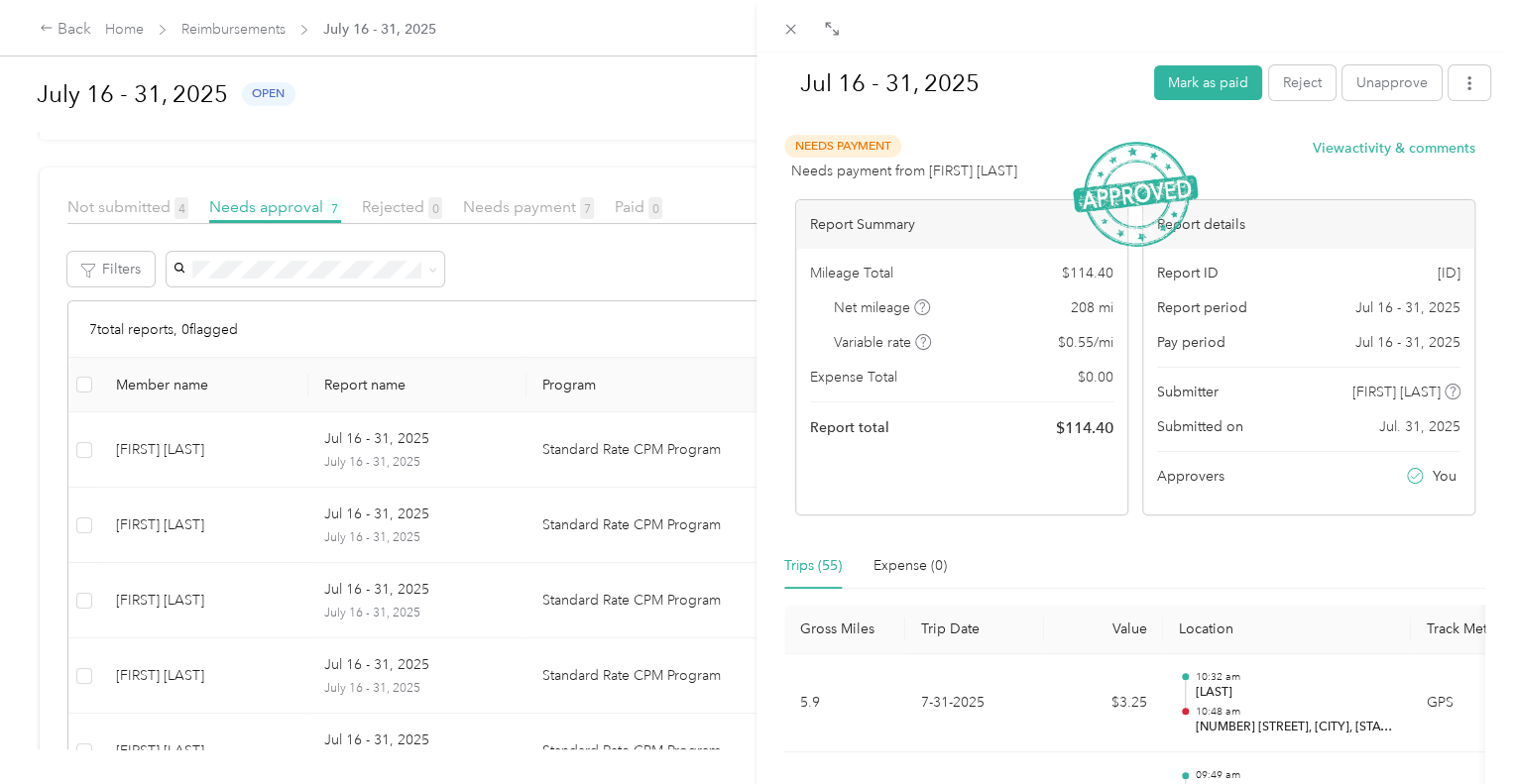 click on "Jul [DATE] - [DATE], [YEAR] Mark as paid Reject Unapprove Needs Payment Needs payment from [FIRST] [LAST] View  activity & comments Report Summary Mileage Total $[PRICE] Net mileage   [NUMBER]   mi Variable rate   $[PRICE] / mi Expense Total $[PRICE] Report total $[PRICE] Report details Report ID [ID] Report period Jul [DATE] - [DATE], [YEAR] Pay period Jul [DATE] - [DATE], [YEAR] Submitter [FIRST] [LAST] Submitted on Jul. [DATE], [YEAR] Approvers You Trips ([NUMBER]) Expense ([NUMBER]) Gross Miles Trip Date Value Location Track Method Purpose Notes Tags                   [NUMBER] [DATE]-[DATE]-[YEAR] $[PRICE] [TIME] [LOCATION] [TIME] [NUMBER] [STREET], [CITY], [STATE] GPS Transitions Hospice Care - [NUMBER] [DATE]-[DATE]-[YEAR] $[PRICE] [TIME] [CITY] [TIME] [LOCATION] GPS Transitions Hospice Care - [NUMBER] [DATE]-[DATE]-[YEAR] $[PRICE] [TIME] [CITY] [STREET], [CITY], [STATE] [TIME] [FIRST] [LAST] GPS Transitions Hospice Care - [NUMBER] [DATE]-[DATE]-[YEAR] $[PRICE] [TIME] [FIRST] [LAST] [FIRST] [LAST] GPS Transitions Hospice Care - [NUMBER] [DATE]-[DATE]-[YEAR] $[PRICE] [TIME] [FIRST] [LAST] [TIME] [FIRST] [LAST] GPS Transitions Hospice Care - [NUMBER]" at bounding box center [756, 392] 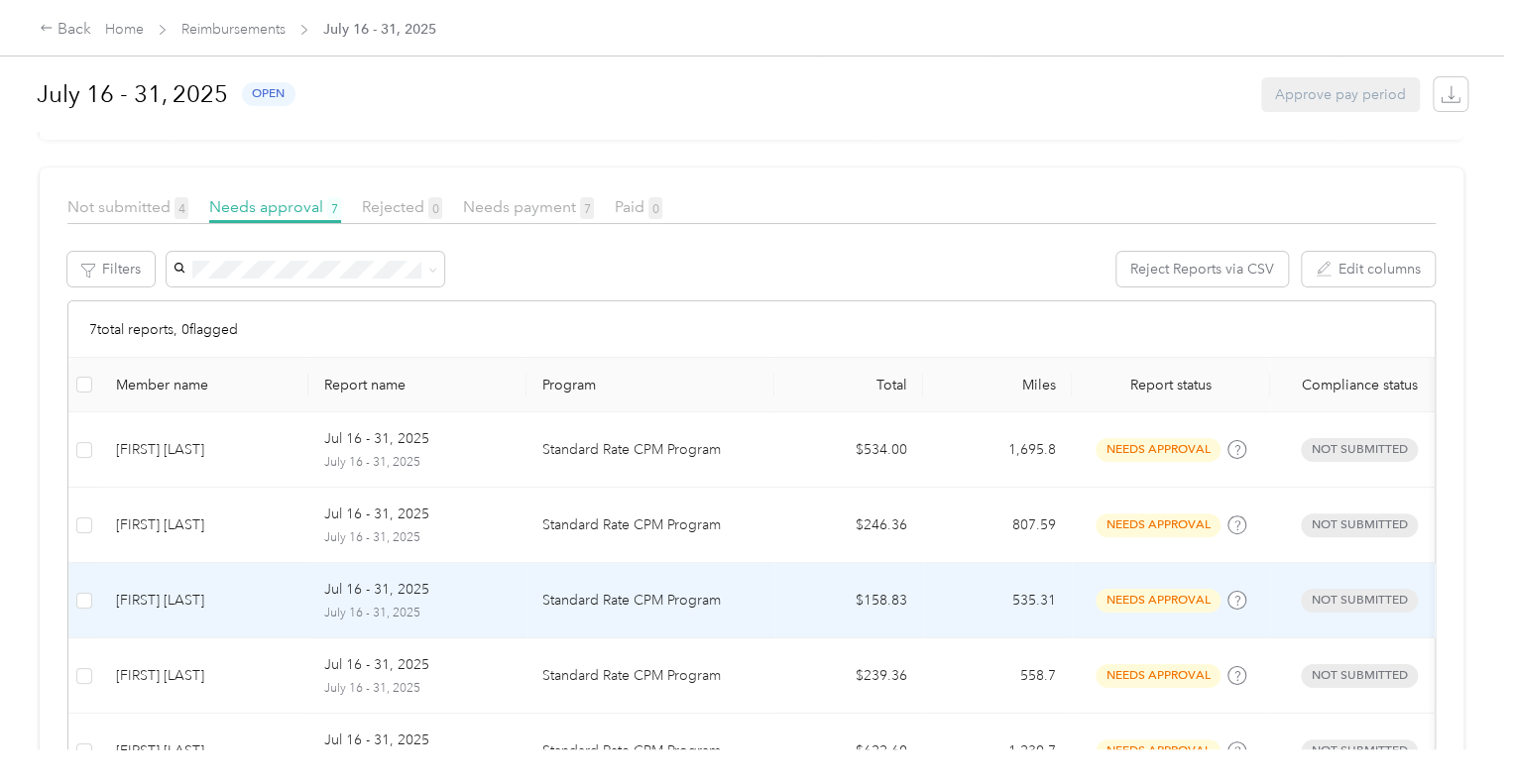 click on "[FIRST] [LAST]" at bounding box center (204, 601) 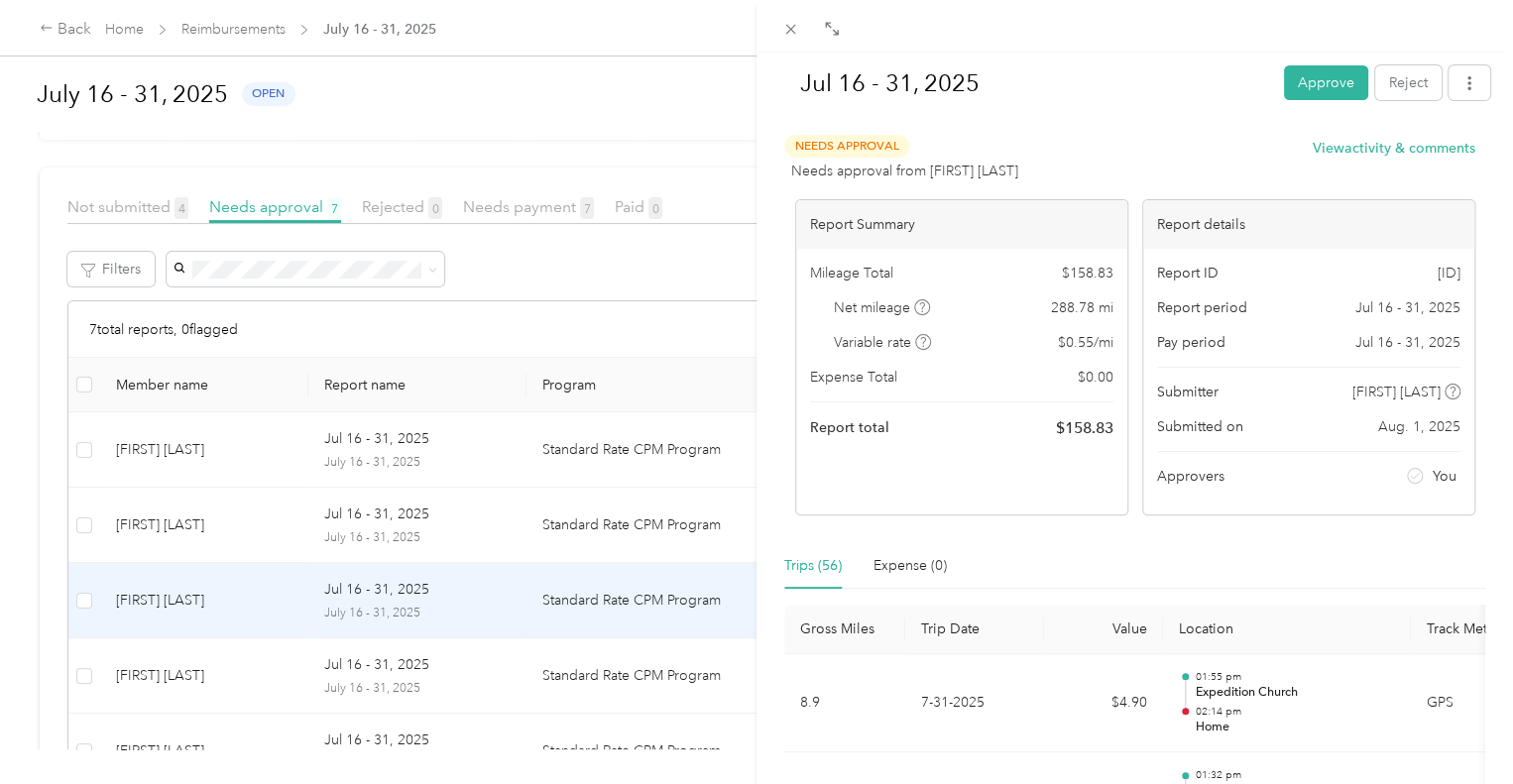 click on "[DATE] [NAME] [NAME] [DATE] [NAME] [NAME] [DATE] [NAME] [NAME] [DATE] [NAME] [NAME] [DATE] [NAME] [NAME] [DATE] [NAME] [NAME]" at bounding box center [756, 392] 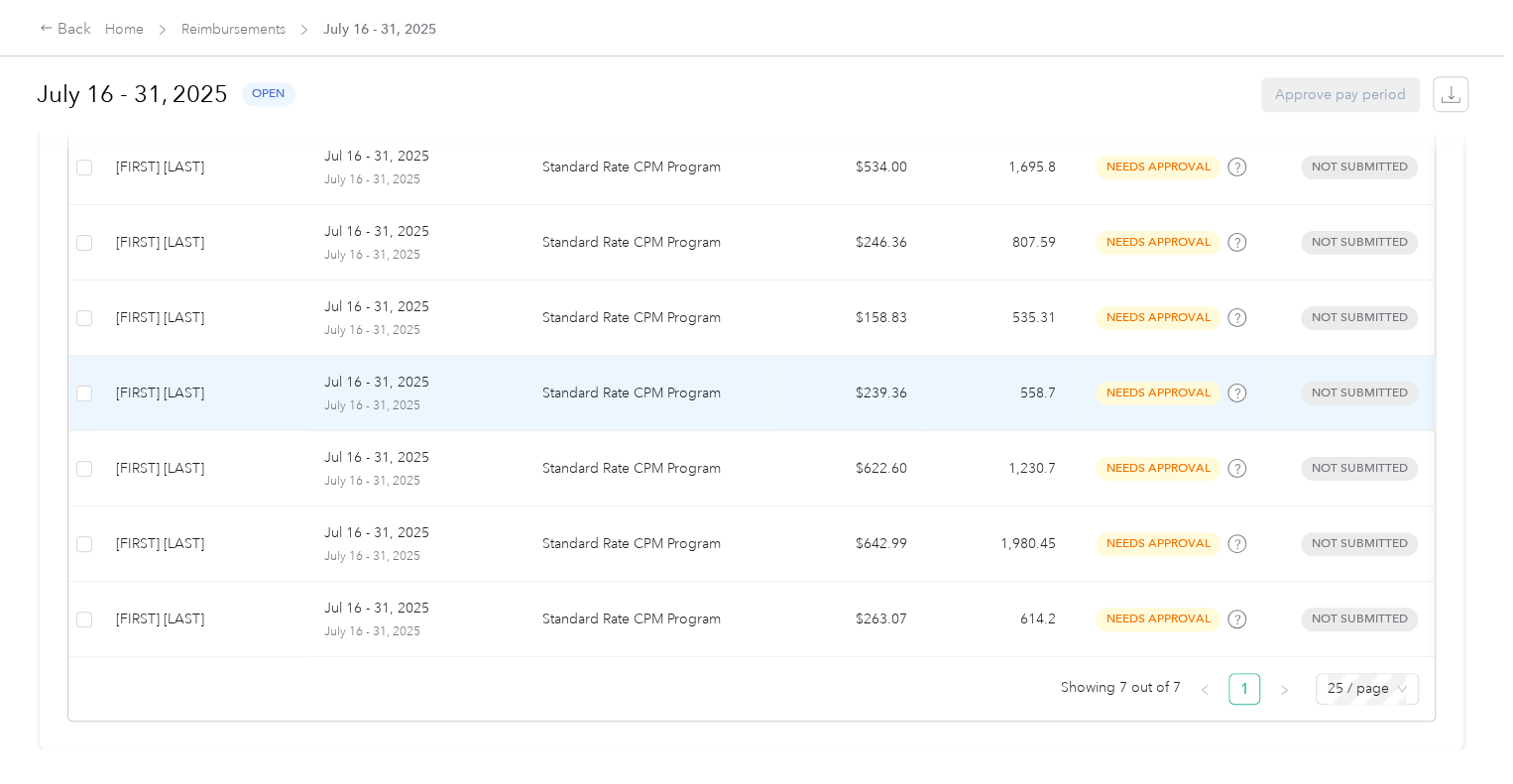 scroll, scrollTop: 587, scrollLeft: 0, axis: vertical 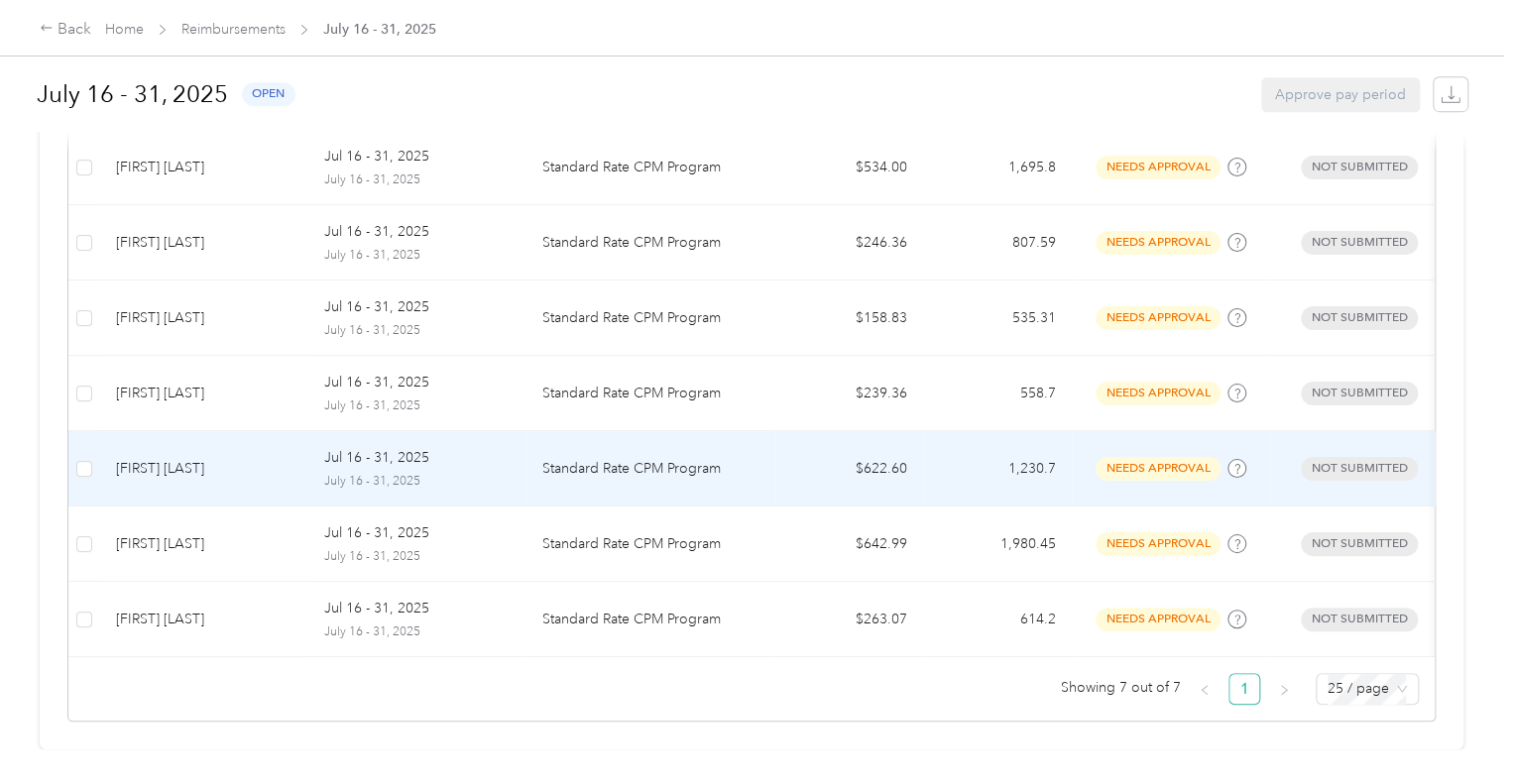 click on "Jul 16 - 31, 2025" at bounding box center (377, 458) 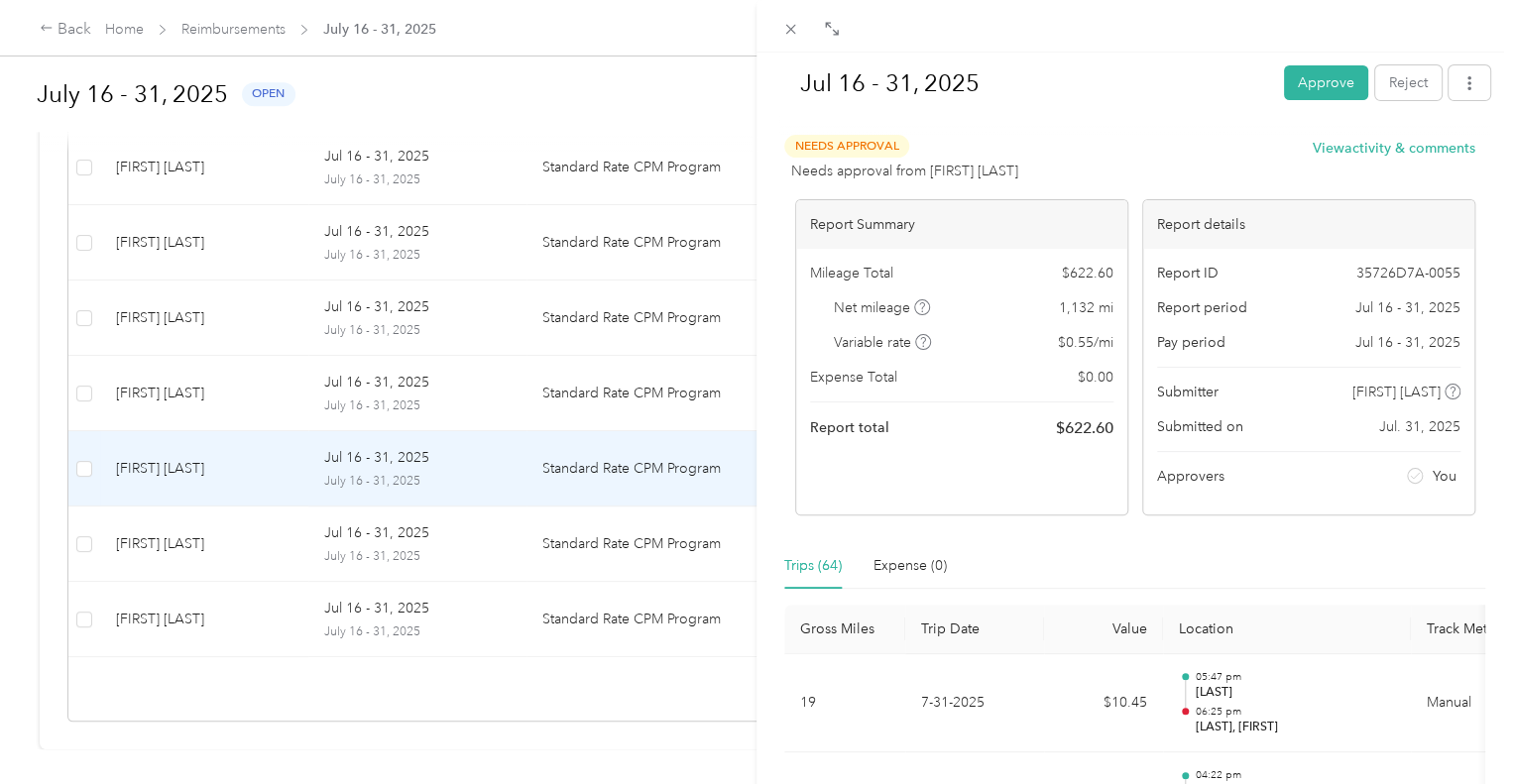 click on "[DATE] [NAME] [NAME] [DATE] [NAME] [NAME] [DATE] [NAME] [NAME] [DATE] [NAME] [NAME] [DATE] [NAME] [NAME] [DATE] [NAME] [NAME] [DATE] [NAME] [NAME]" at bounding box center (756, 392) 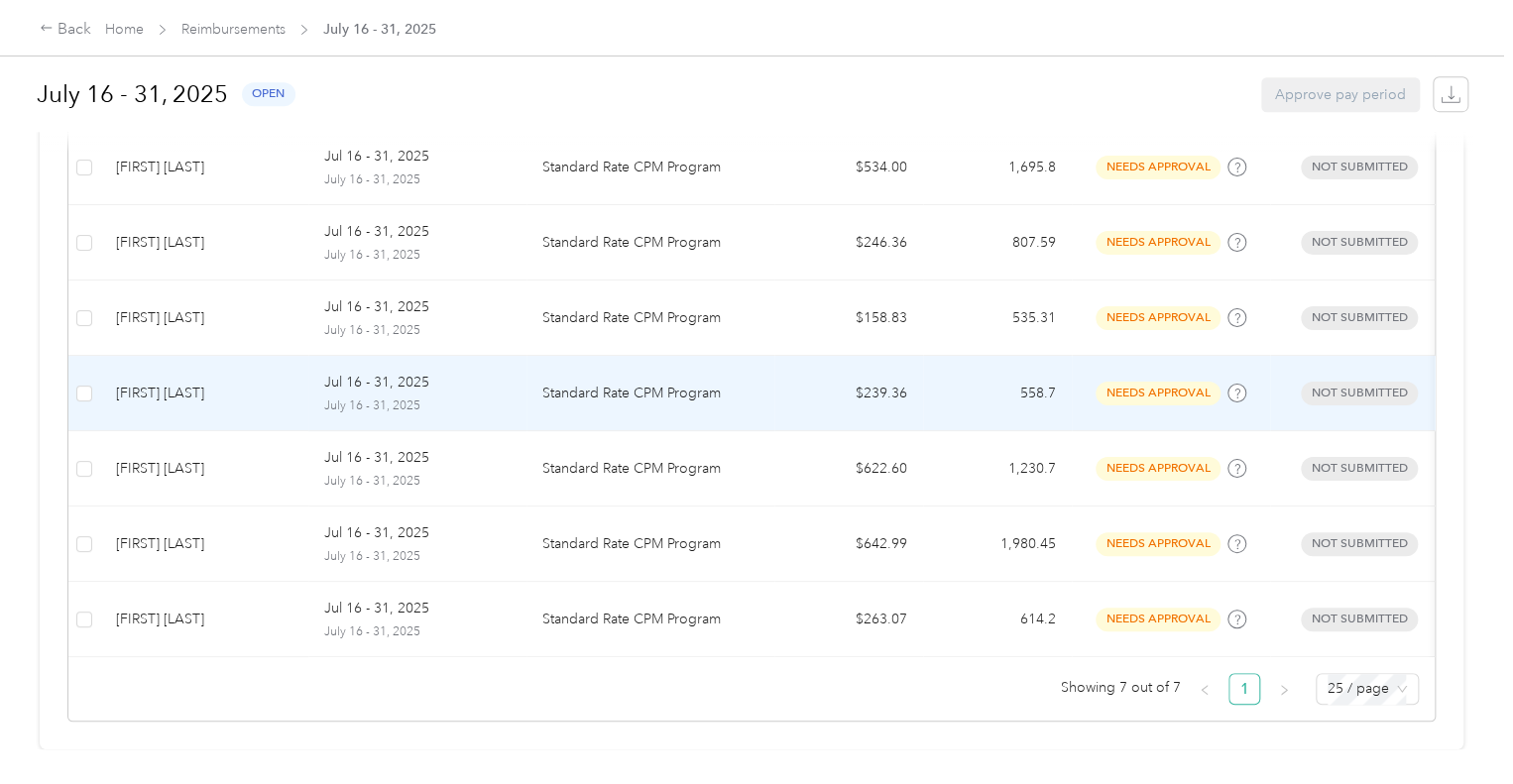 click on "July 16 - 31, 2025" at bounding box center [417, 406] 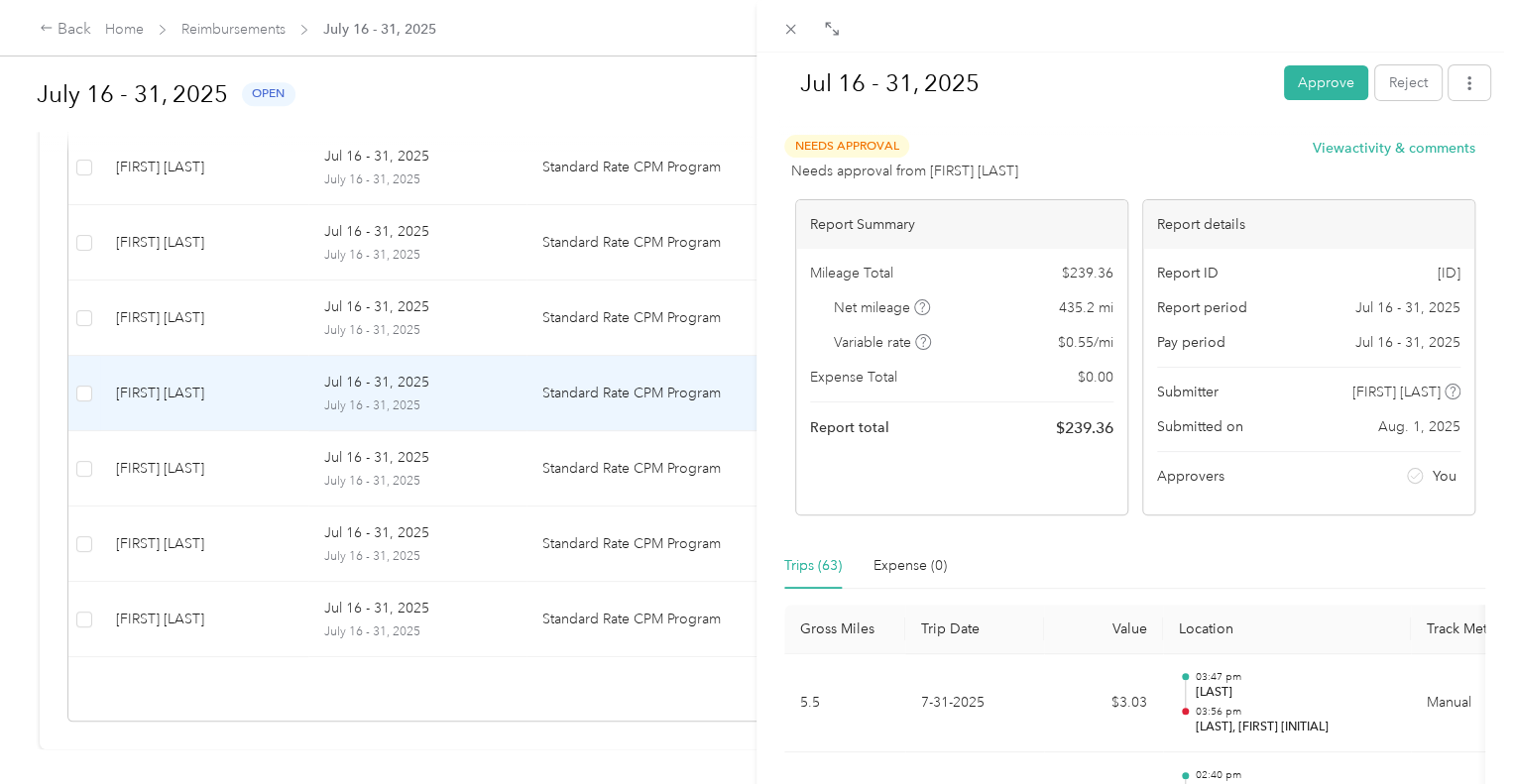 click on "Jul [DATE] - [DATE], [YEAR] [YEAR] [DATE] - [DATE], [YEAR] Approve Reject Needs Approval Needs approval from [FIRST] [LAST] View  activity & comments Report Summary Mileage Total $[PRICE] Net mileage   [NUMBER]   mi Variable rate   $[PRICE] / mi Expense Total $[PRICE] Report total $[PRICE] Report details Report ID [ID] Report period Jul [DATE] - [DATE], [YEAR] Pay period Jul [DATE] - [DATE], [YEAR] Submitter [FIRST] [LAST] Submitted on Aug. [DATE], [YEAR] Approvers You Trips ([NUMBER]) Expense ([NUMBER]) Gross Miles Trip Date Value Location Track Method Purpose Notes Tags                   [NUMBER] [DATE]-[DATE]-[YEAR] $[PRICE] [TIME] [FIRST] [LAST] Manual Transitions Hospice Care - [NUMBER] [DATE]-[DATE]-[YEAR] $[PRICE] [TIME] [CITY] [TIME] [CITY], [STATE] GPS Transitions Hospice Care - [NUMBER] [DATE]-[DATE]-[YEAR] $[PRICE] [TIME] [FIRST] [LAST] [TIME] [FIRST] [LAST] GPS Transitions Hospice Care - [NUMBER] [DATE]-[DATE]-[YEAR] $[PRICE] [TIME] [LOCATION] [TIME] [FIRST] [LAST] GPS Transitions Hospice Care - [NUMBER] [DATE]-[DATE]-[YEAR] $[PRICE] [TIME] - -" at bounding box center [756, 392] 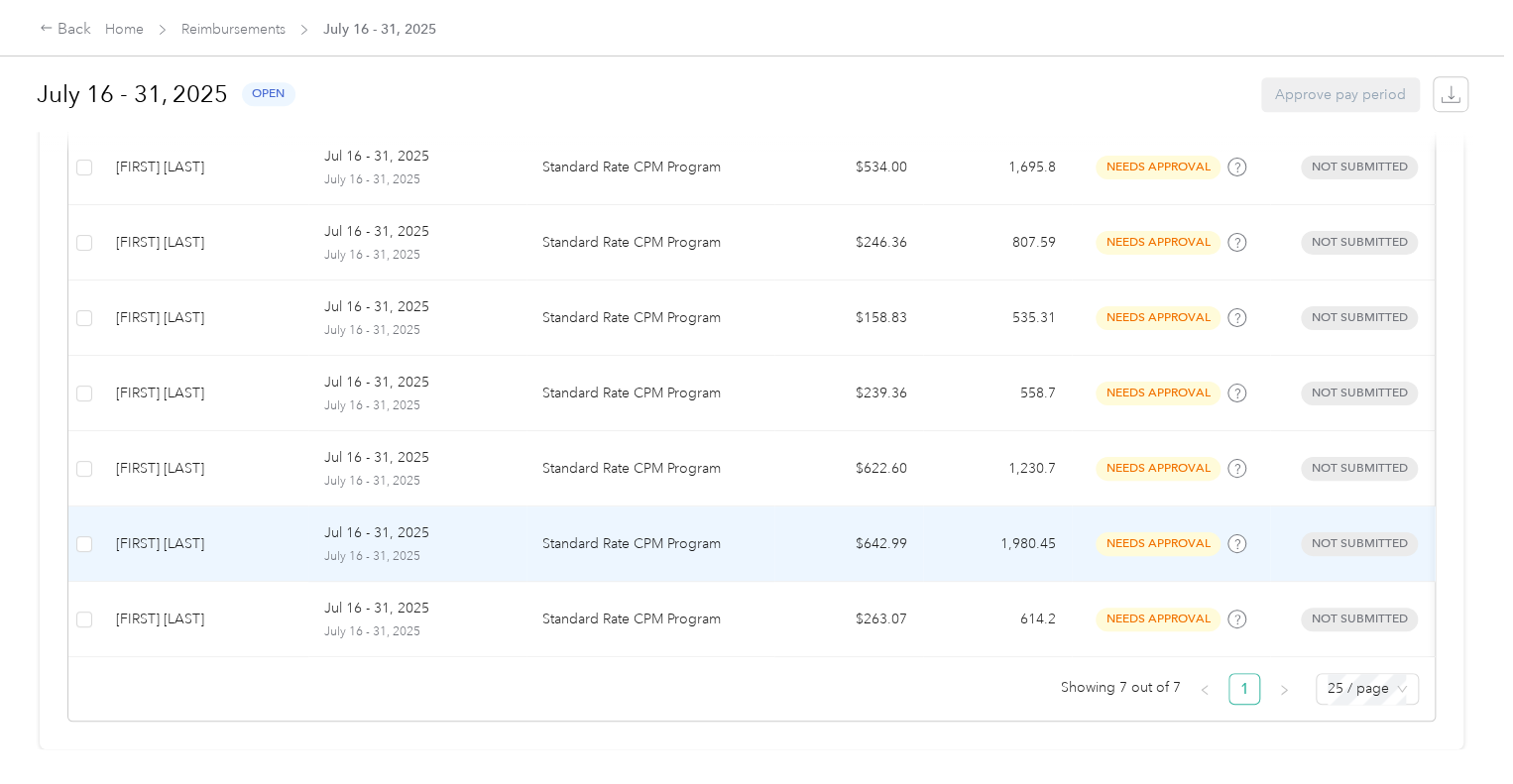 click on "[FIRST] [LAST]" at bounding box center [204, 544] 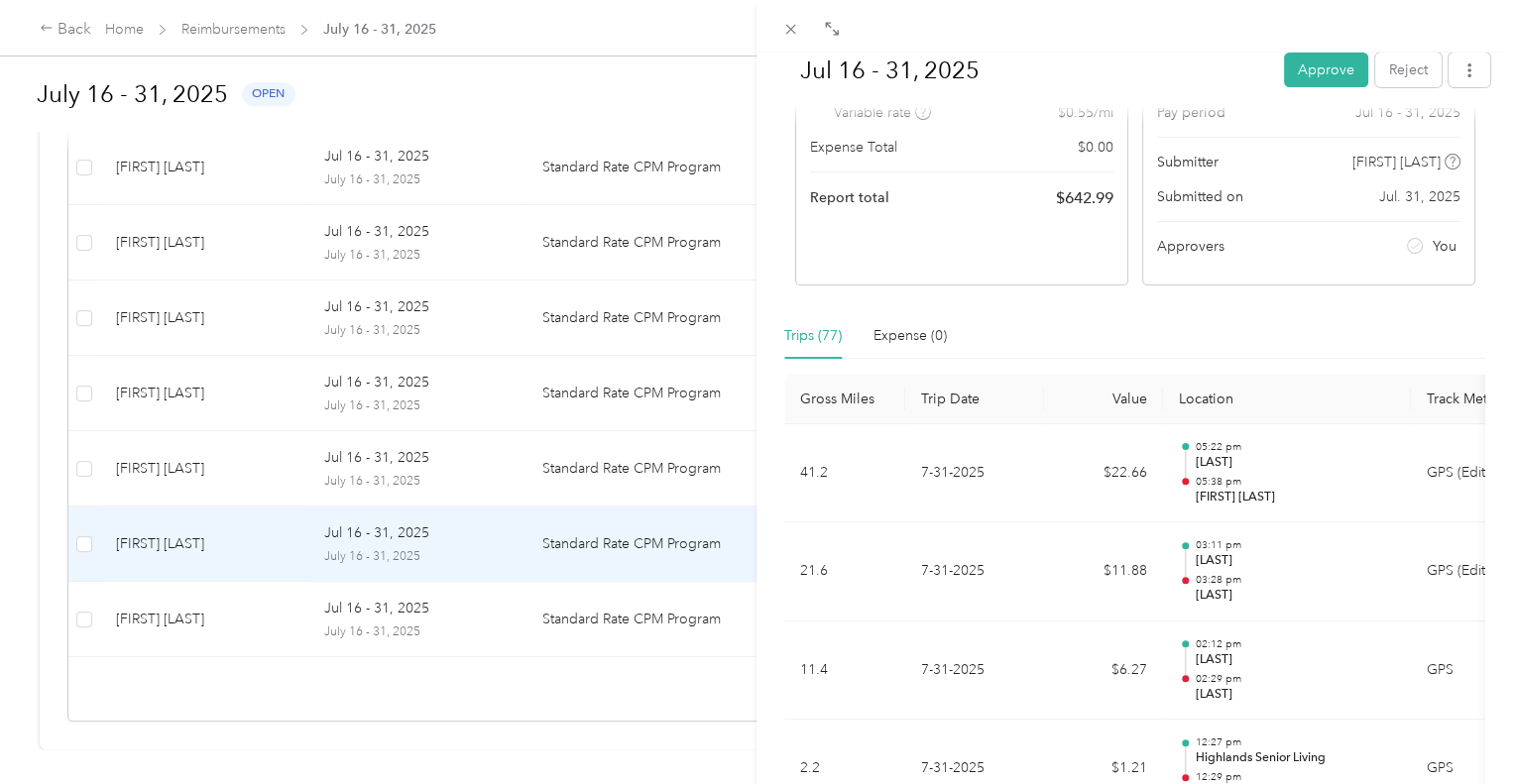 scroll, scrollTop: 234, scrollLeft: 0, axis: vertical 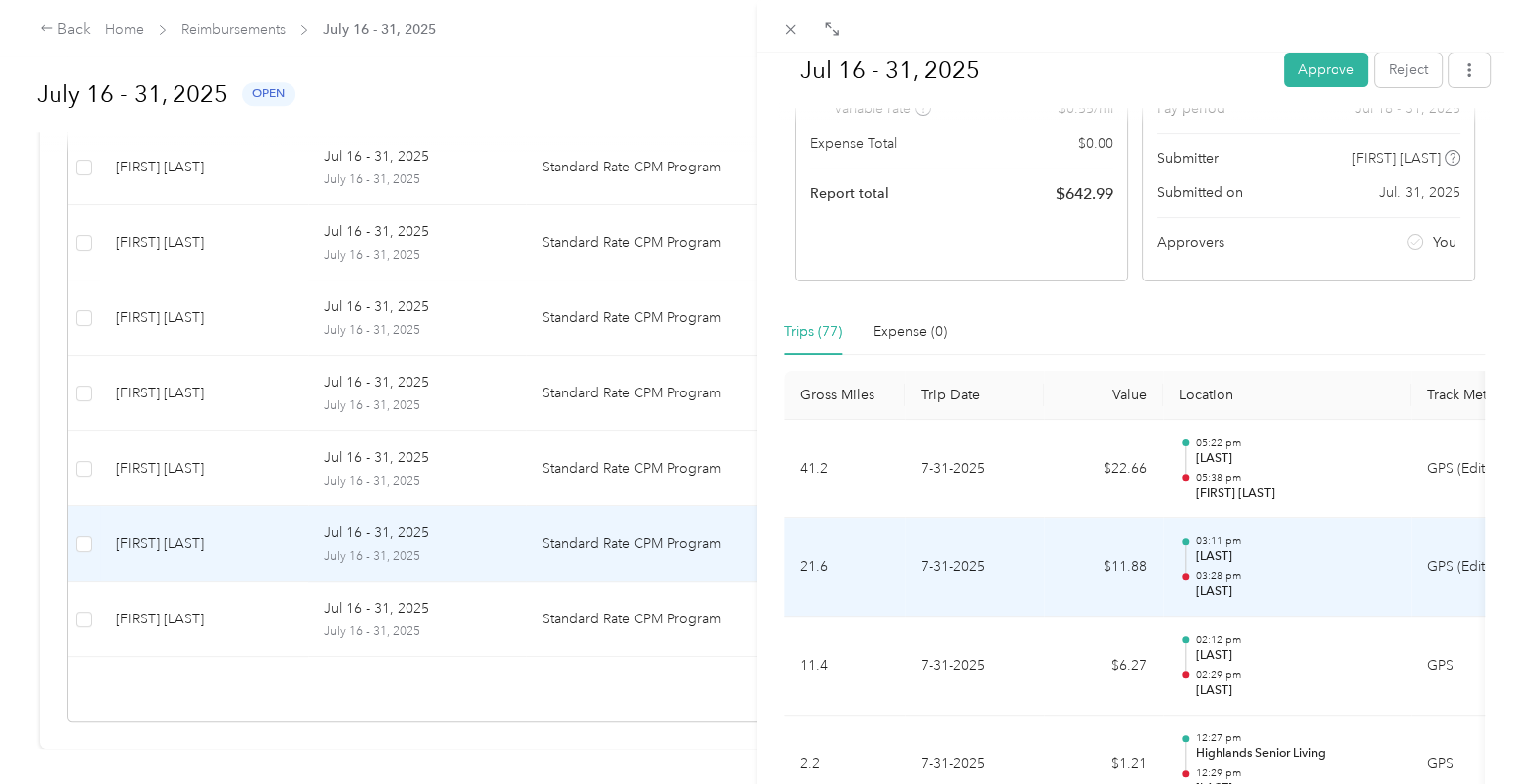 click on "$11.88" at bounding box center (1104, 568) 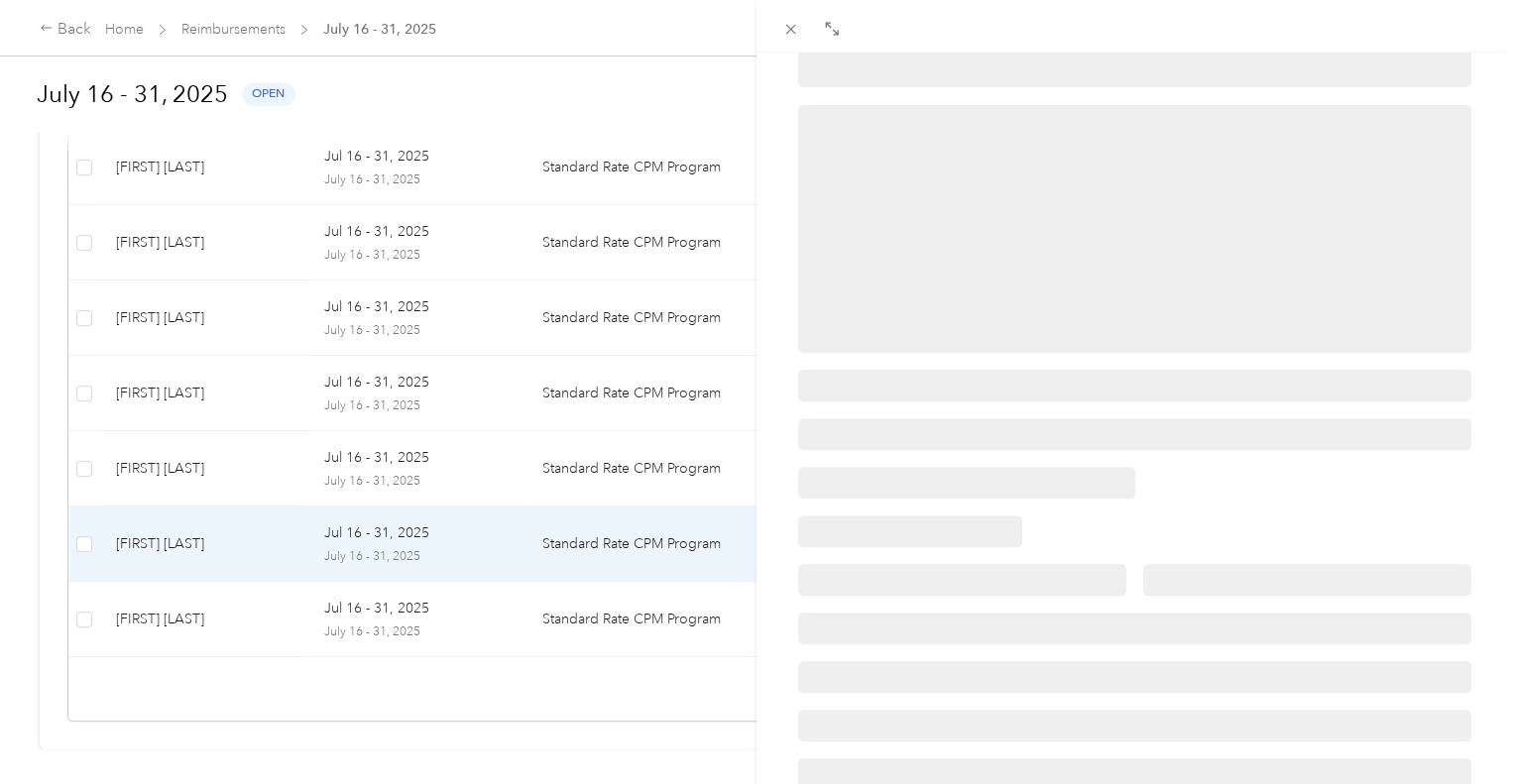 scroll, scrollTop: 0, scrollLeft: 0, axis: both 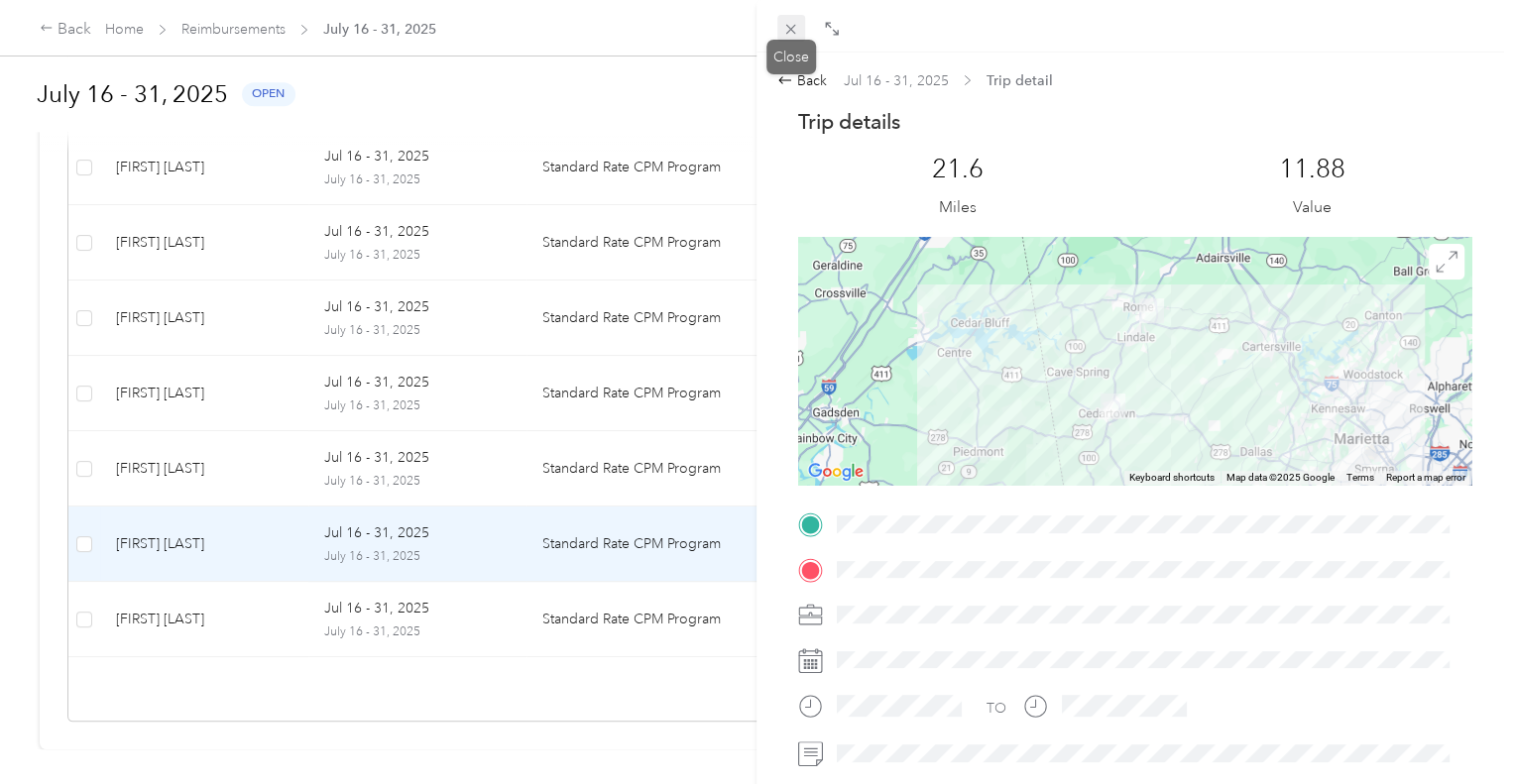 click 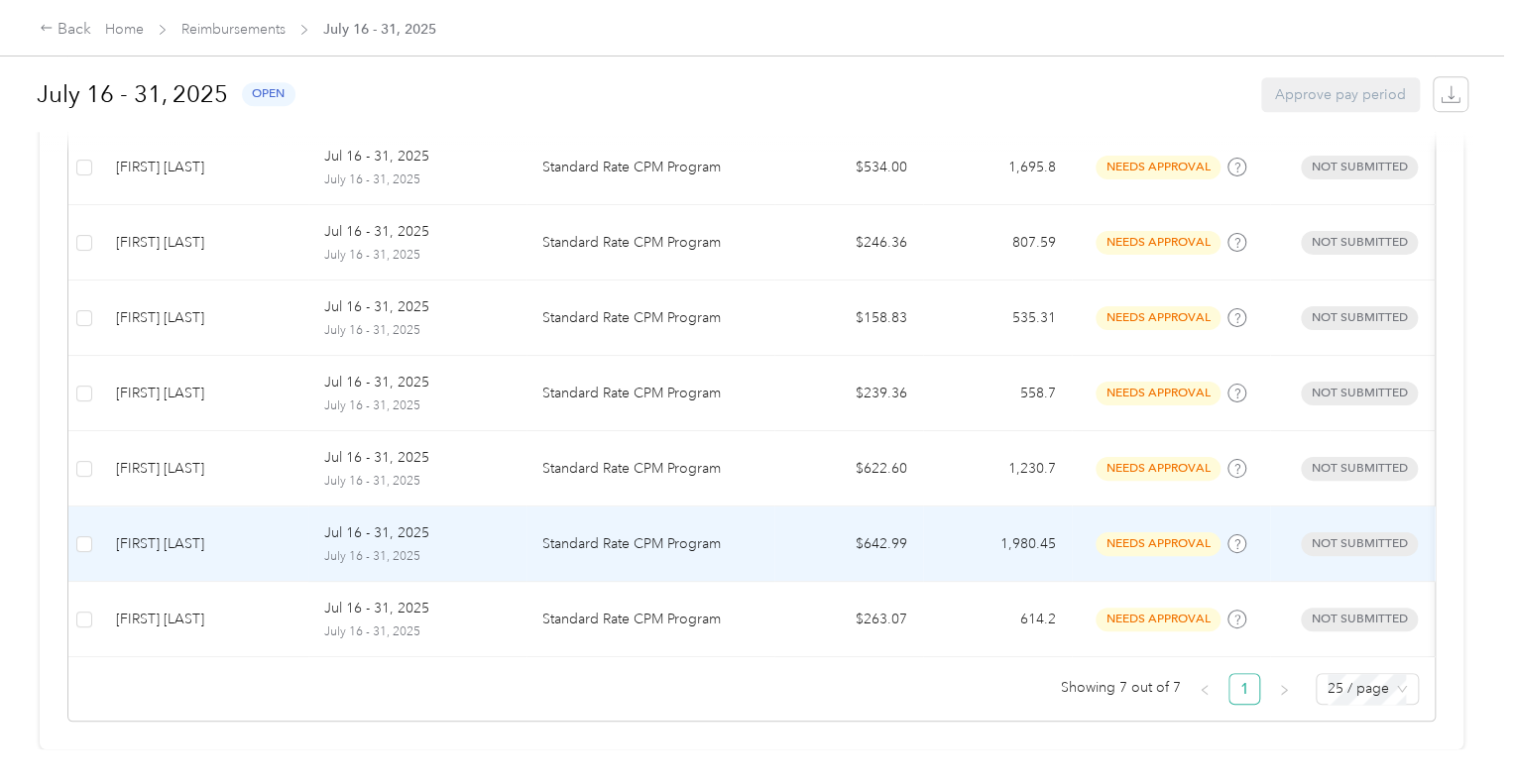 click on "[FIRST] [LAST]" at bounding box center [204, 544] 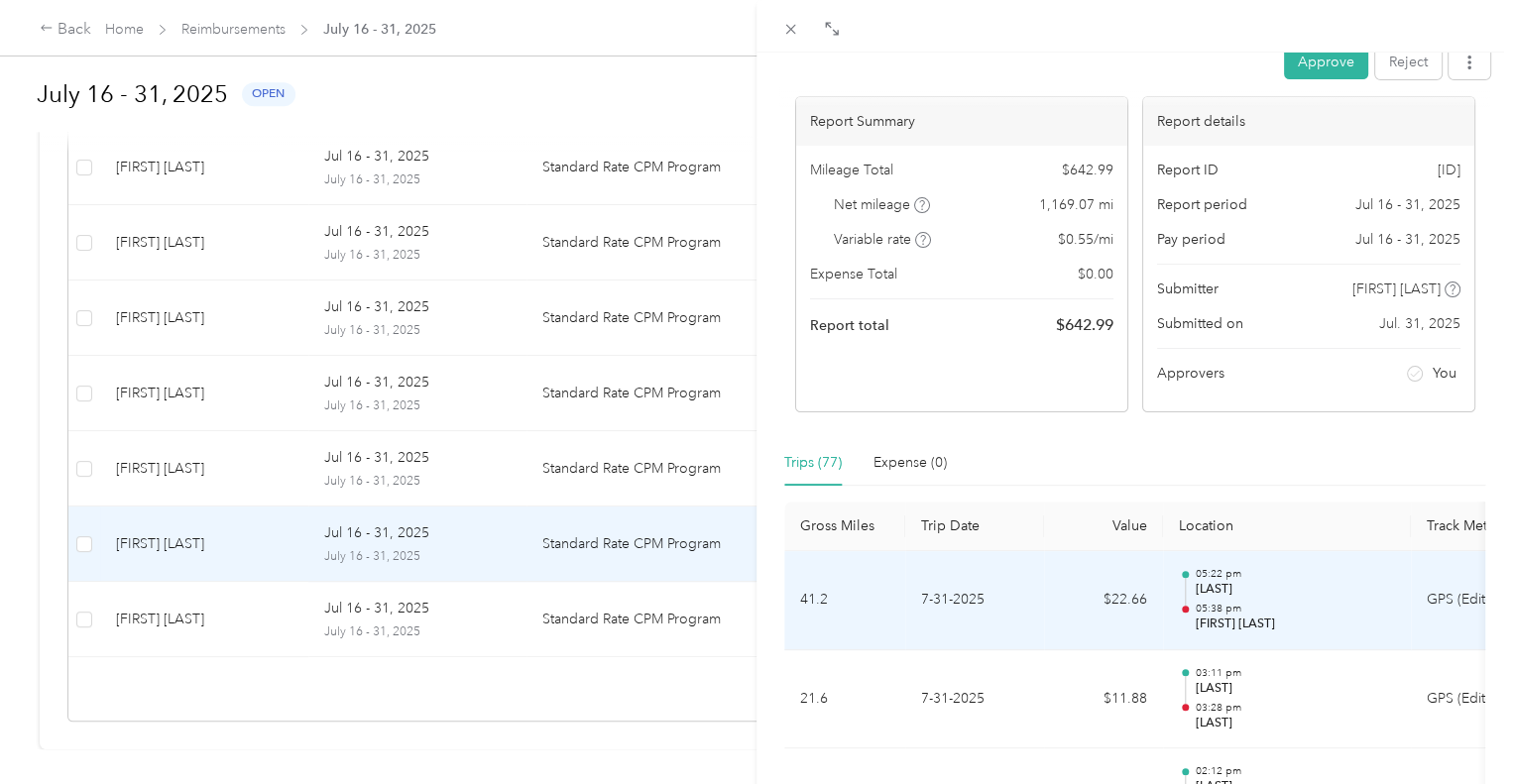 click on "7-31-2025" at bounding box center (975, 601) 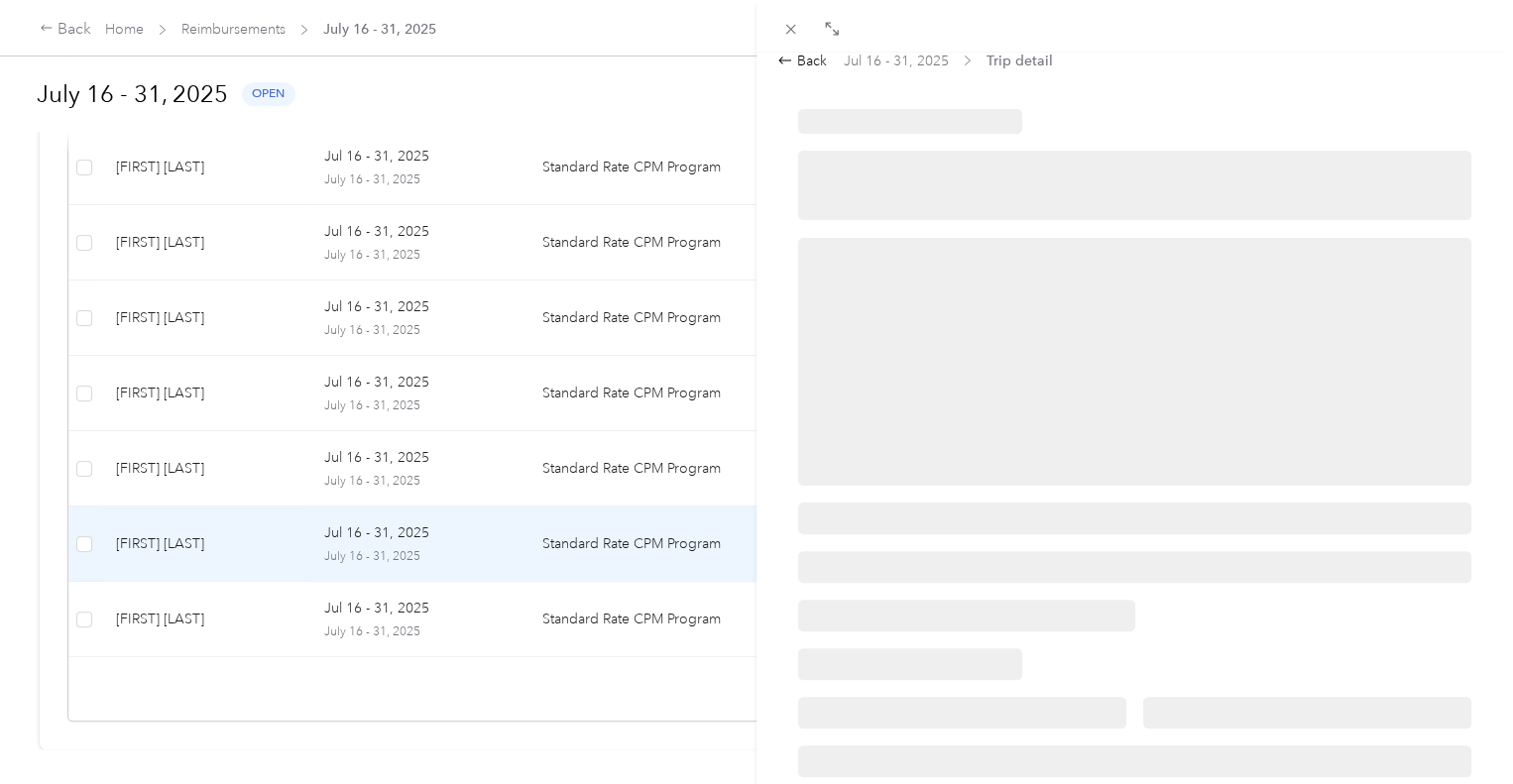 scroll, scrollTop: 0, scrollLeft: 0, axis: both 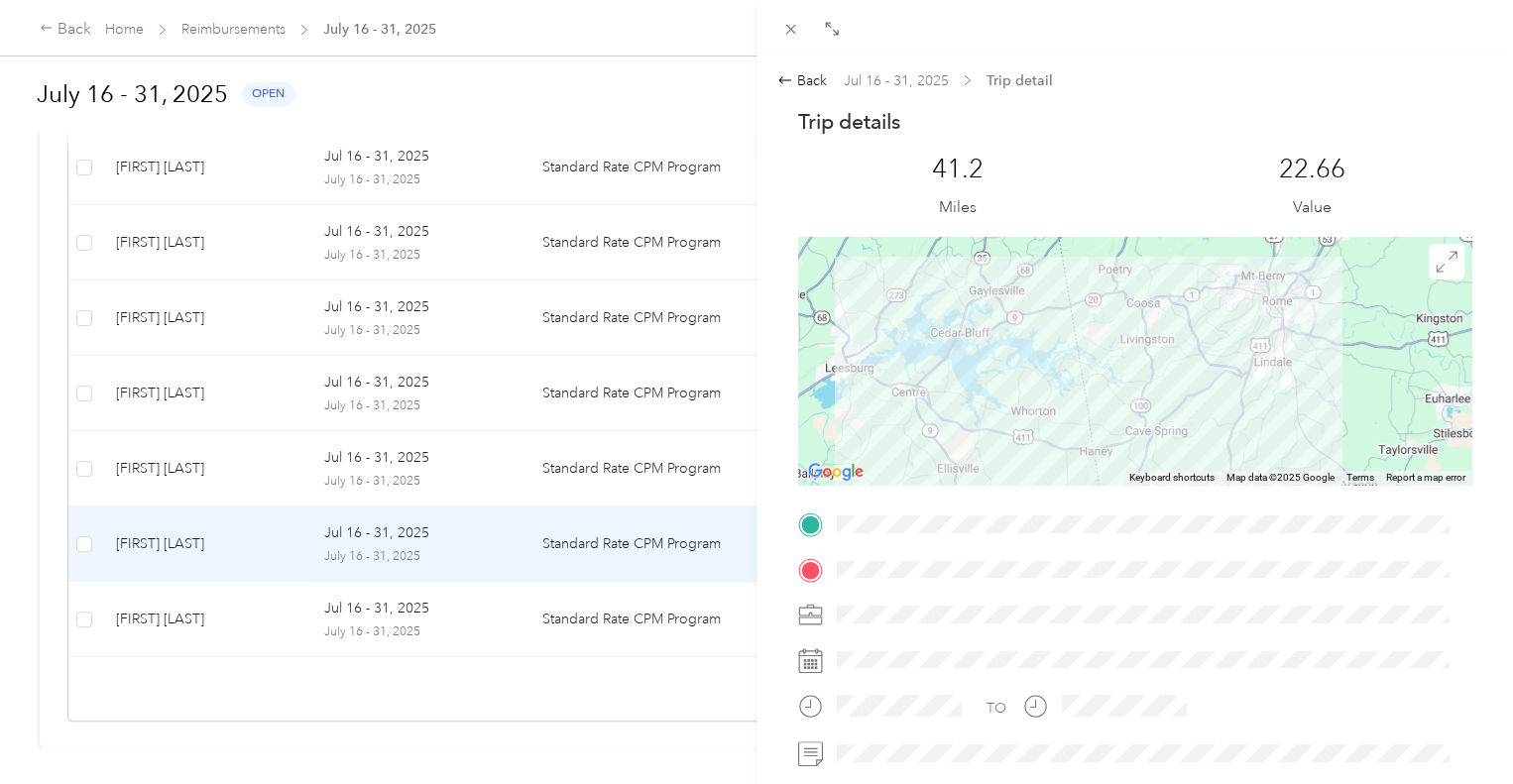 drag, startPoint x: 1130, startPoint y: 284, endPoint x: 1140, endPoint y: 338, distance: 54.91812 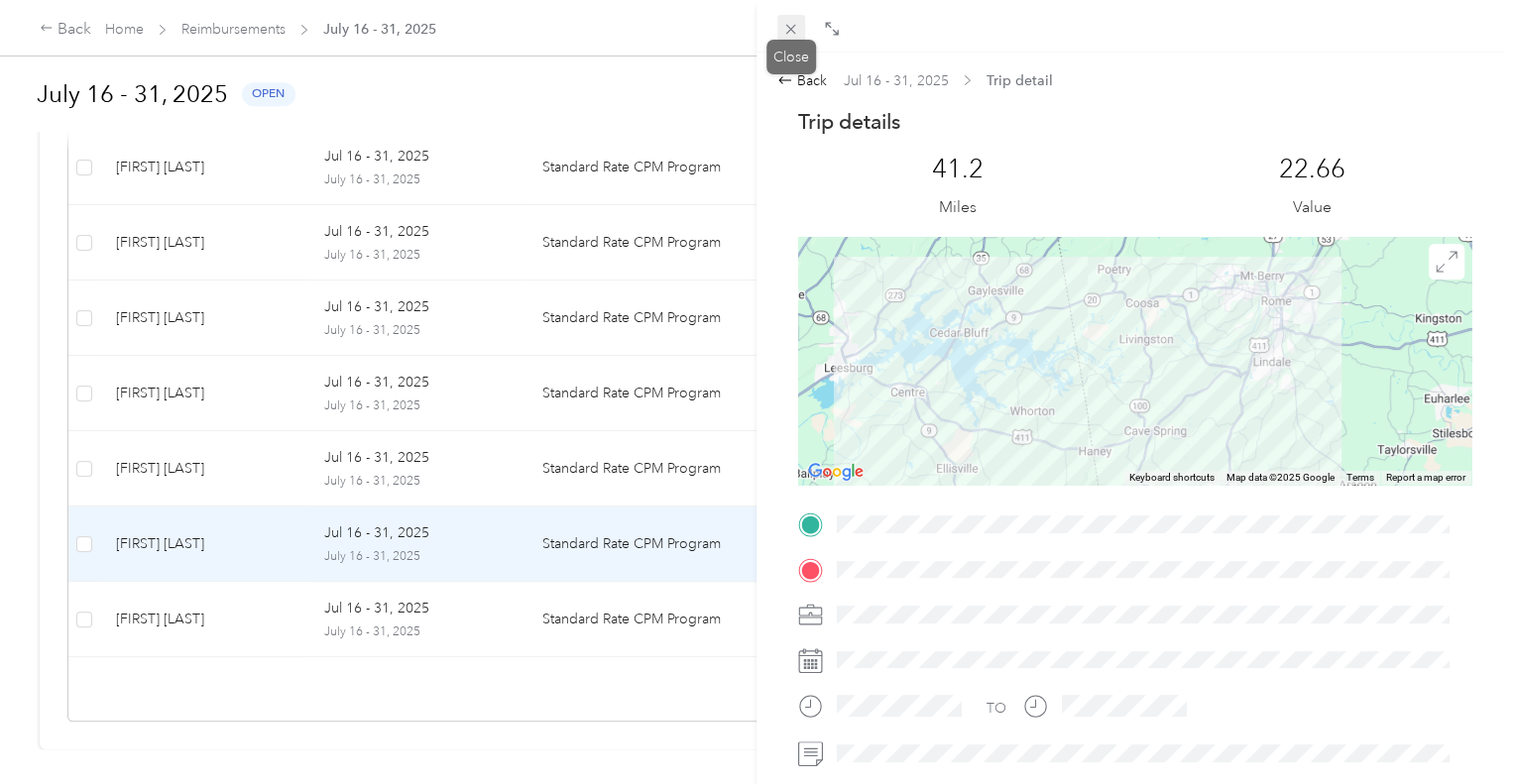 click 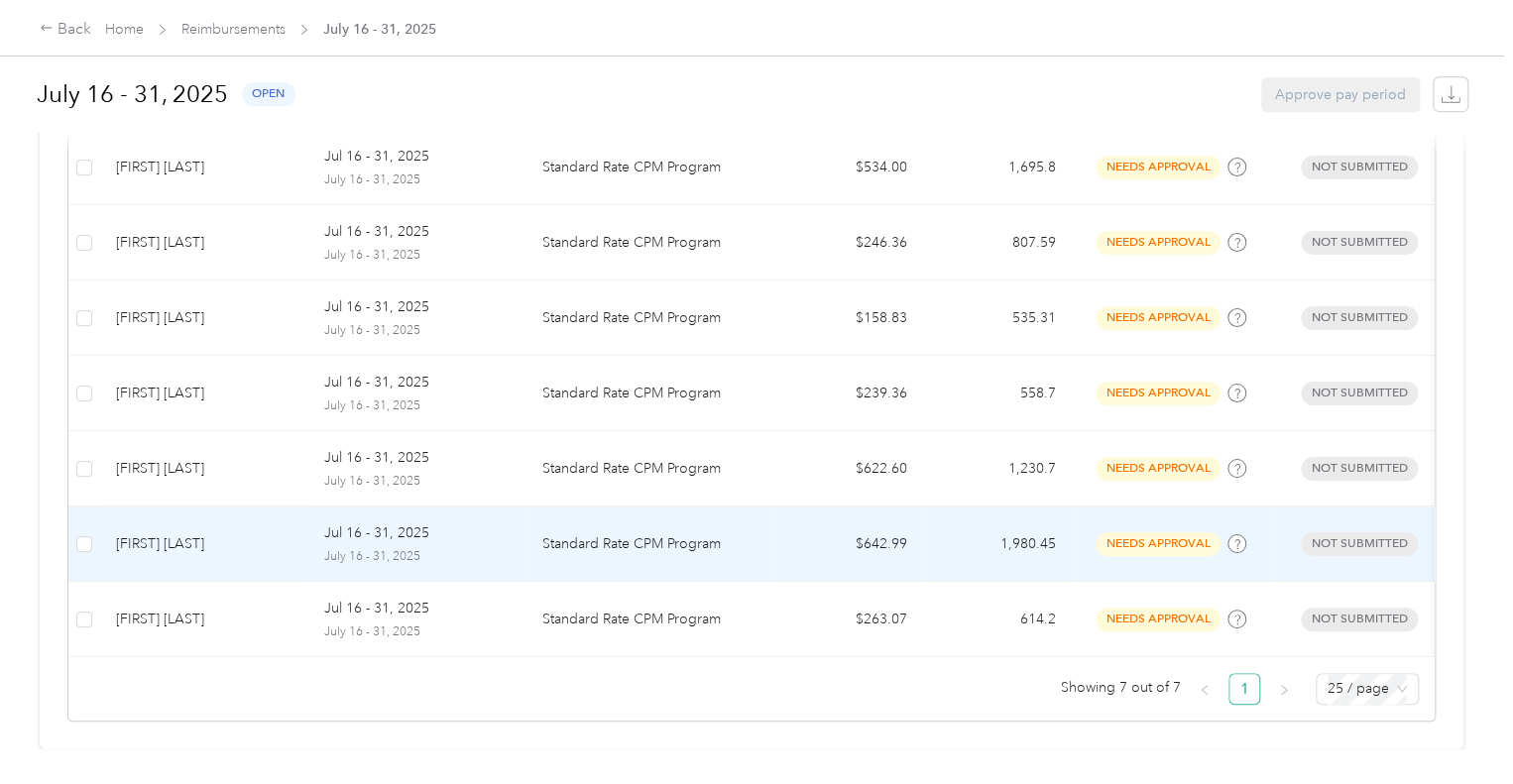 click on "Standard Rate CPM Program" at bounding box center (650, 544) 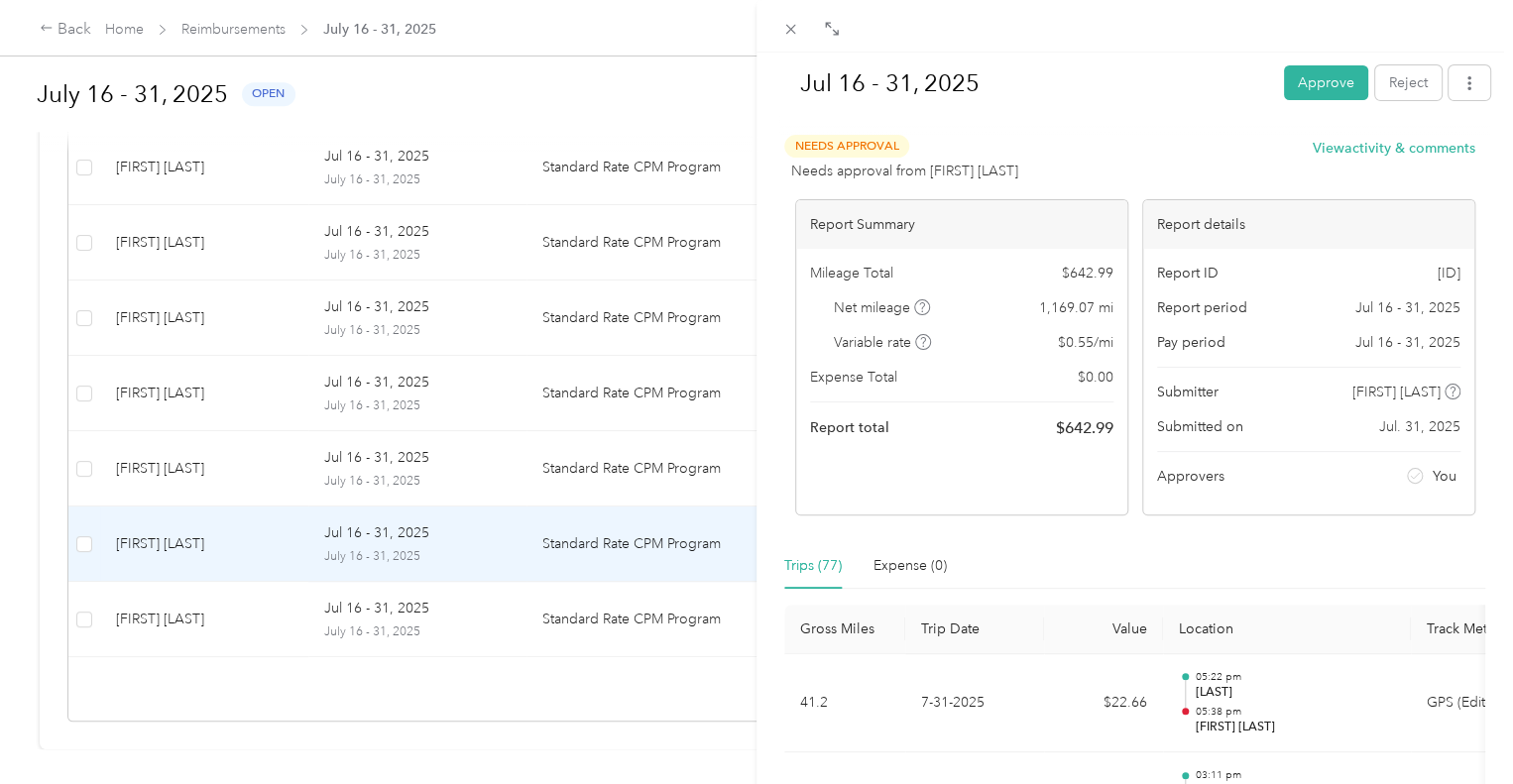 click on "[DATE] [NAME] [NAME] [DATE] [NAME] [NAME] [DATE] [NAME] [NAME] [DATE] [NAME] [NAME] [DATE] [NAME] [NAME] [DATE] [NAME] [NAME]" at bounding box center (756, 392) 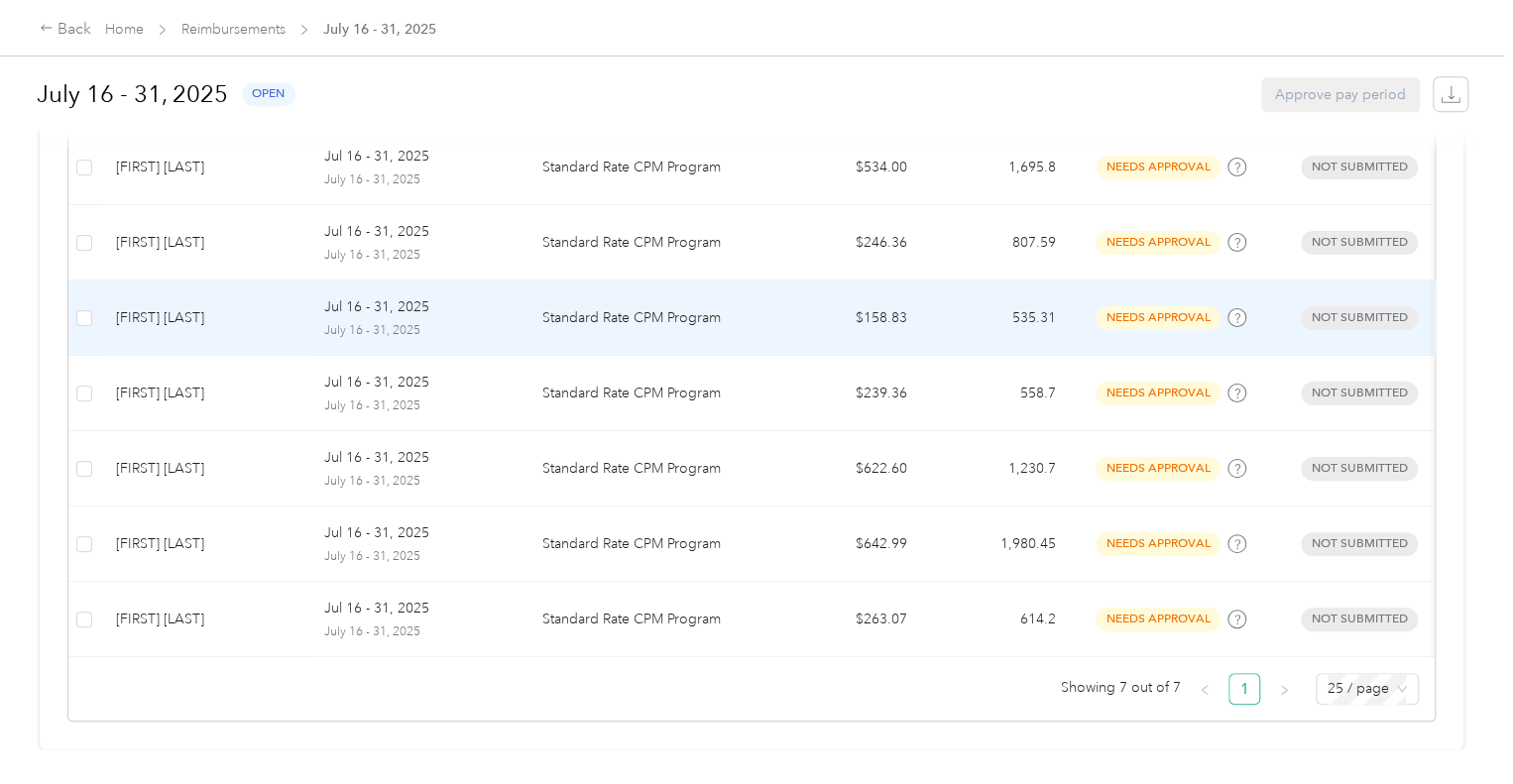 click on "[FIRST] [LAST]" at bounding box center (204, 318) 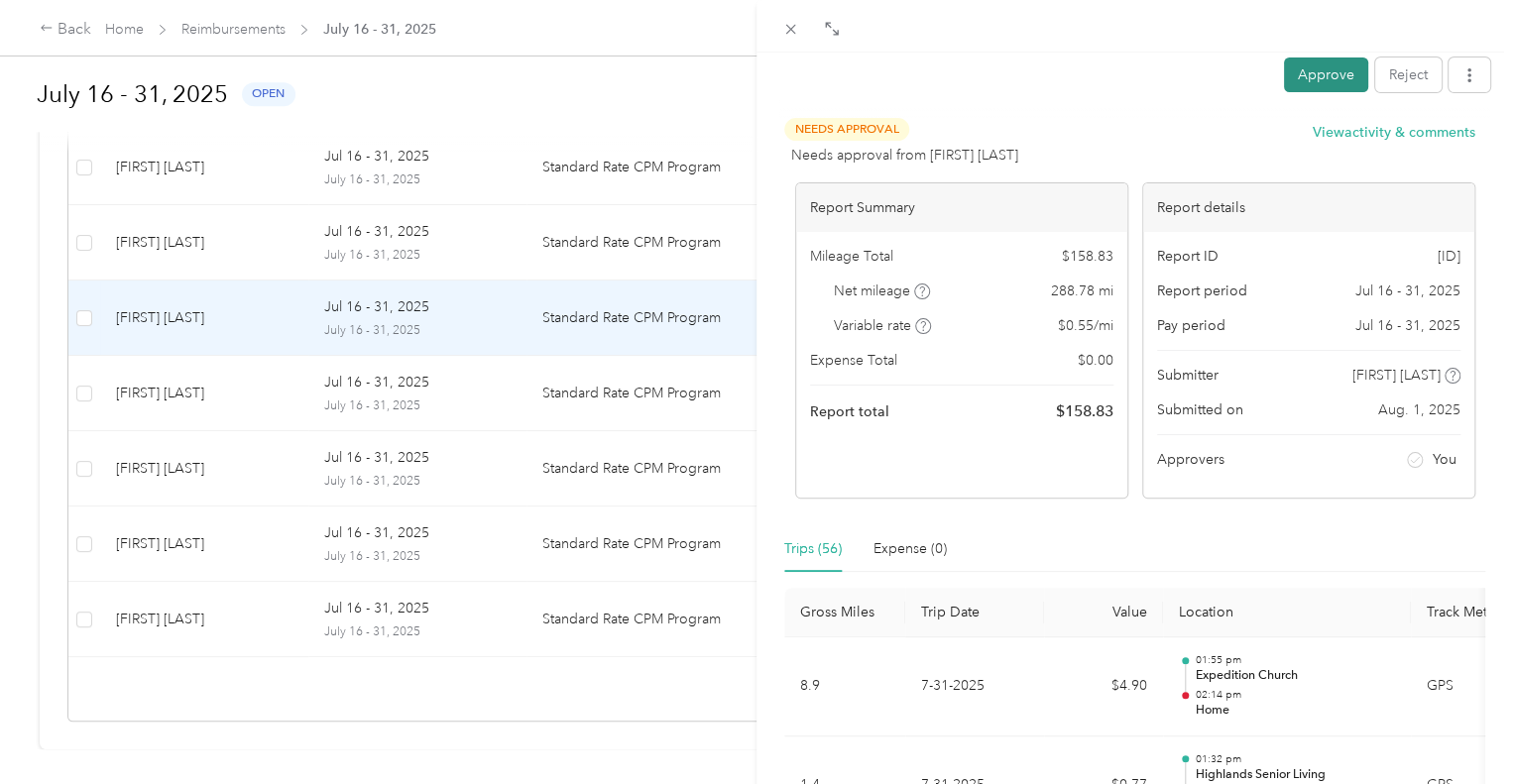 click on "Approve" at bounding box center (1326, 74) 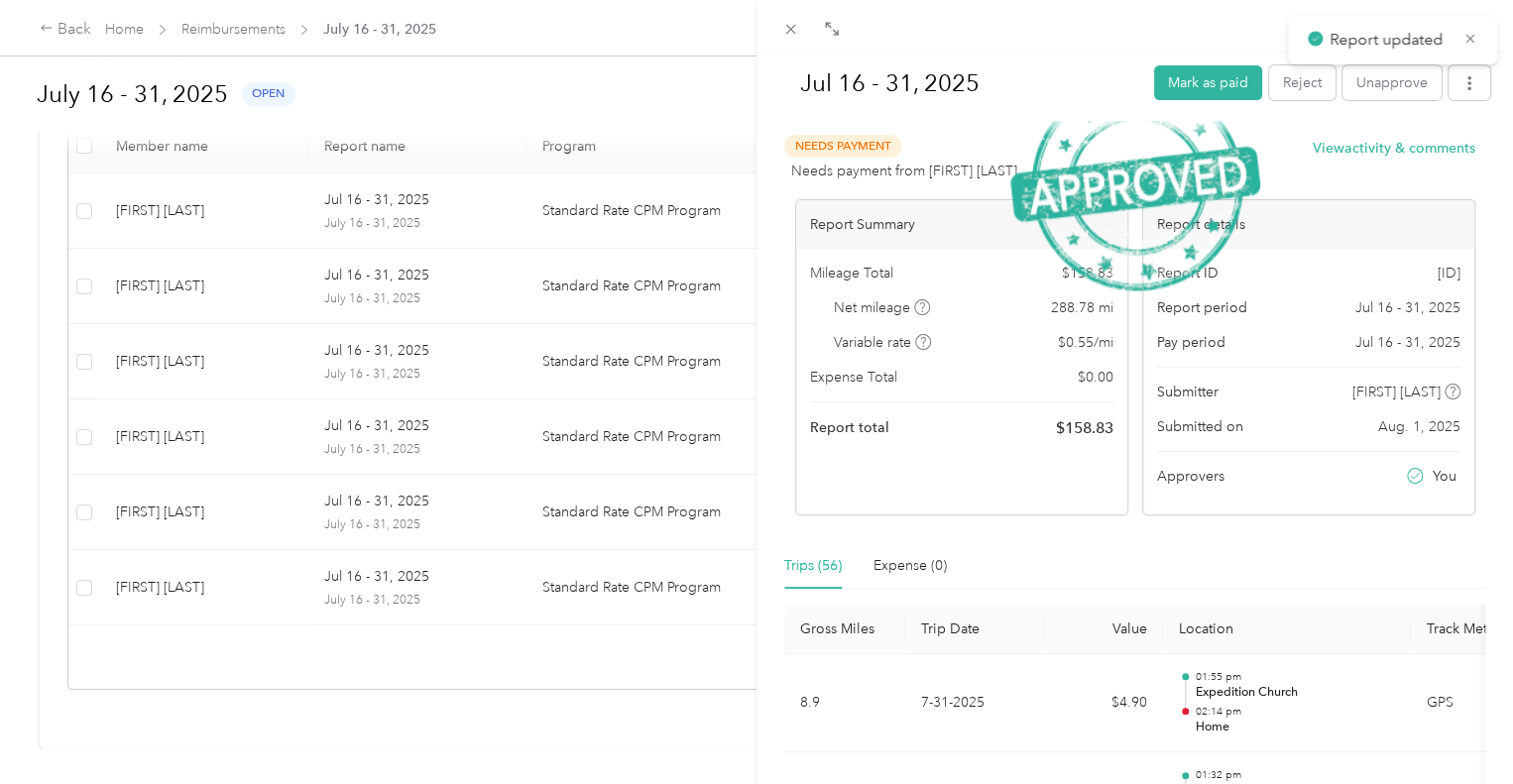 scroll, scrollTop: 532, scrollLeft: 0, axis: vertical 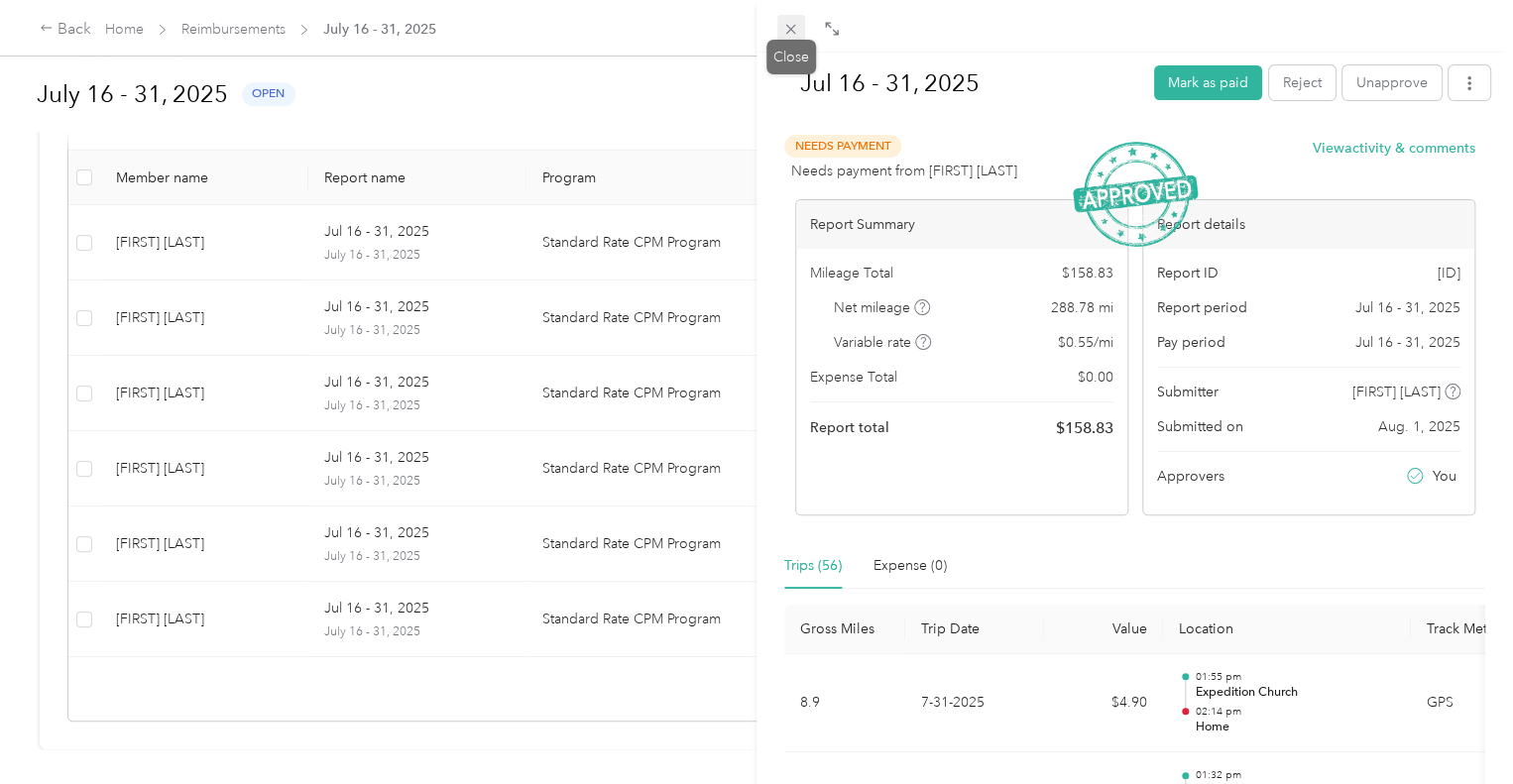 click 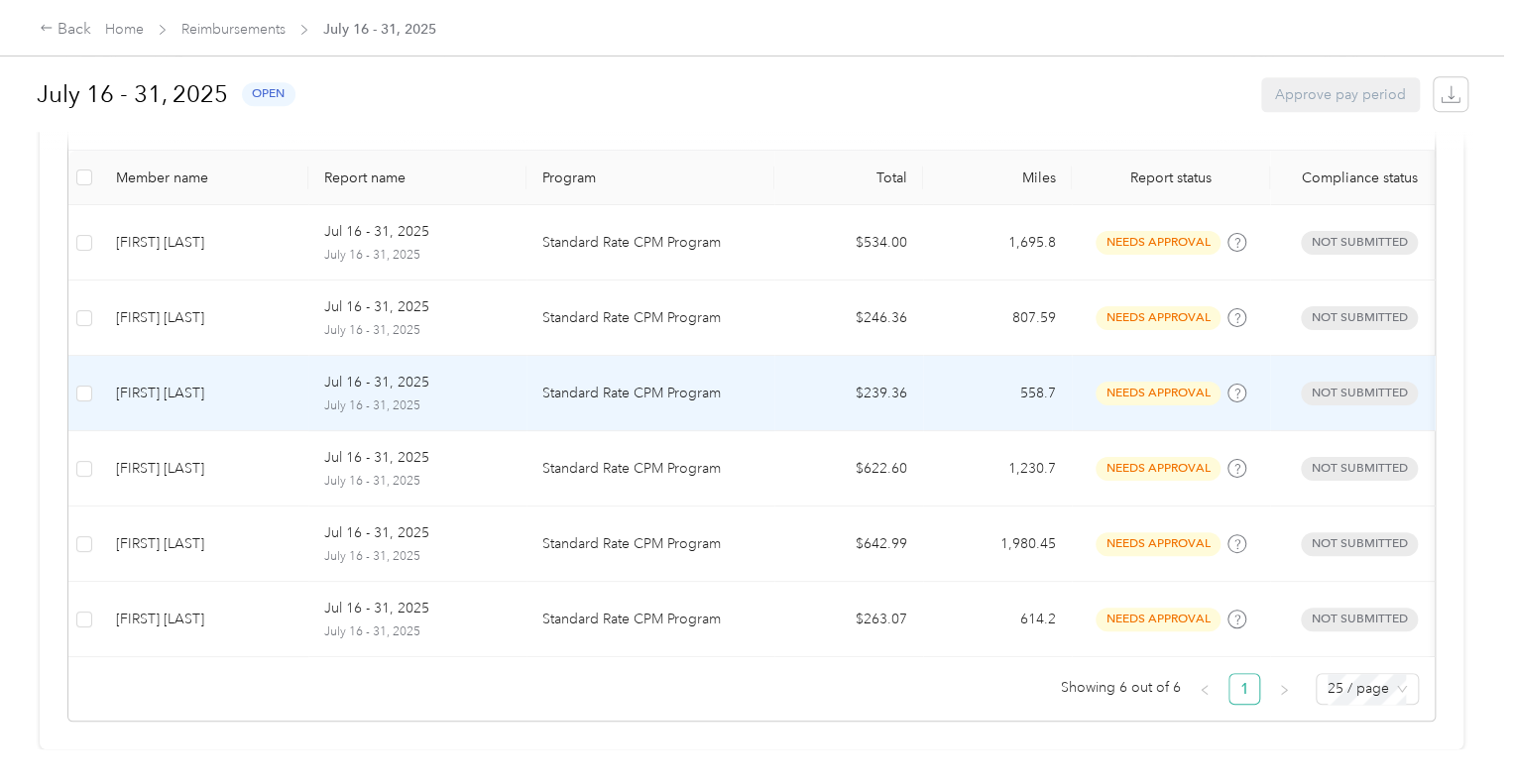 click on "Jul 16 - 31, 2025" at bounding box center (377, 383) 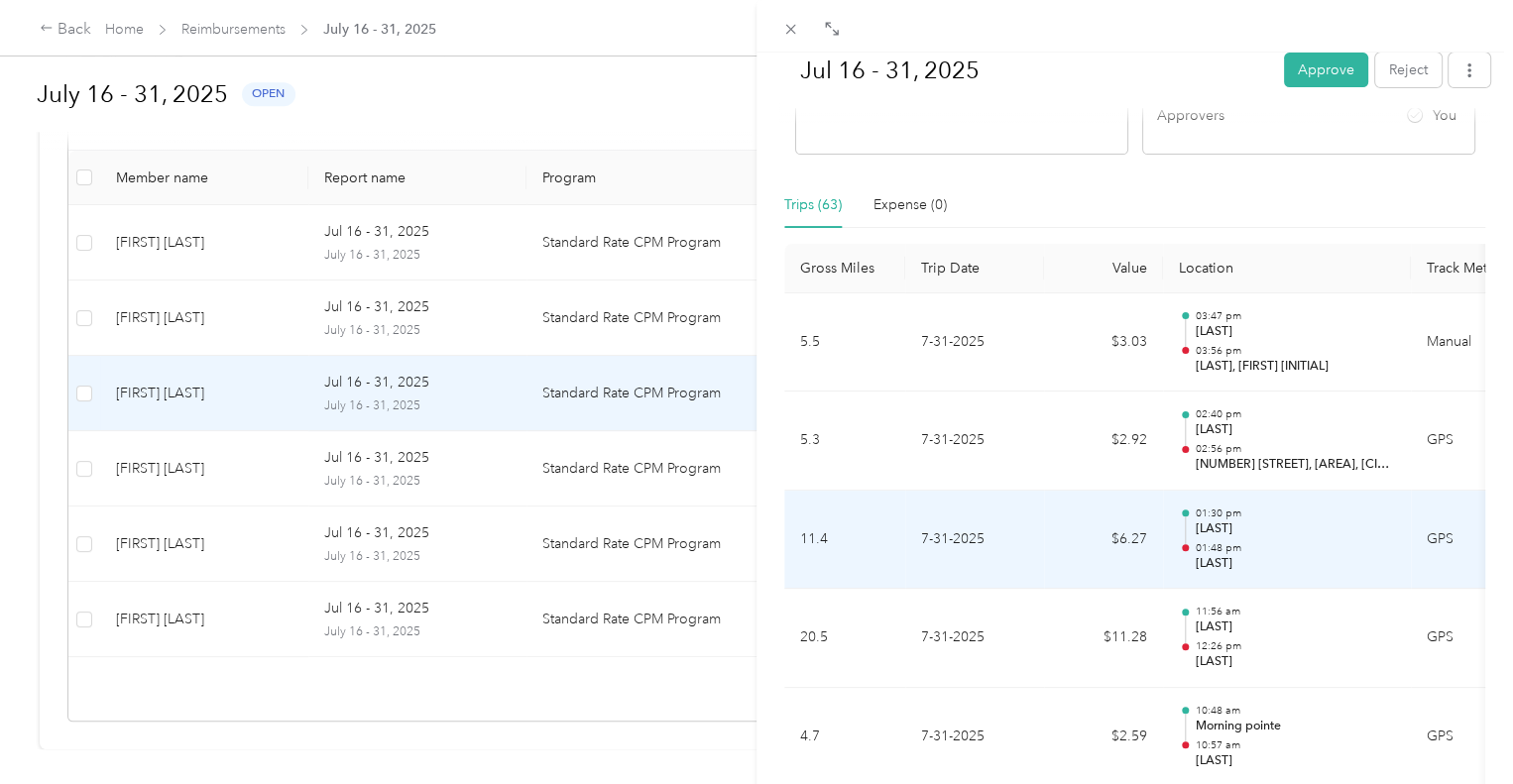 scroll, scrollTop: 363, scrollLeft: 0, axis: vertical 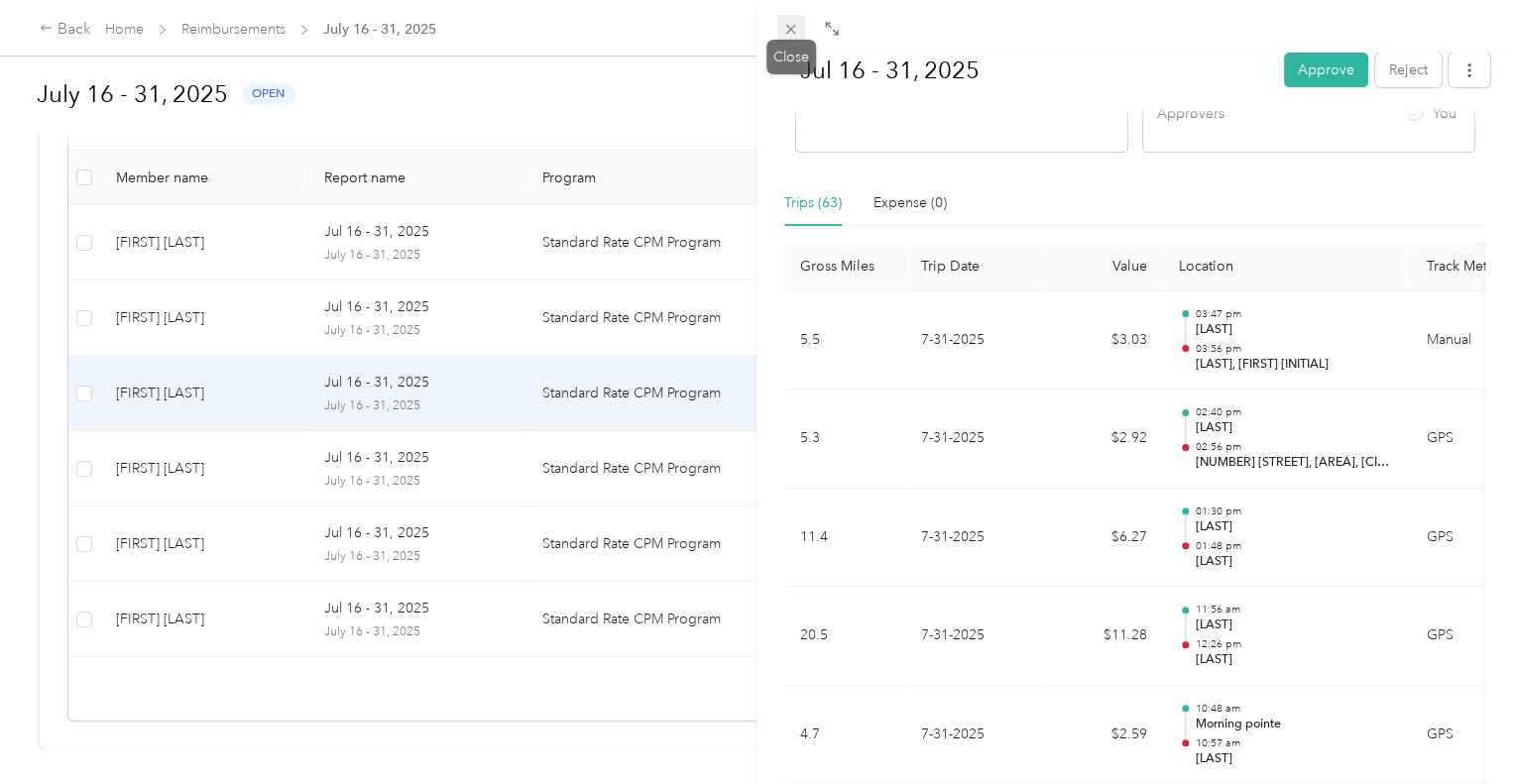click 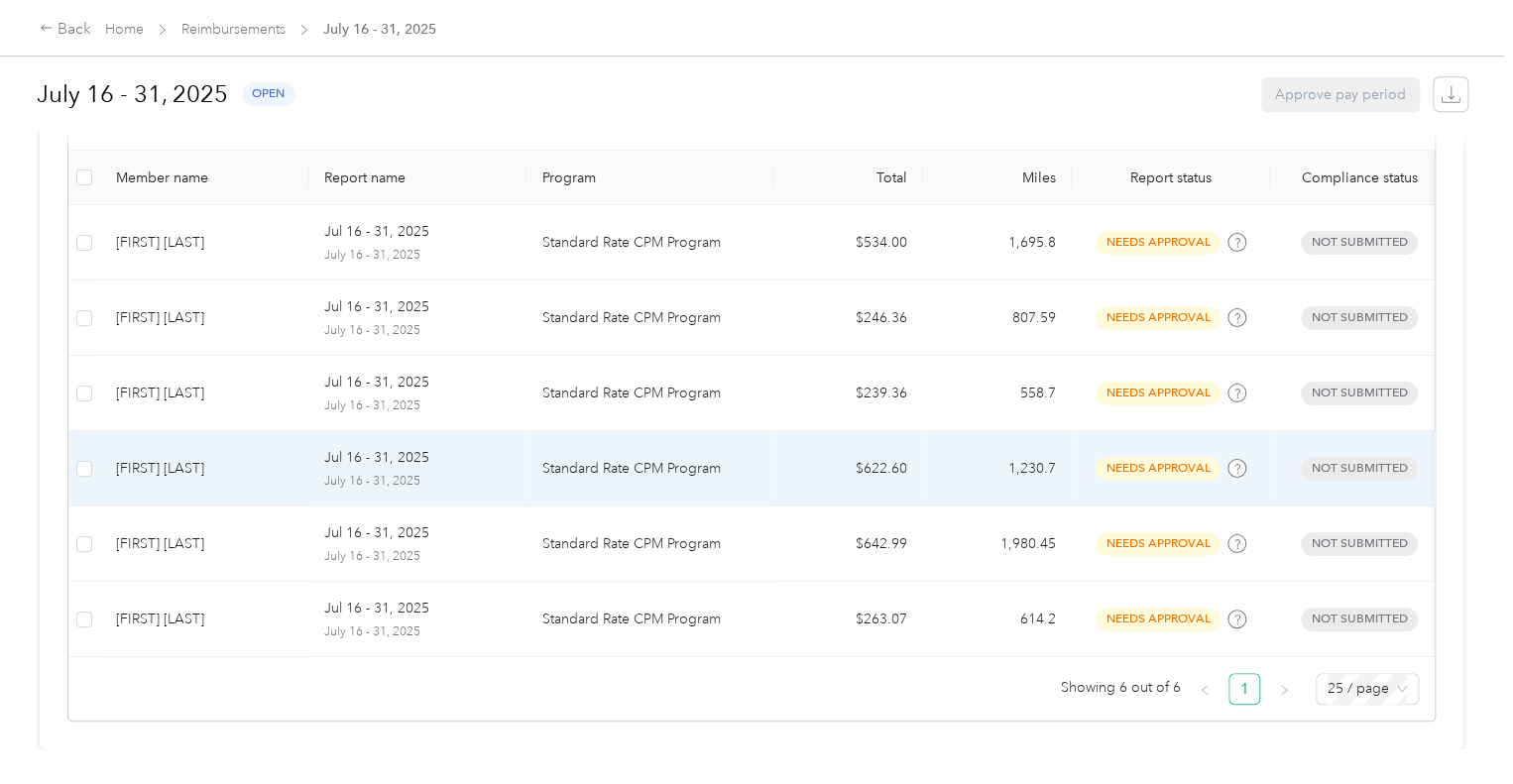 click on "Jul 16 - 31, 2025" at bounding box center (417, 458) 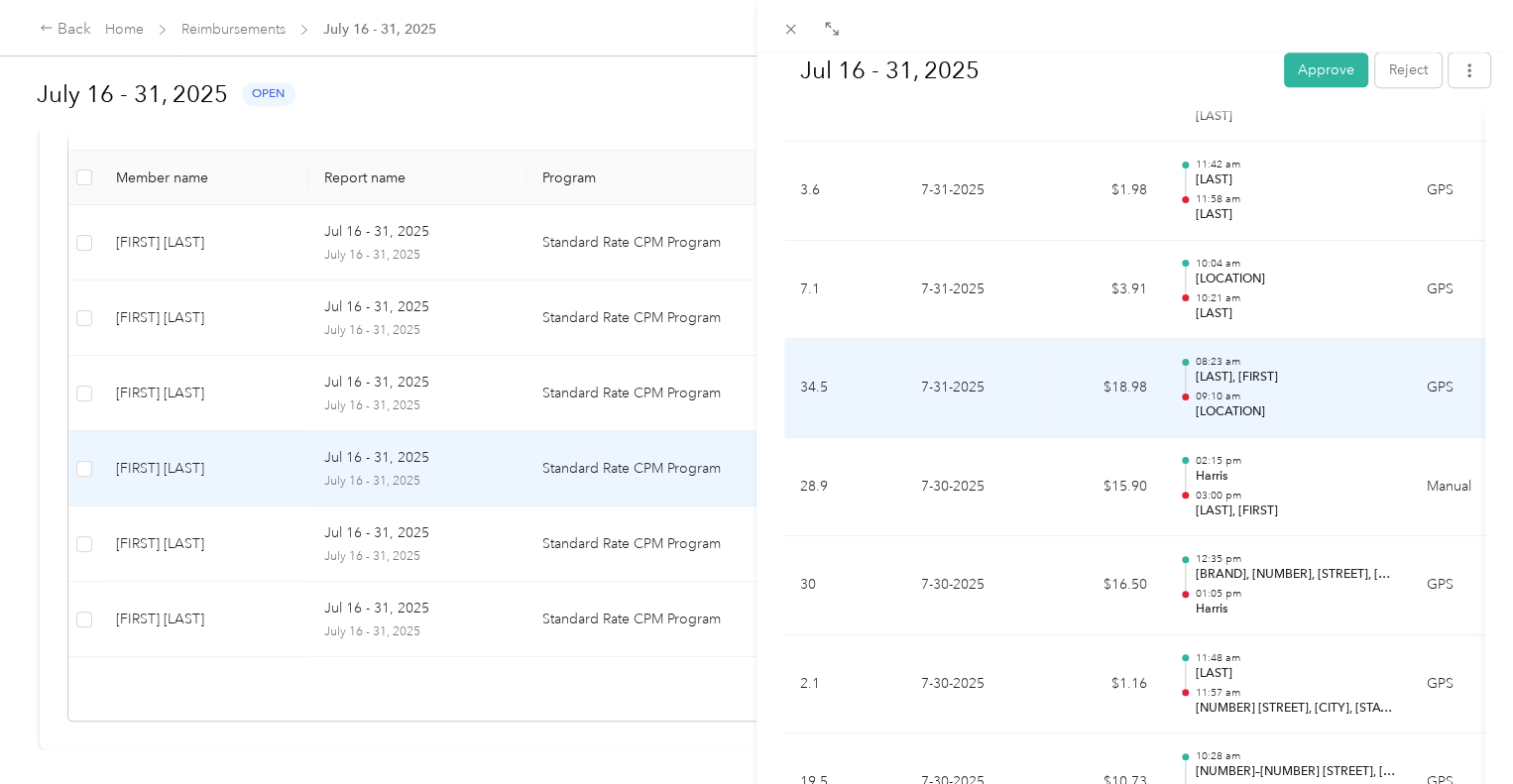 scroll, scrollTop: 792, scrollLeft: 0, axis: vertical 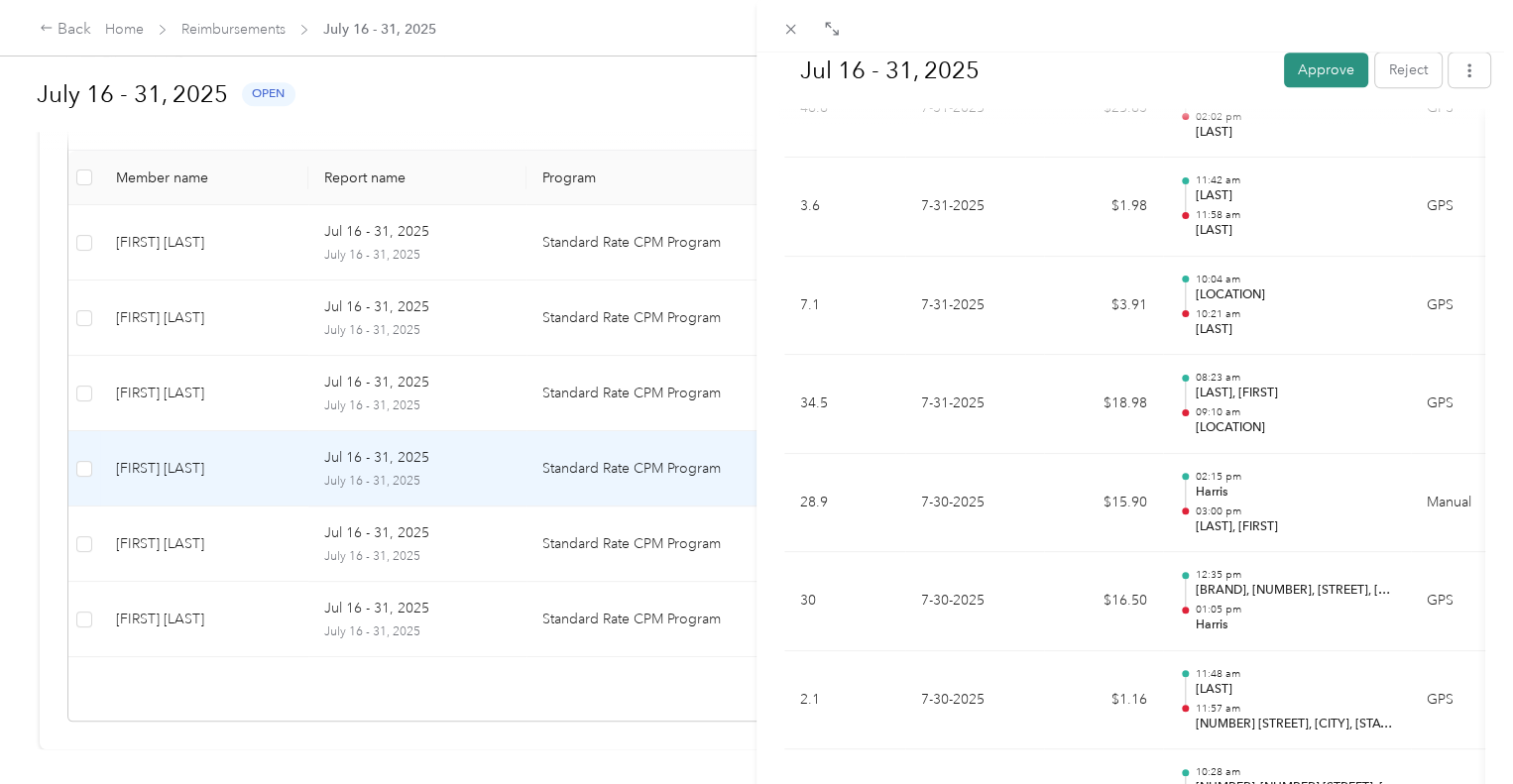 click on "Approve" at bounding box center (1326, 69) 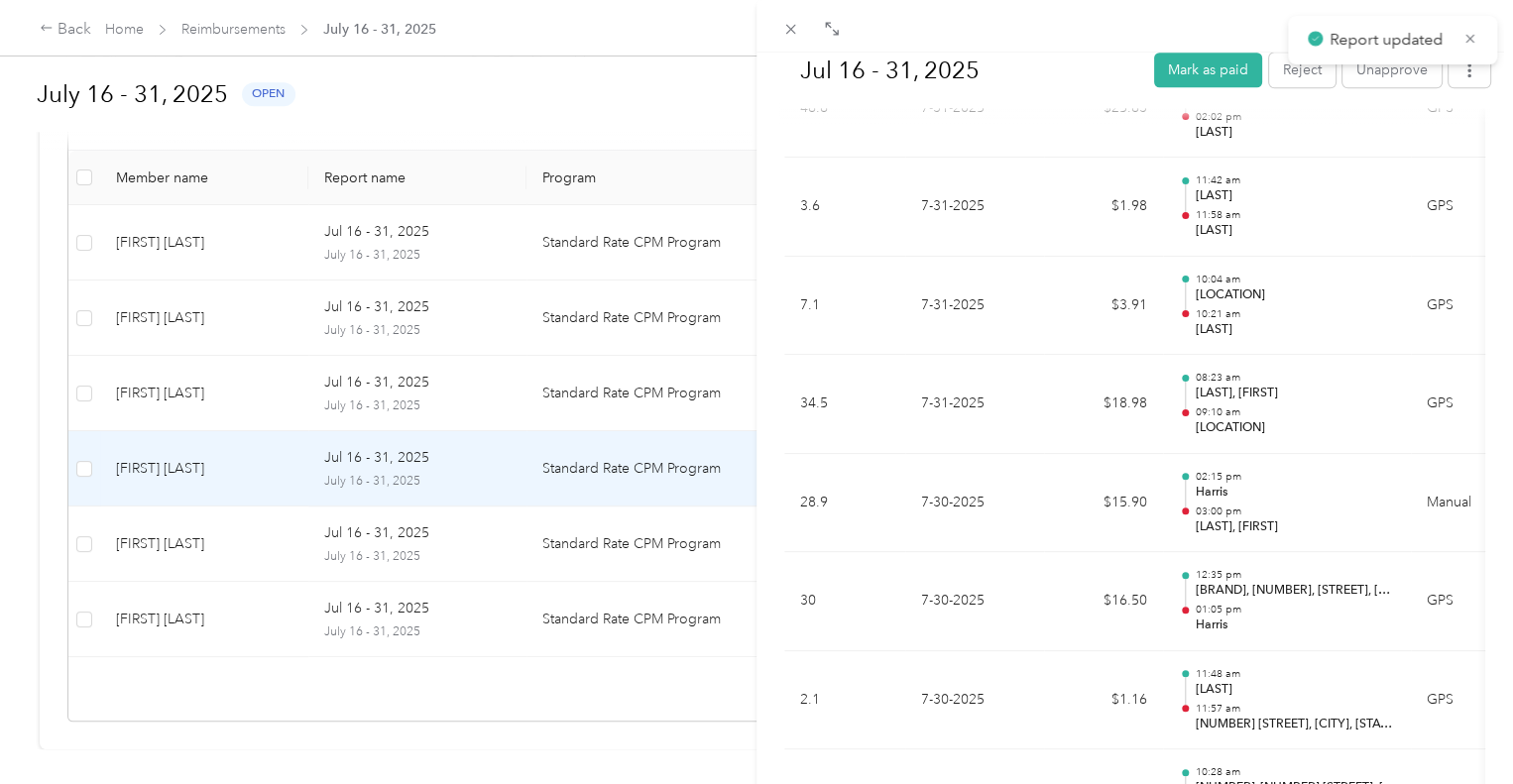 scroll, scrollTop: 458, scrollLeft: 0, axis: vertical 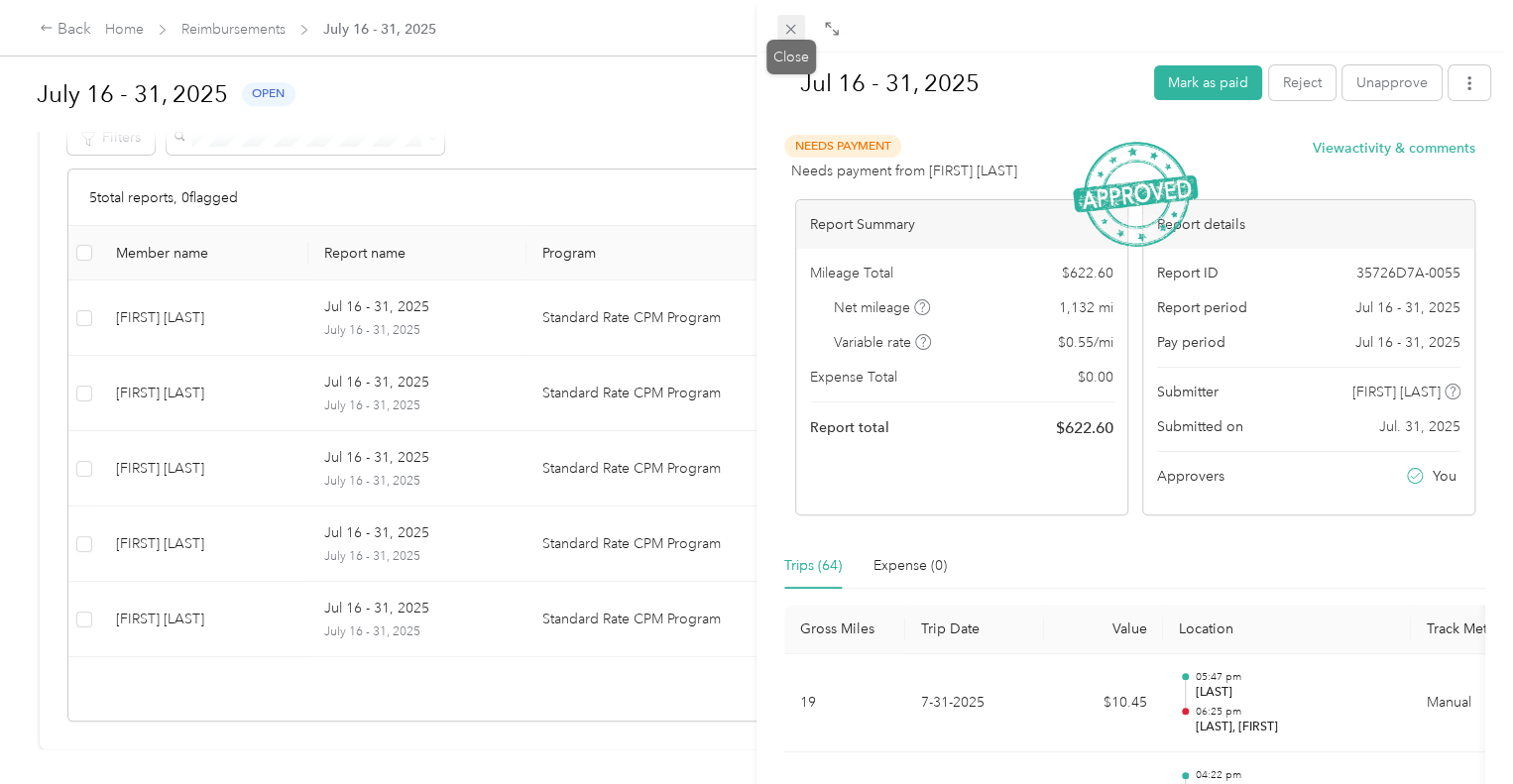 click 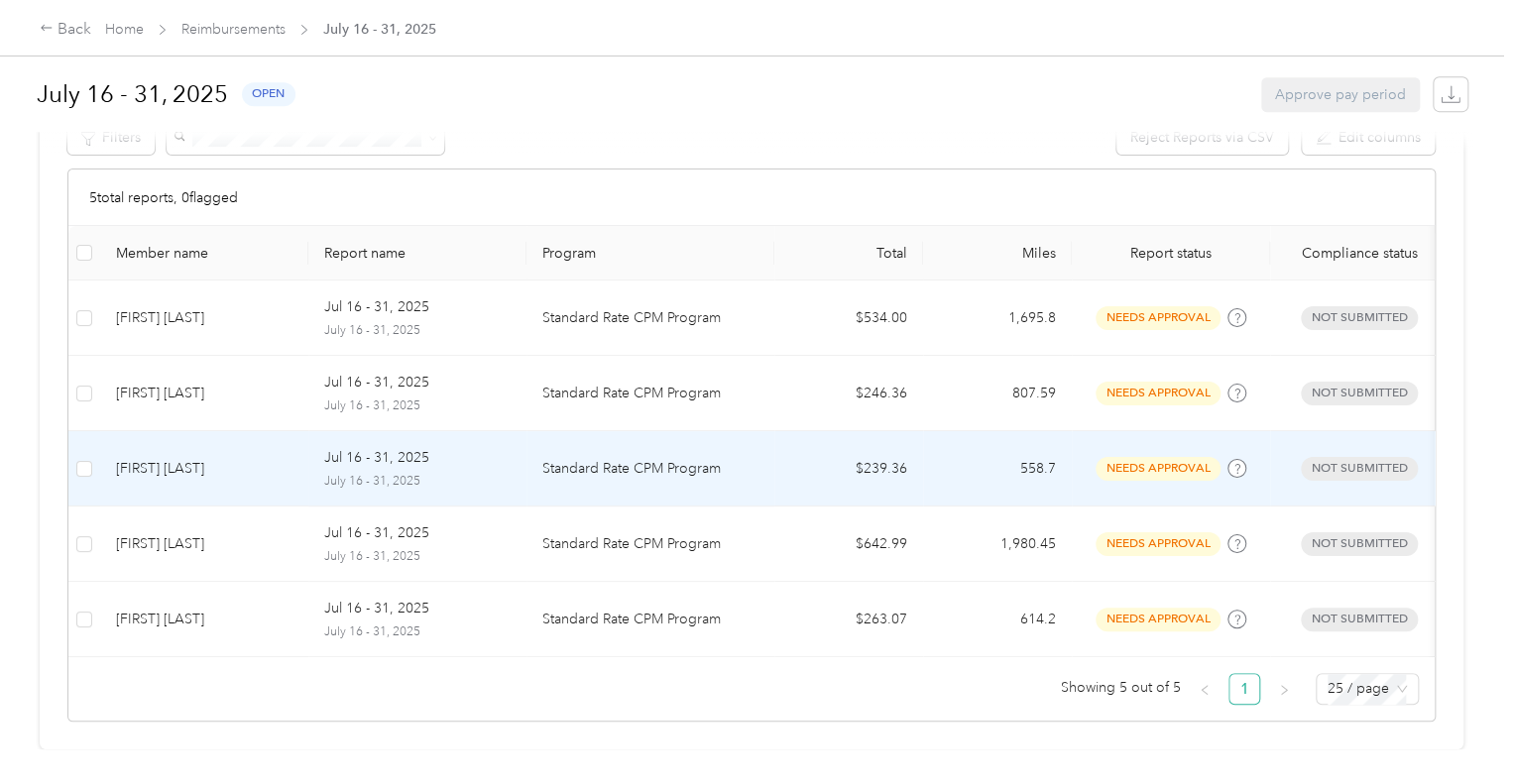 click on "Jul [DATE] - [DATE], [YEAR] [YEAR] [DATE] - [DATE], [YEAR]" at bounding box center [417, 469] 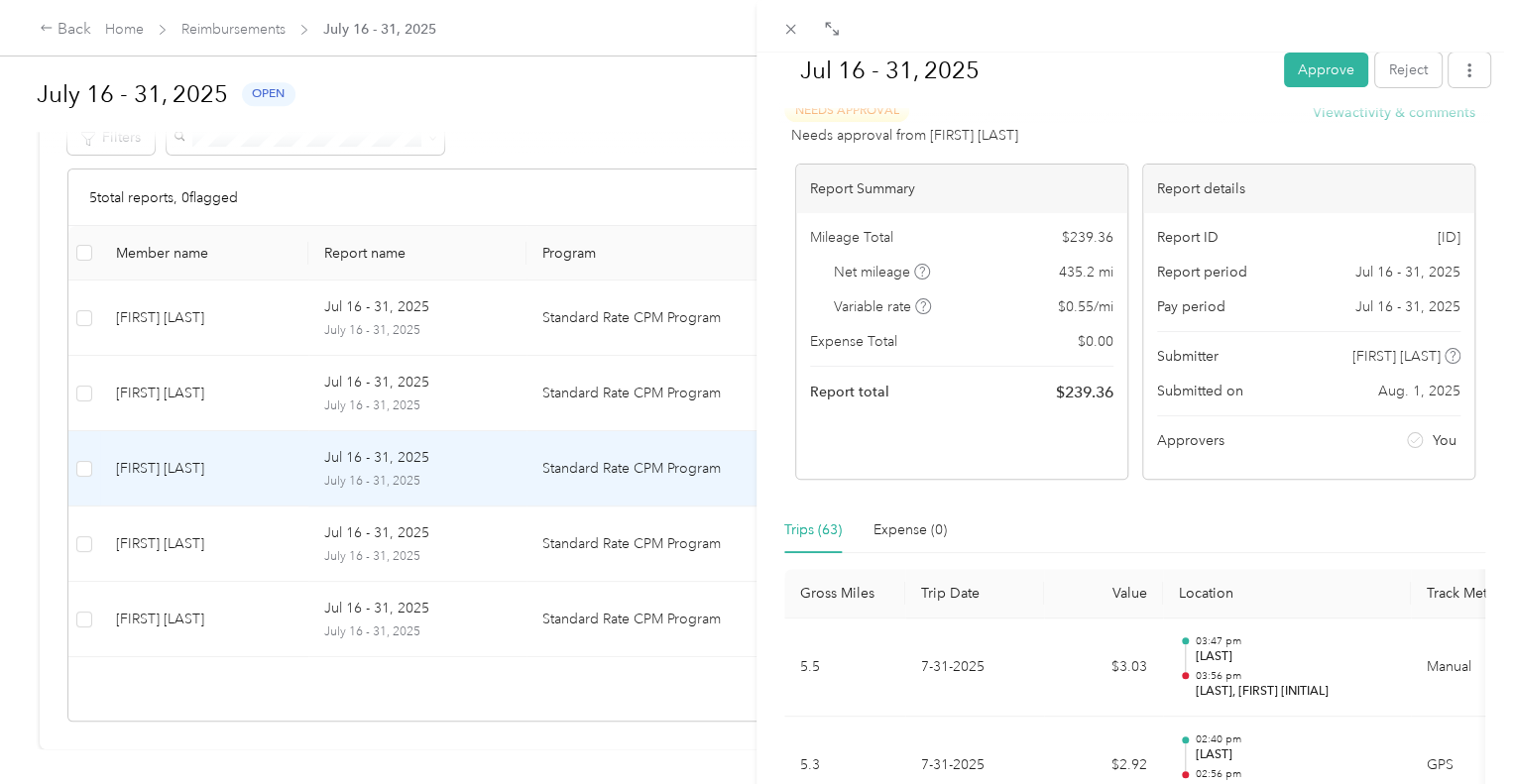 scroll, scrollTop: 0, scrollLeft: 0, axis: both 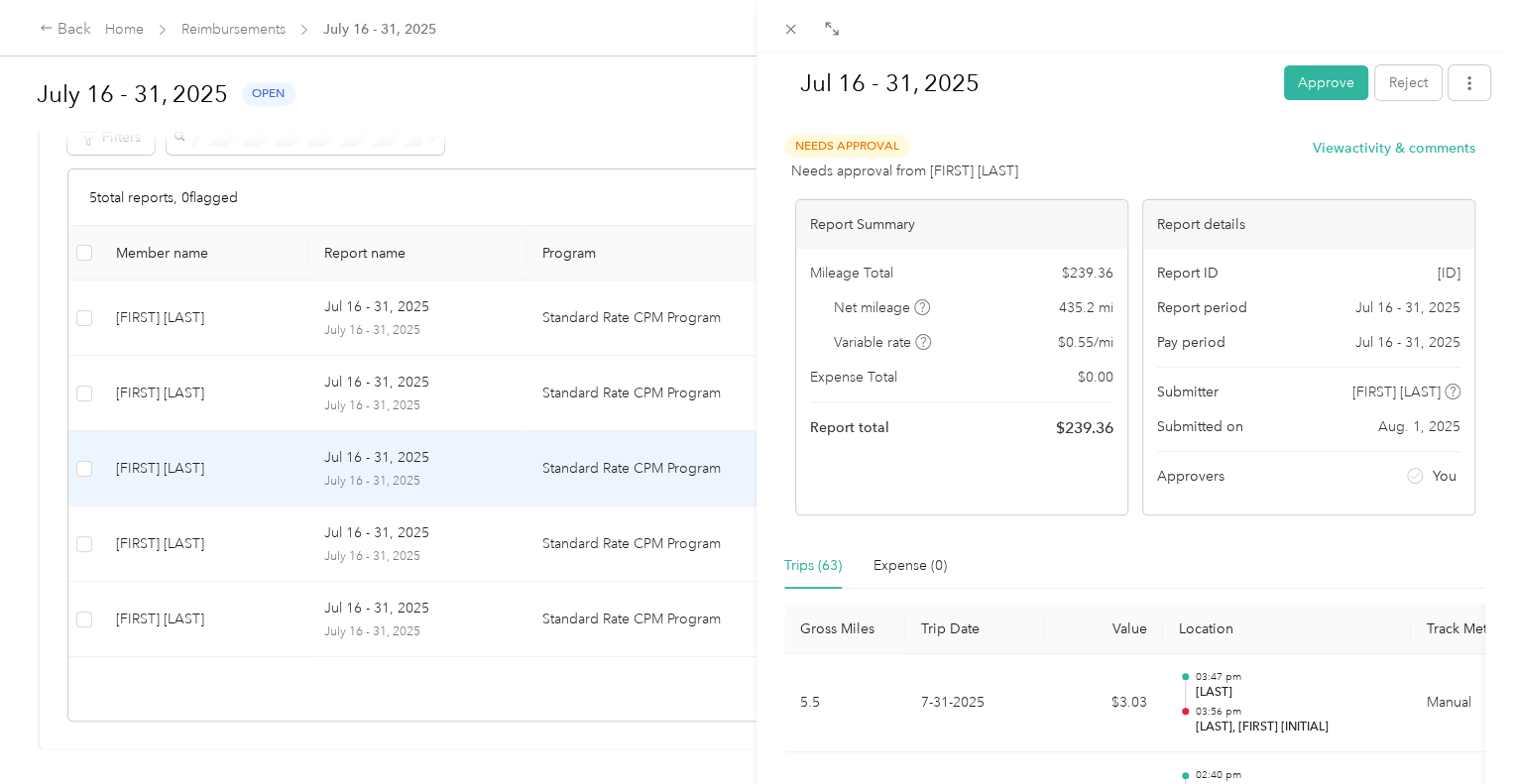 drag, startPoint x: 789, startPoint y: 28, endPoint x: 423, endPoint y: 487, distance: 587.0579 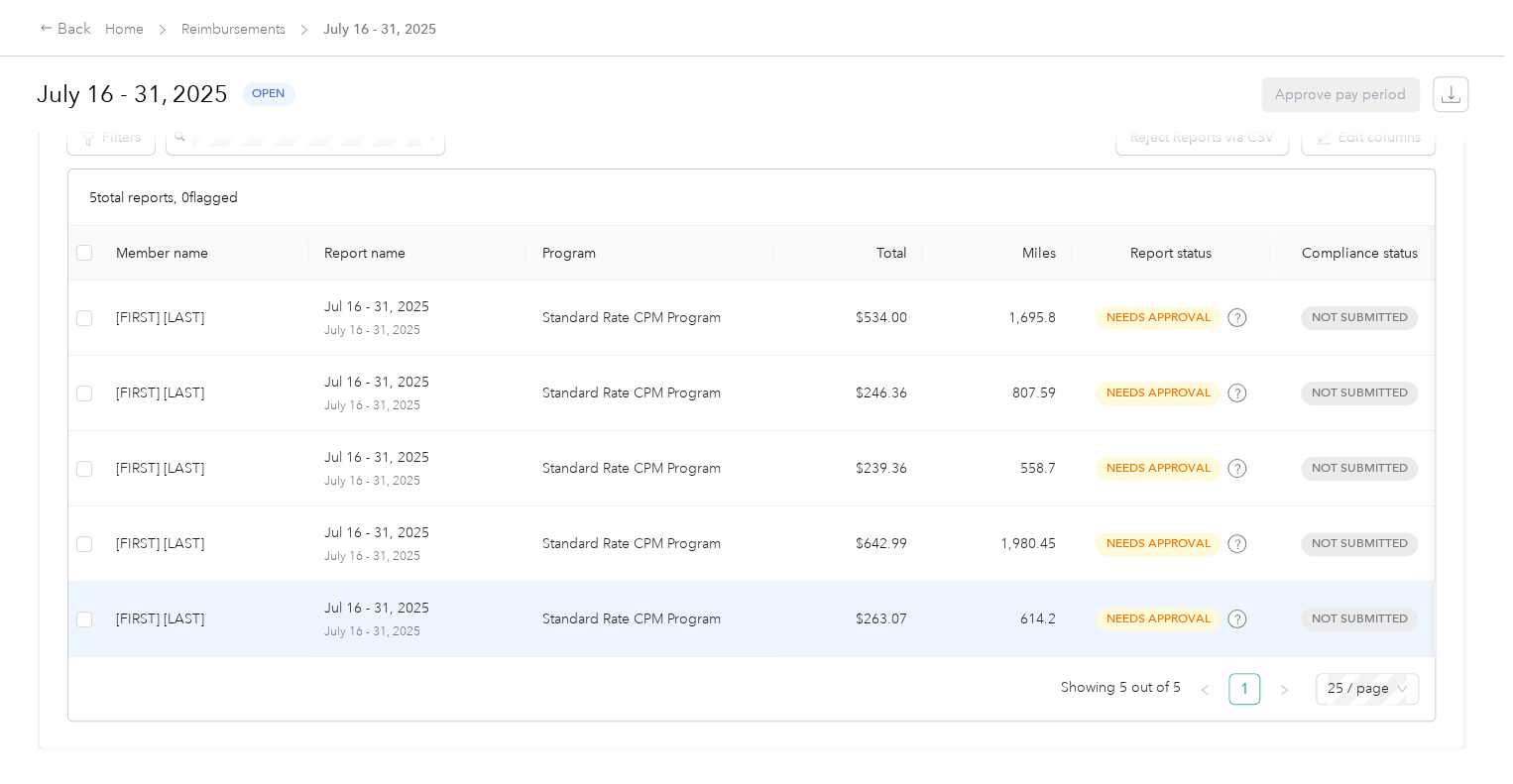 click on "Jul 16 - 31, 2025" at bounding box center [377, 609] 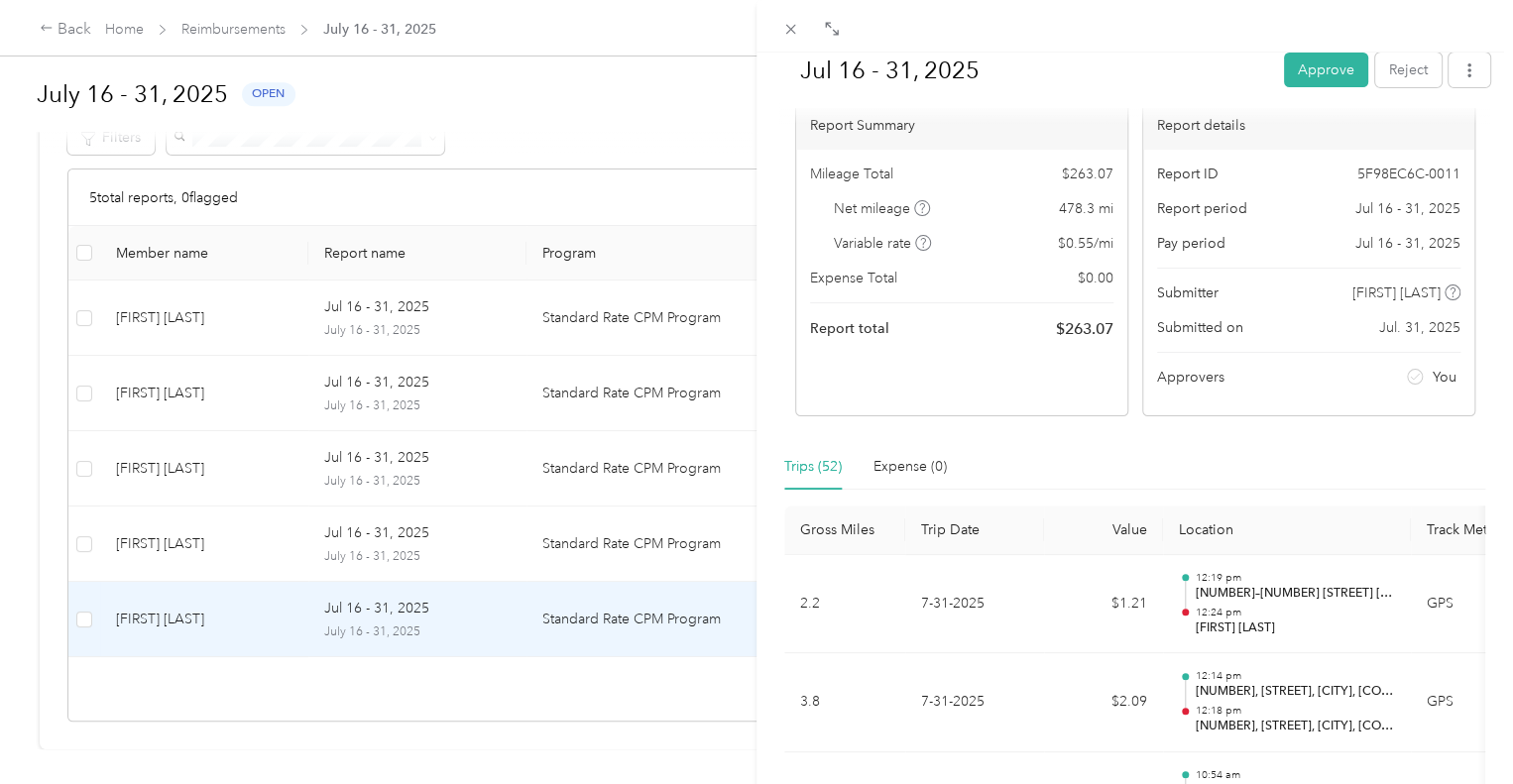 scroll, scrollTop: 99, scrollLeft: 0, axis: vertical 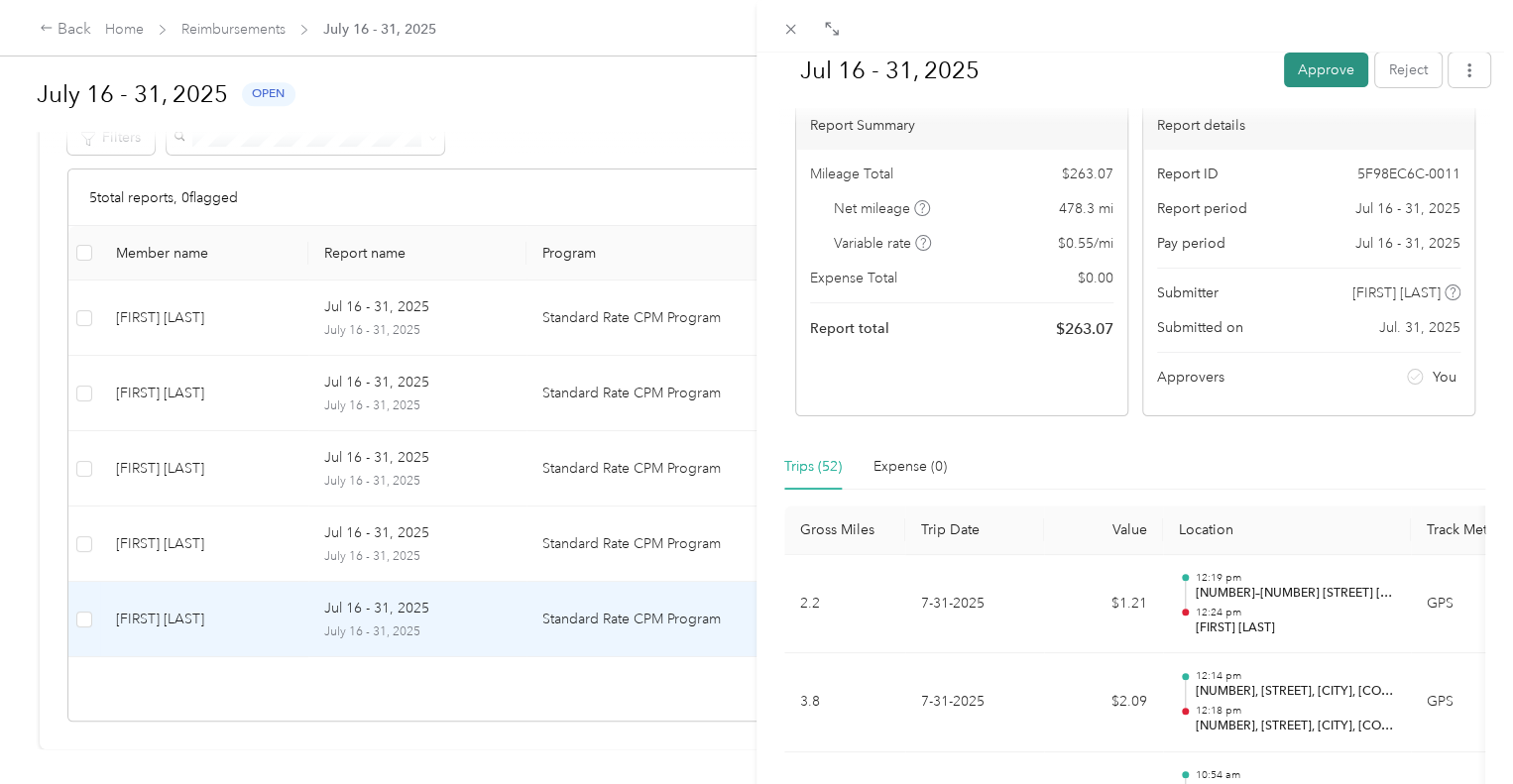 click on "Approve" at bounding box center [1326, 69] 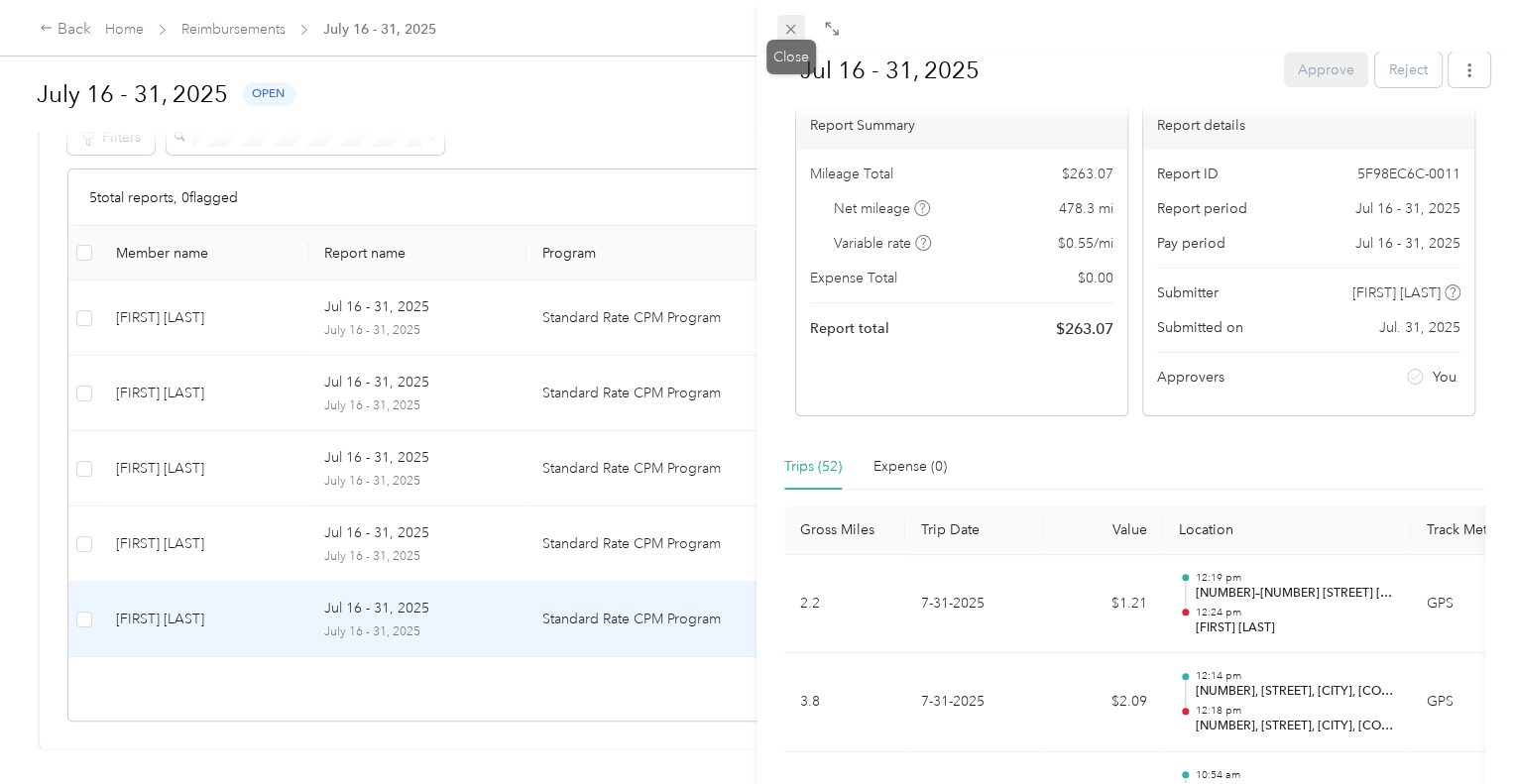 click 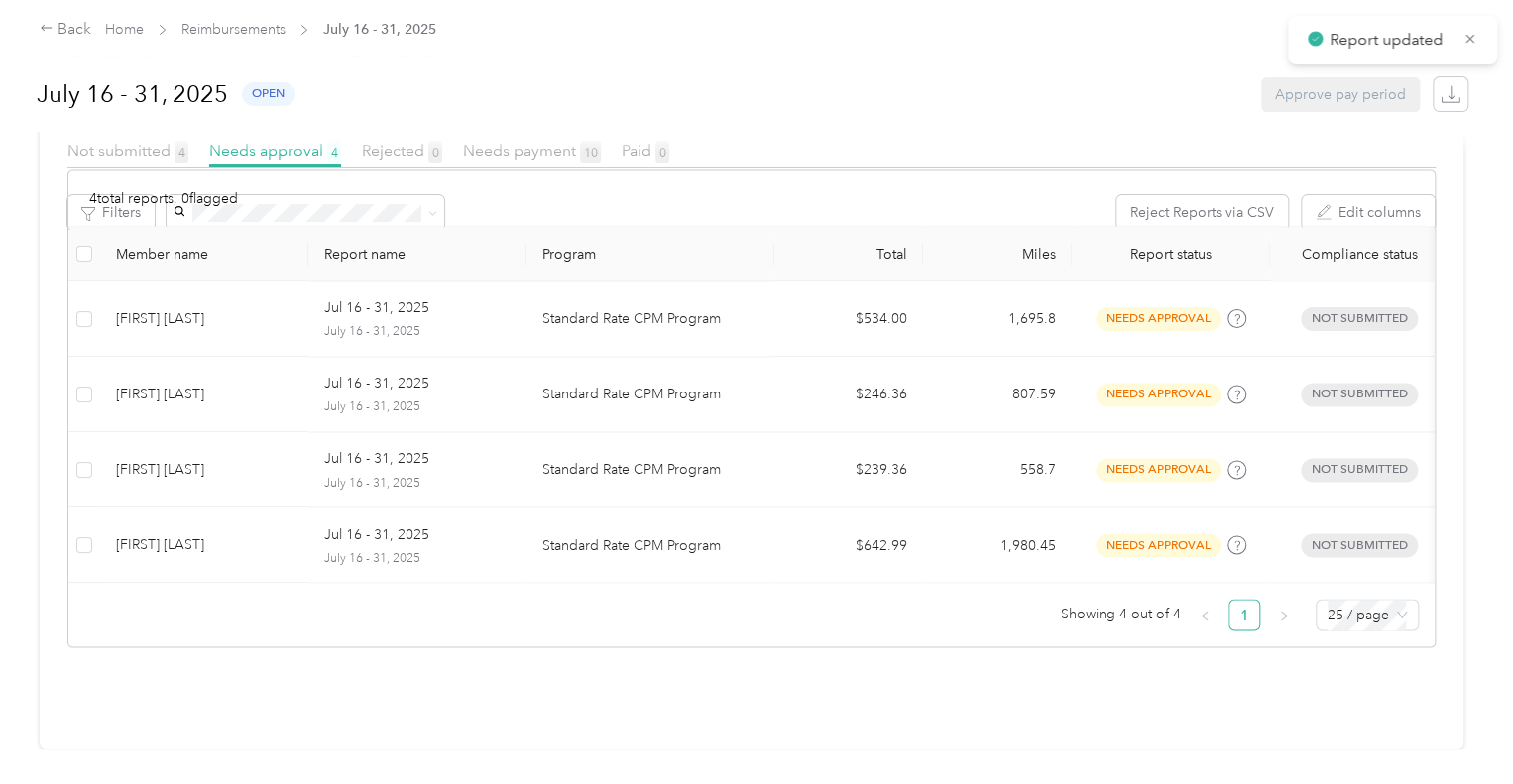 scroll, scrollTop: 383, scrollLeft: 0, axis: vertical 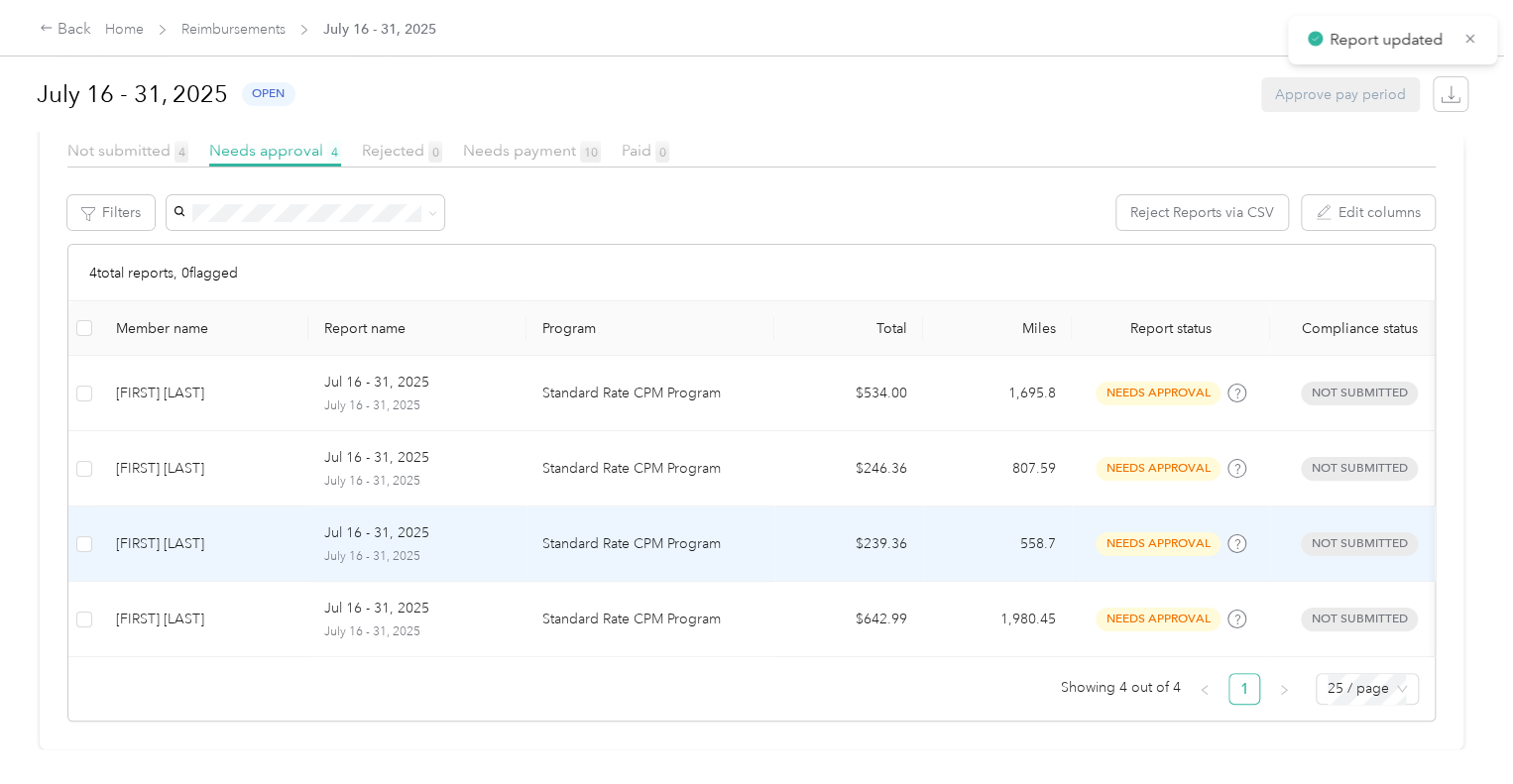 click on "[FIRST] [LAST]" at bounding box center (204, 544) 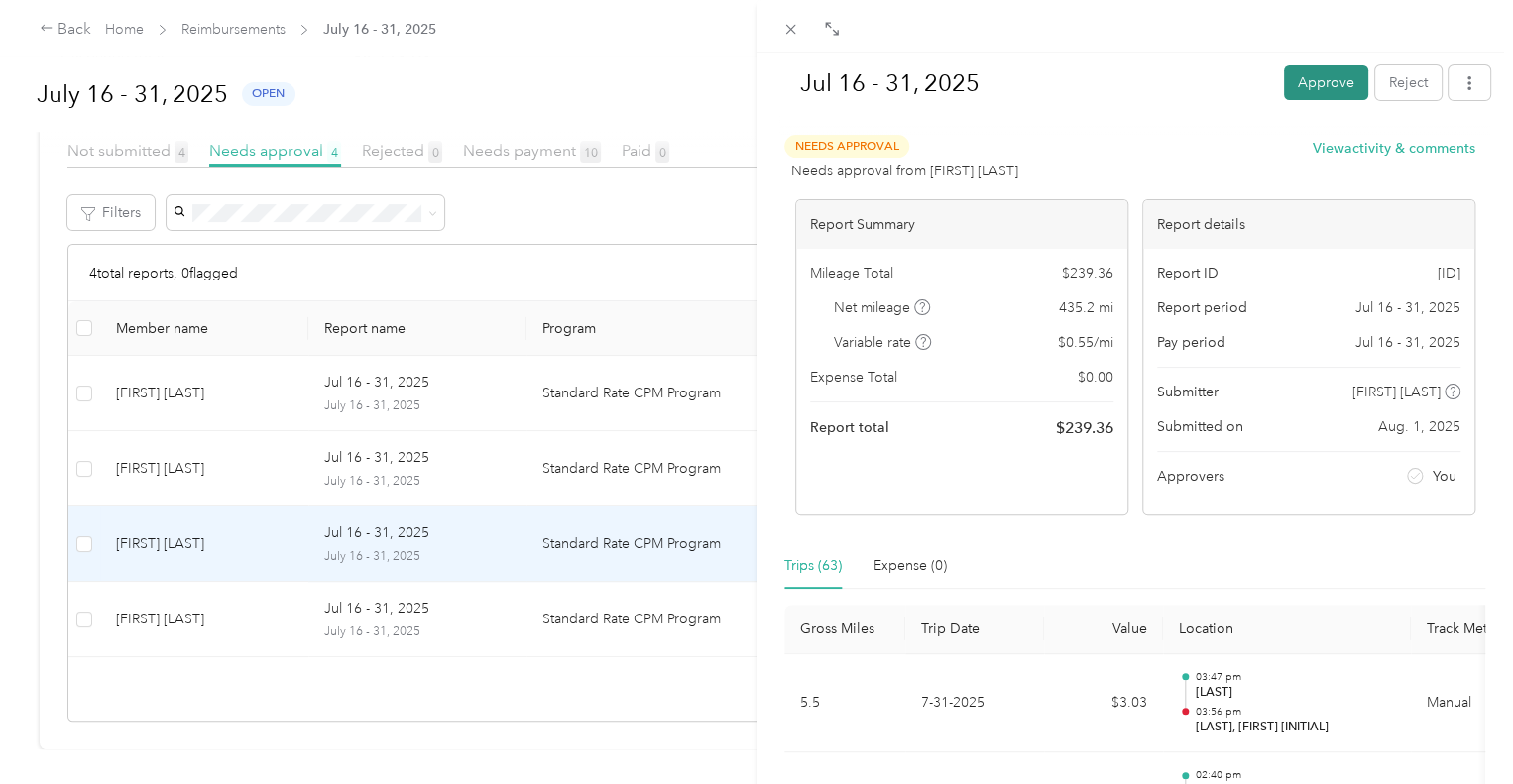click on "Approve" at bounding box center (1326, 82) 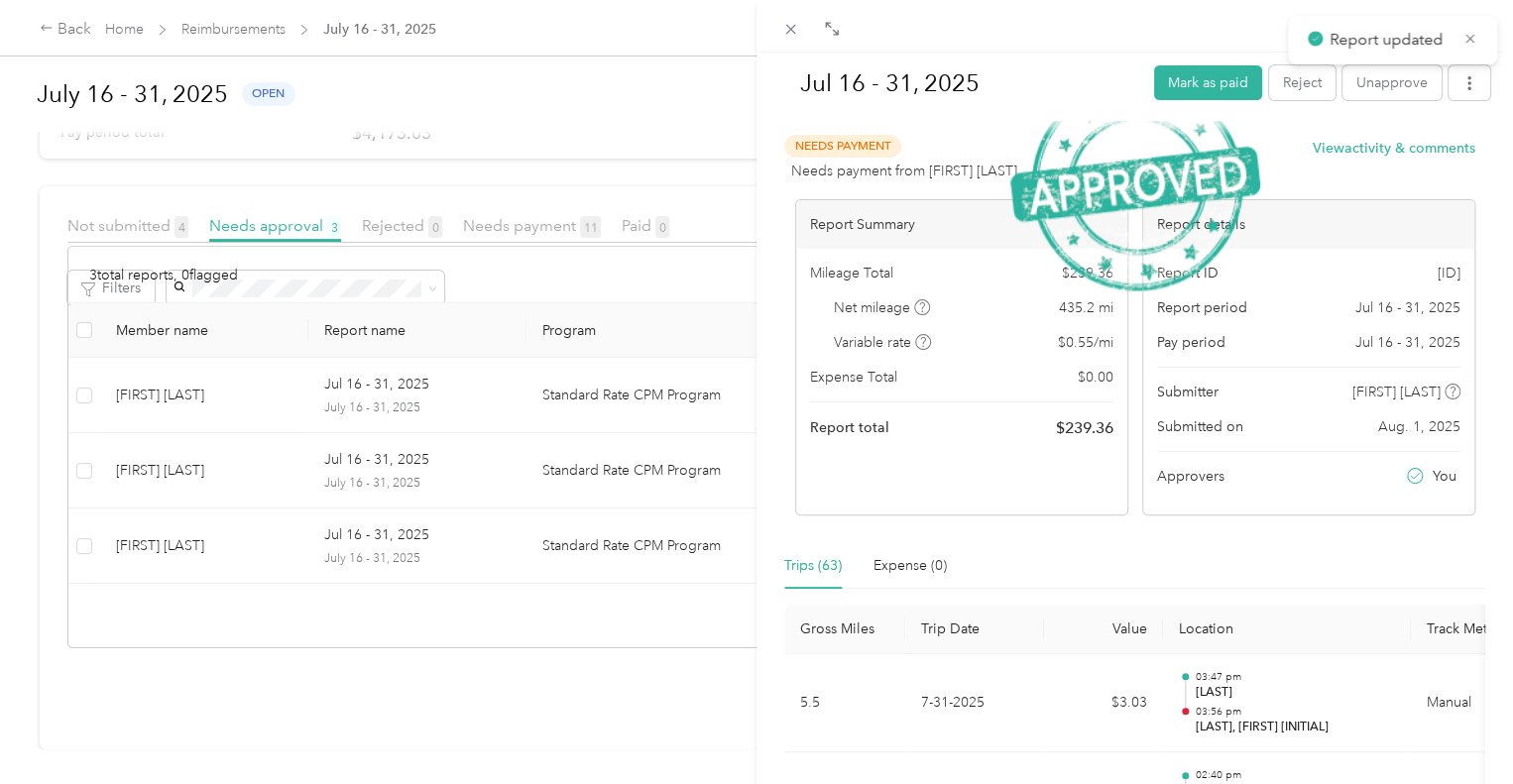 scroll, scrollTop: 307, scrollLeft: 0, axis: vertical 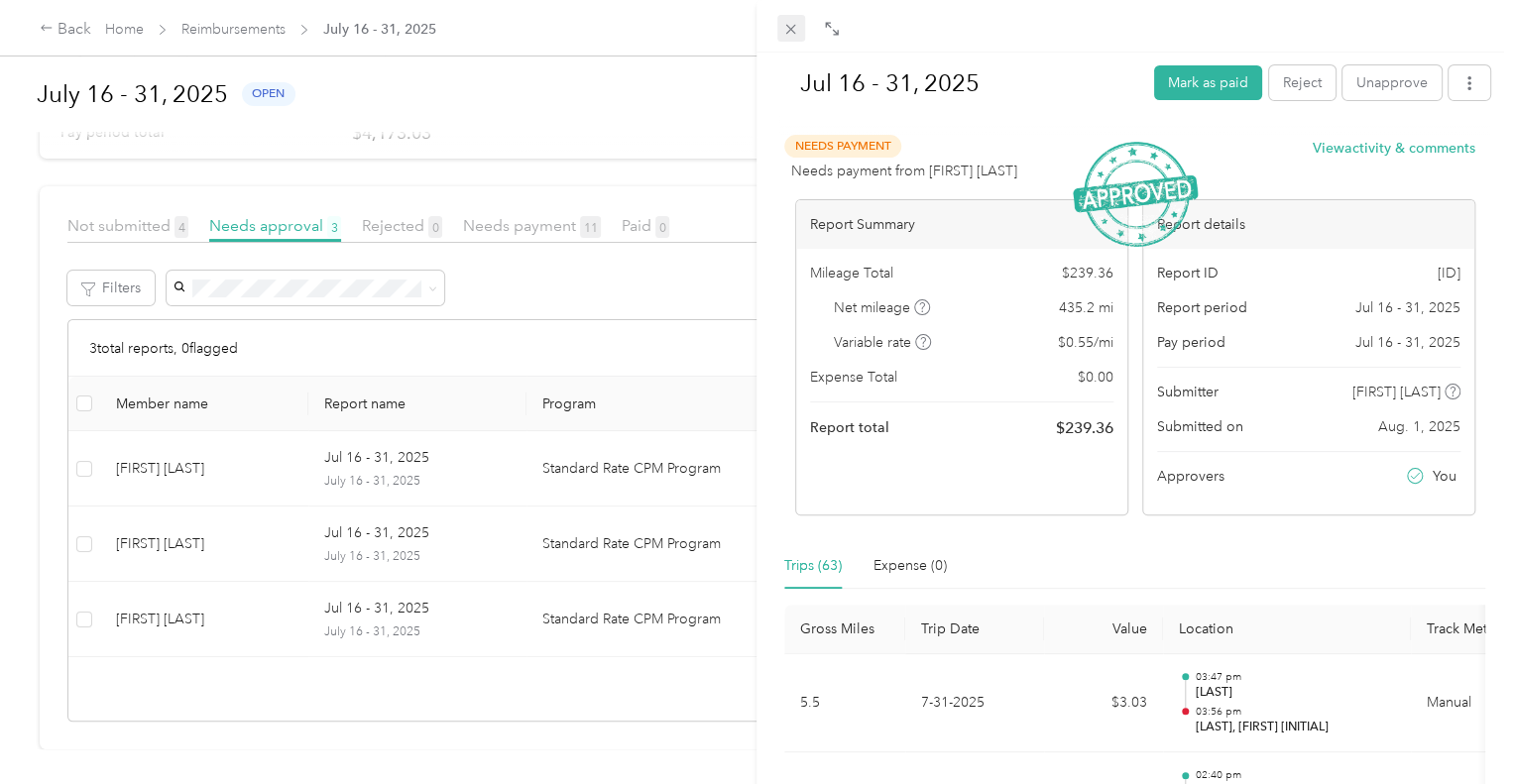 click 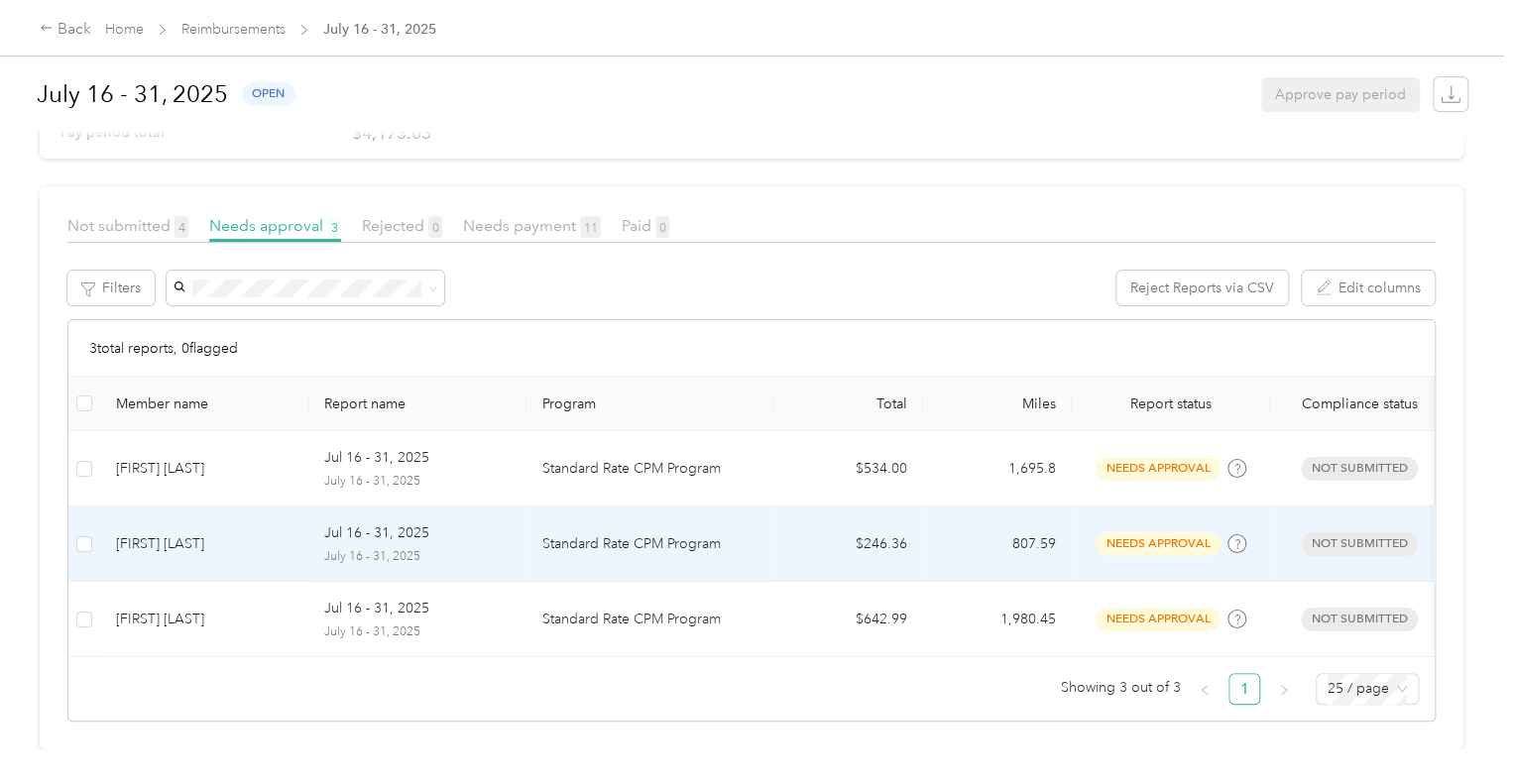 click on "[FIRST] [LAST]" at bounding box center (204, 544) 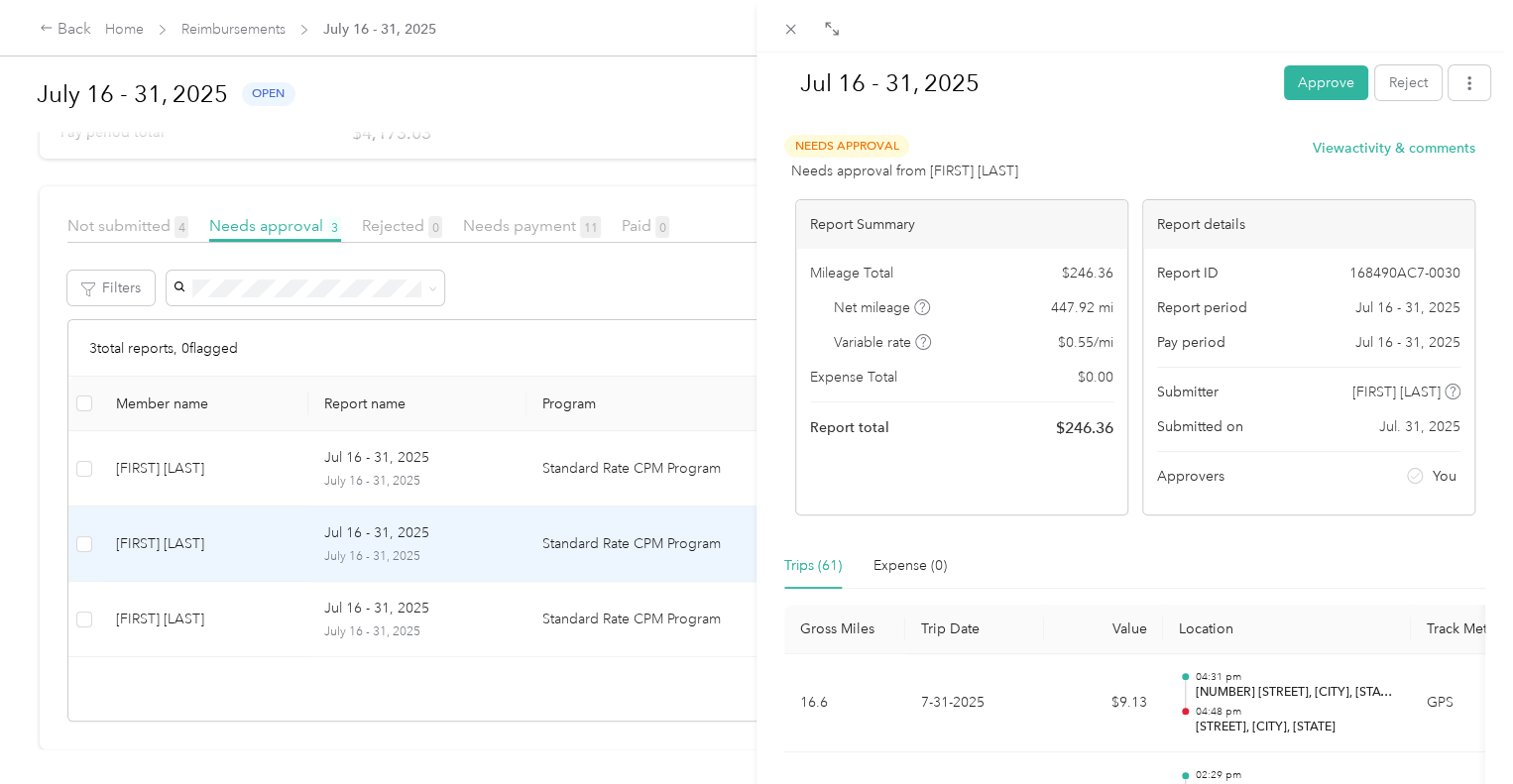click on "447.92   mi" at bounding box center (1082, 307) 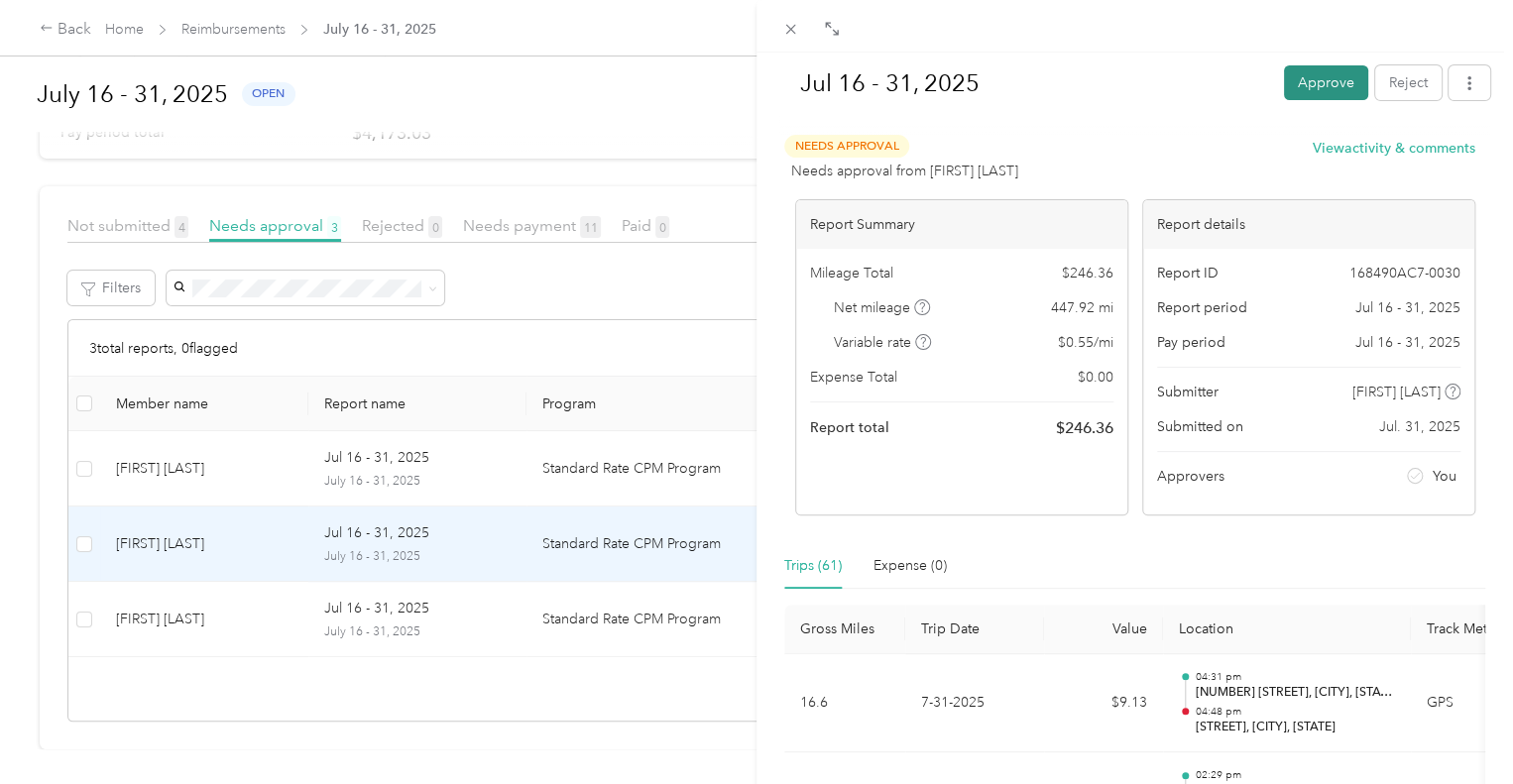 click on "Approve" at bounding box center [1326, 82] 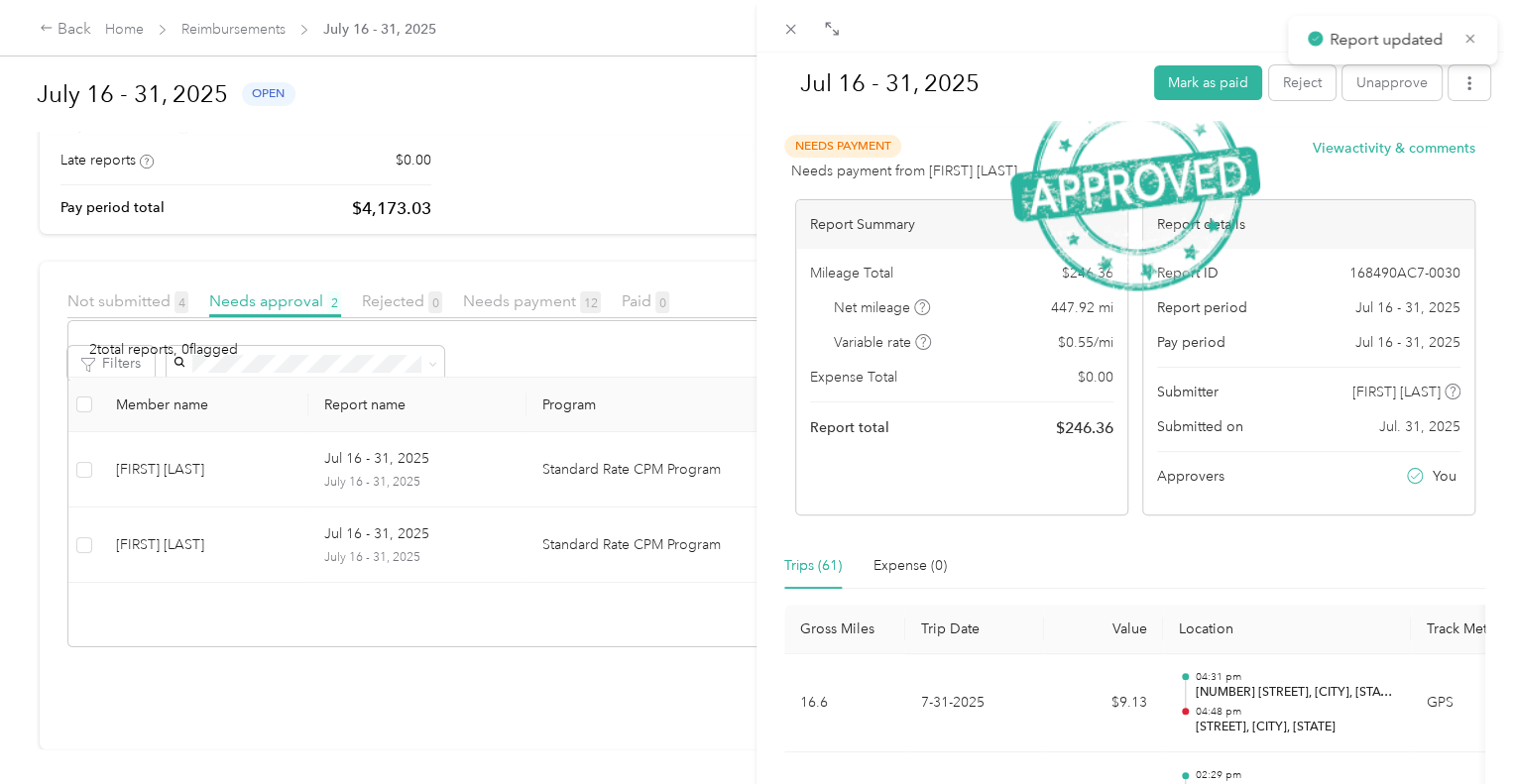 scroll, scrollTop: 232, scrollLeft: 0, axis: vertical 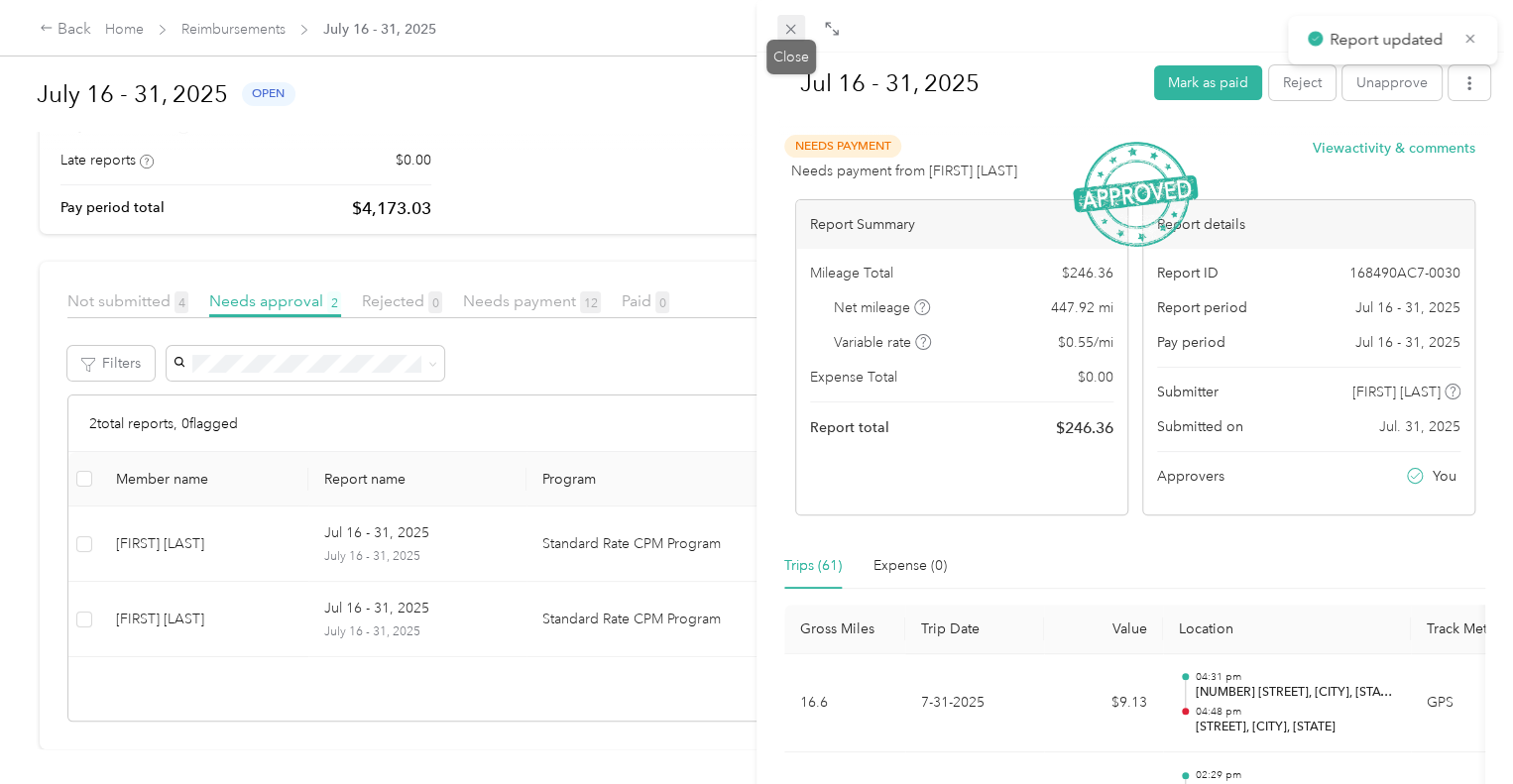 click 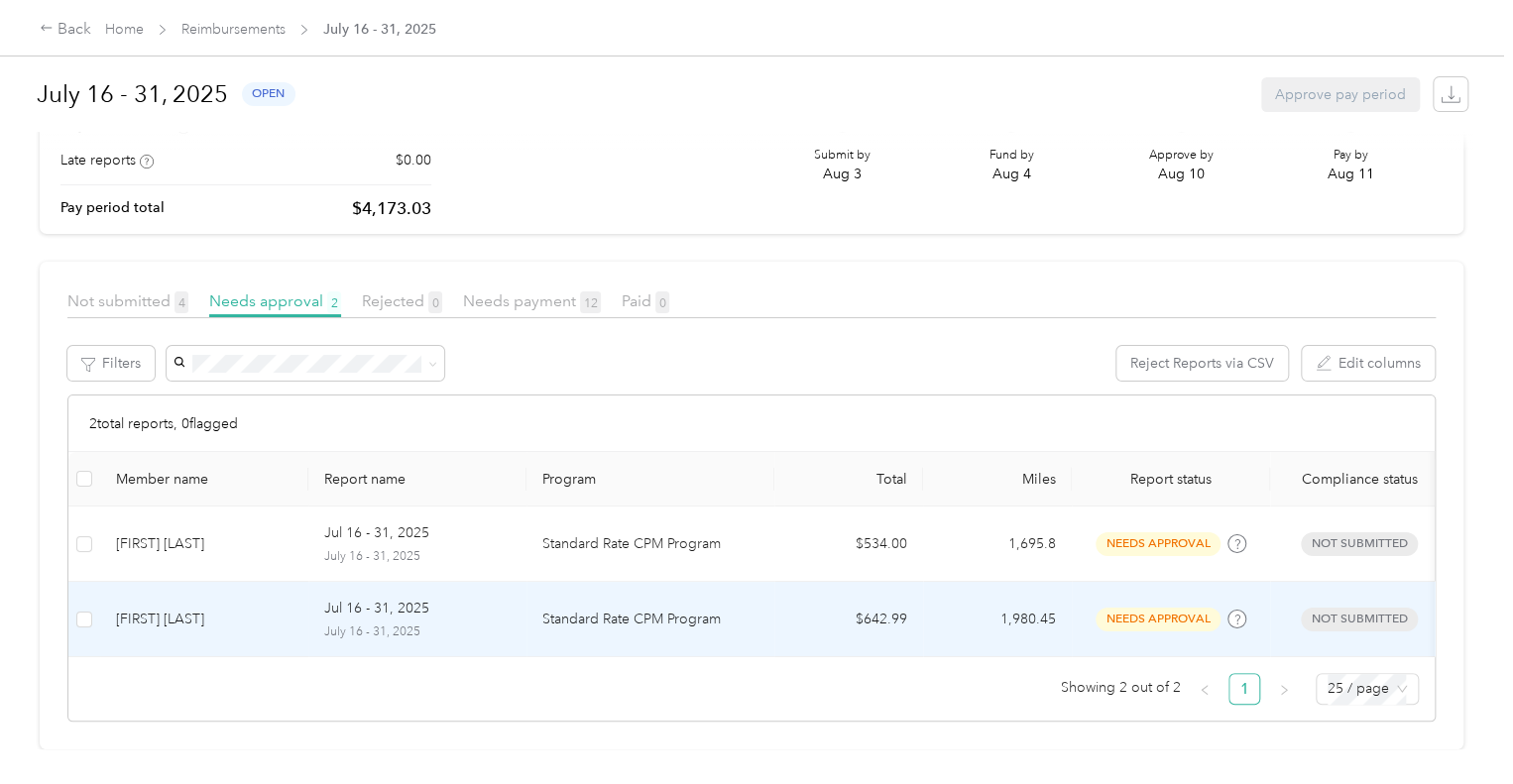 click on "$642.99" at bounding box center [849, 619] 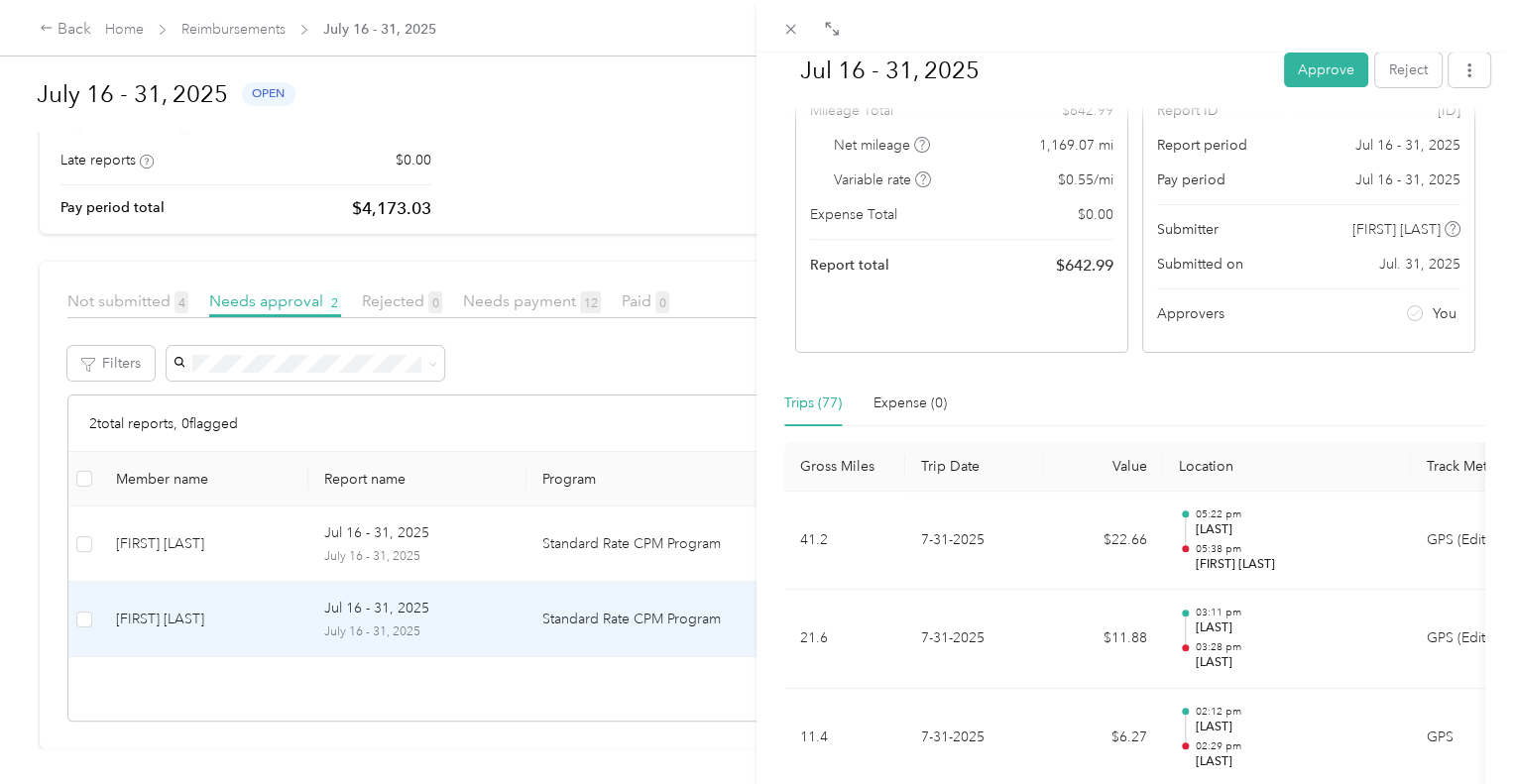 scroll, scrollTop: 167, scrollLeft: 0, axis: vertical 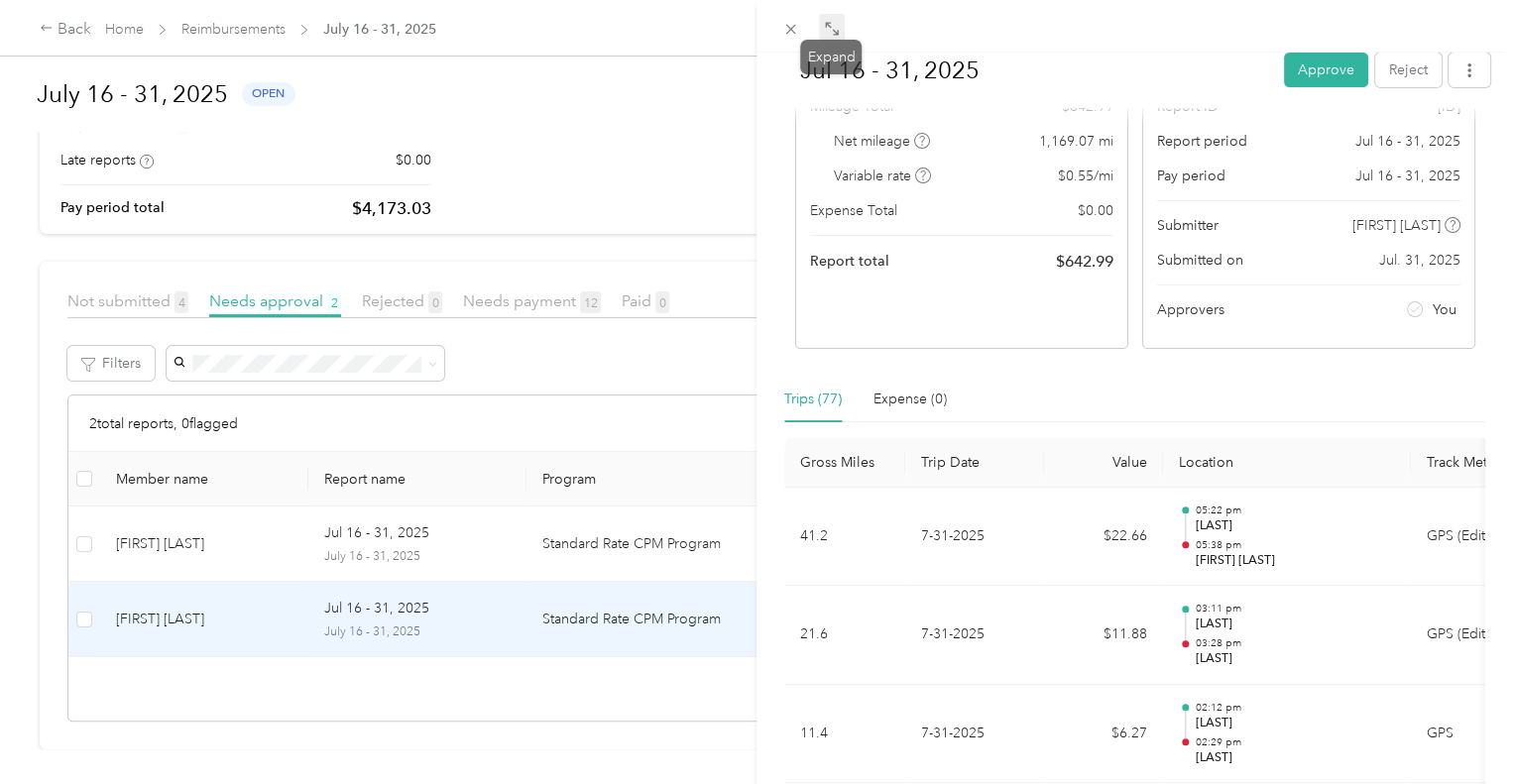 click 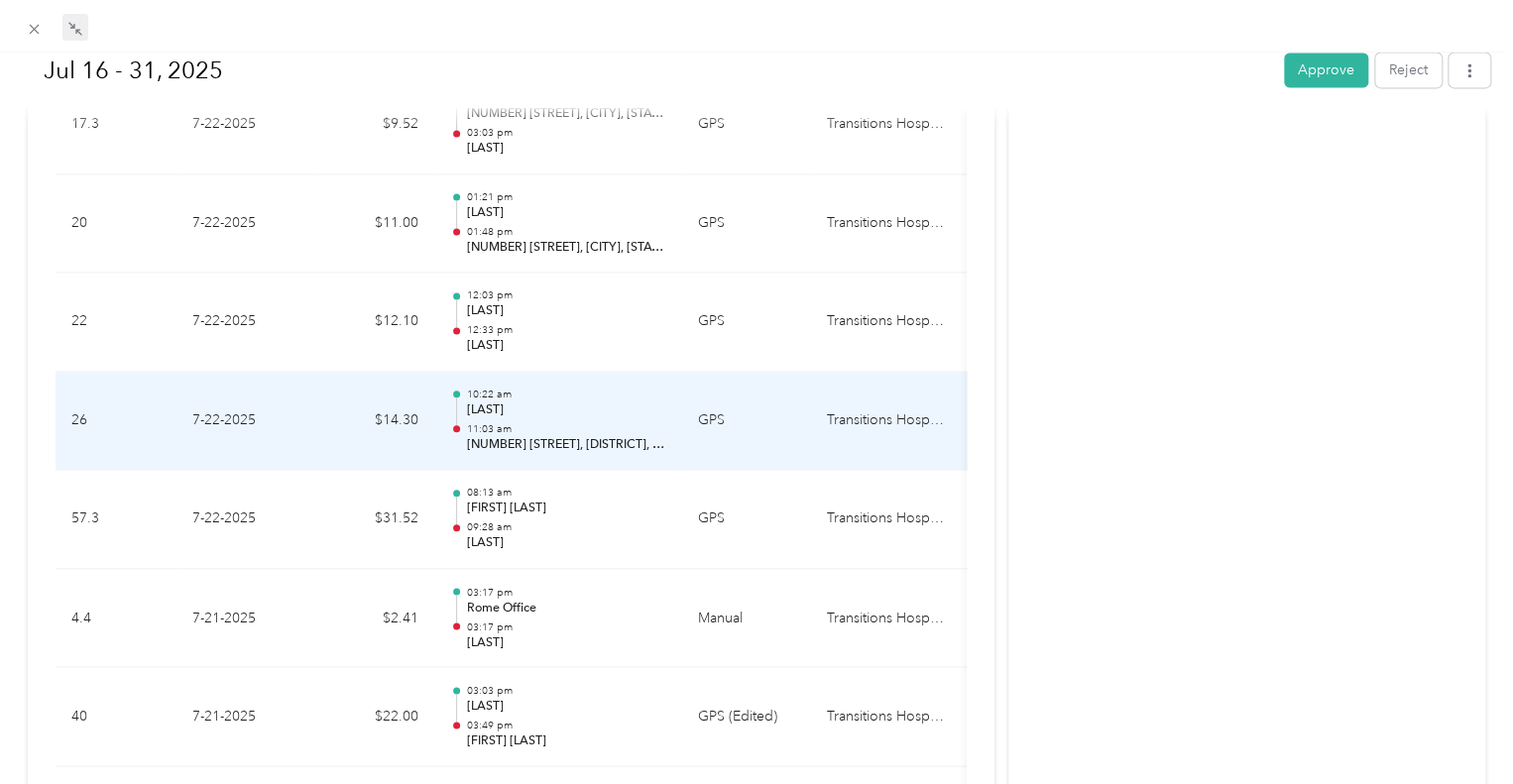 scroll, scrollTop: 5245, scrollLeft: 0, axis: vertical 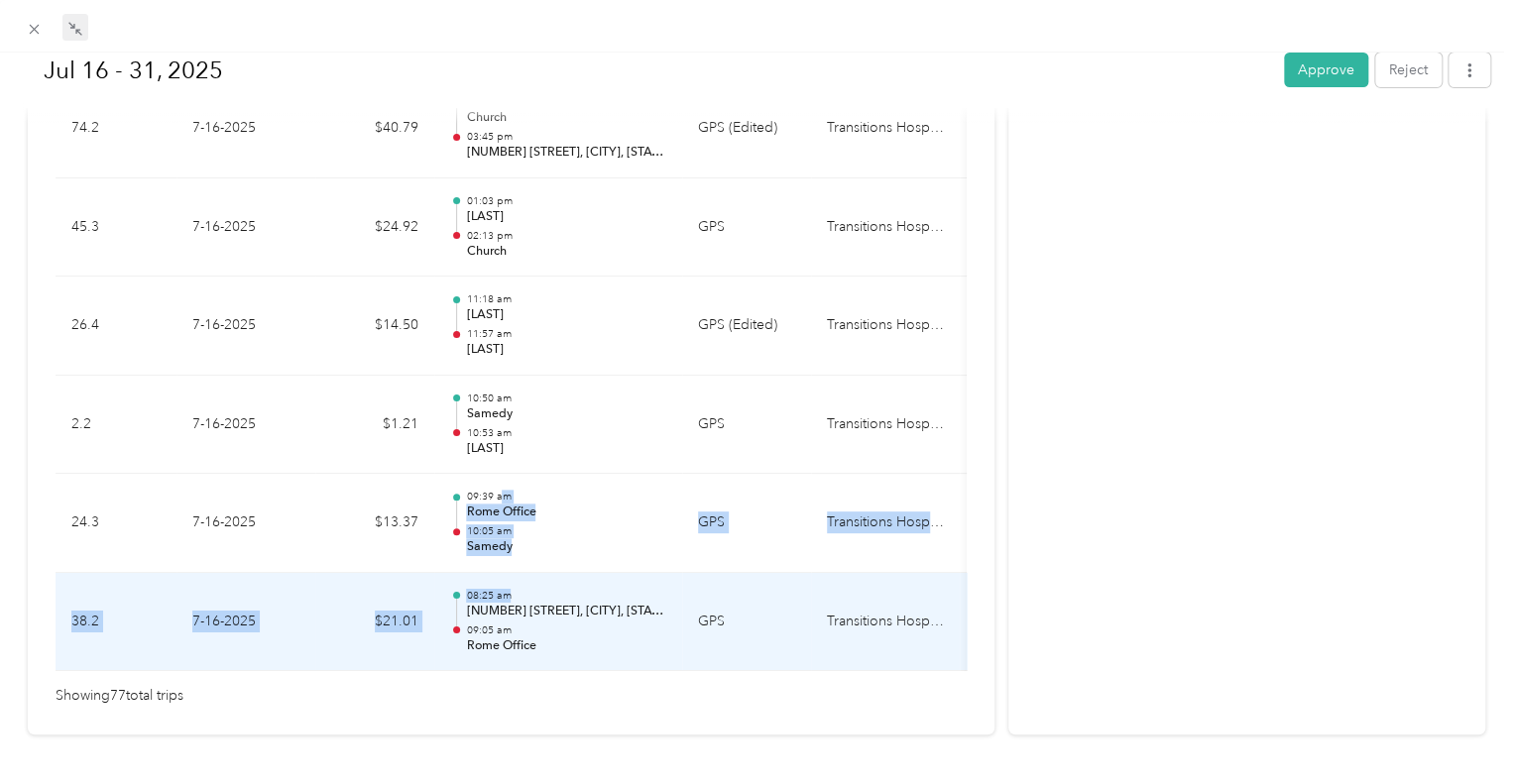 drag, startPoint x: 502, startPoint y: 481, endPoint x: 531, endPoint y: 566, distance: 89.81091 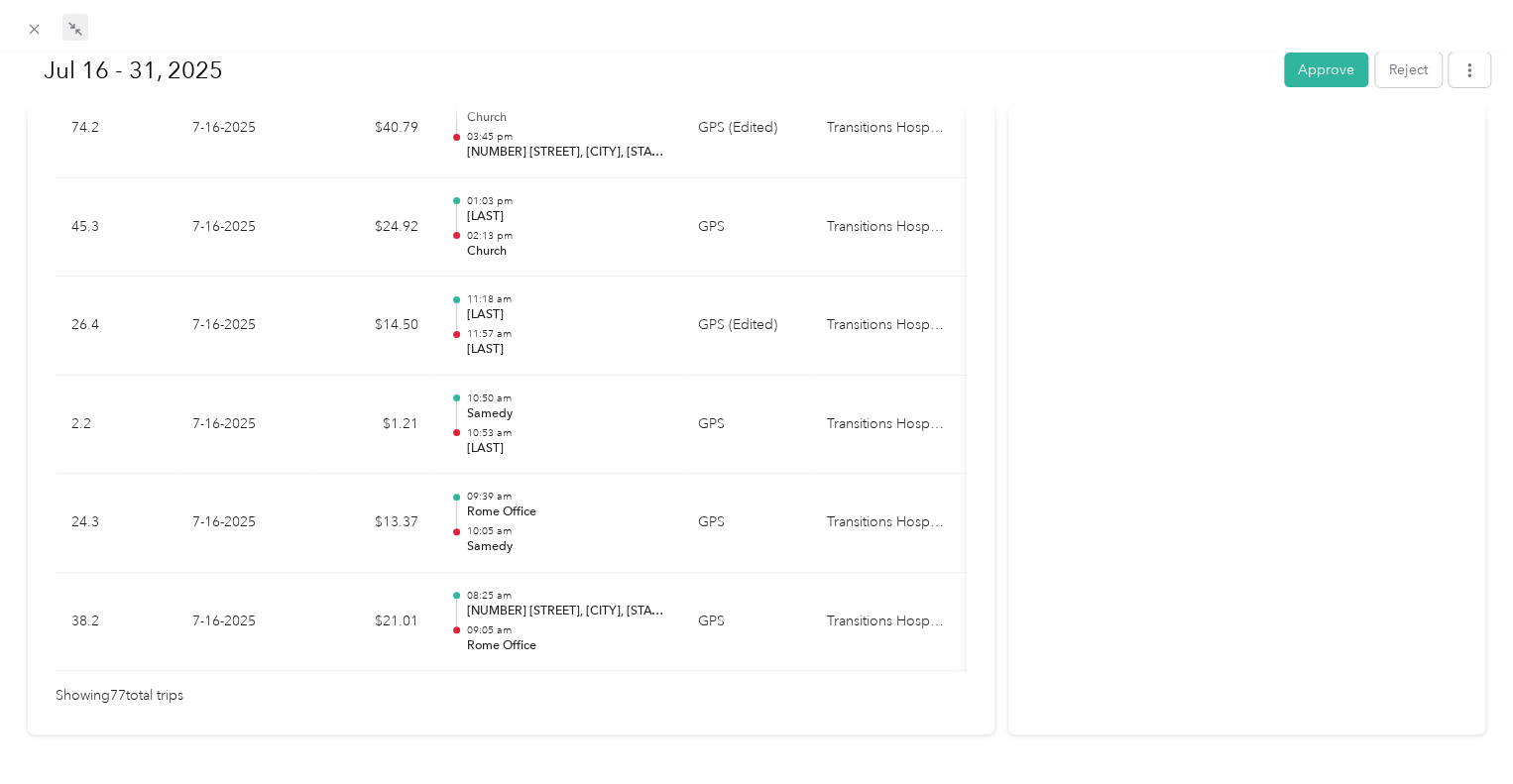 click on "Activity and Comments   Needs approval From [FIRST] [LAST] 07/31 at 11:58 pm EDT Submitted for approval [FIRST] [LAST] 07/31 at 11:58 pm EDT" at bounding box center [1246, -3367] 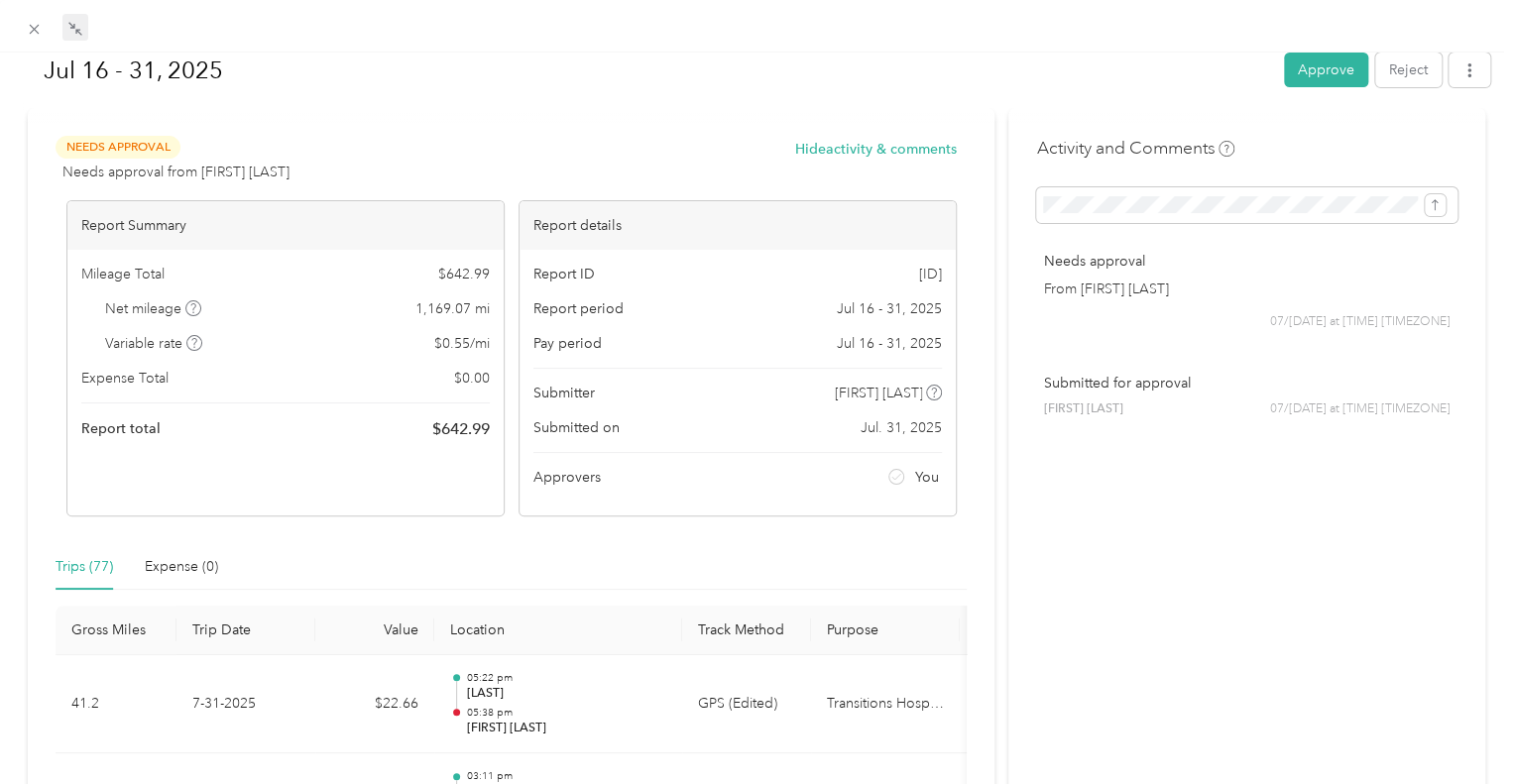 scroll, scrollTop: 0, scrollLeft: 0, axis: both 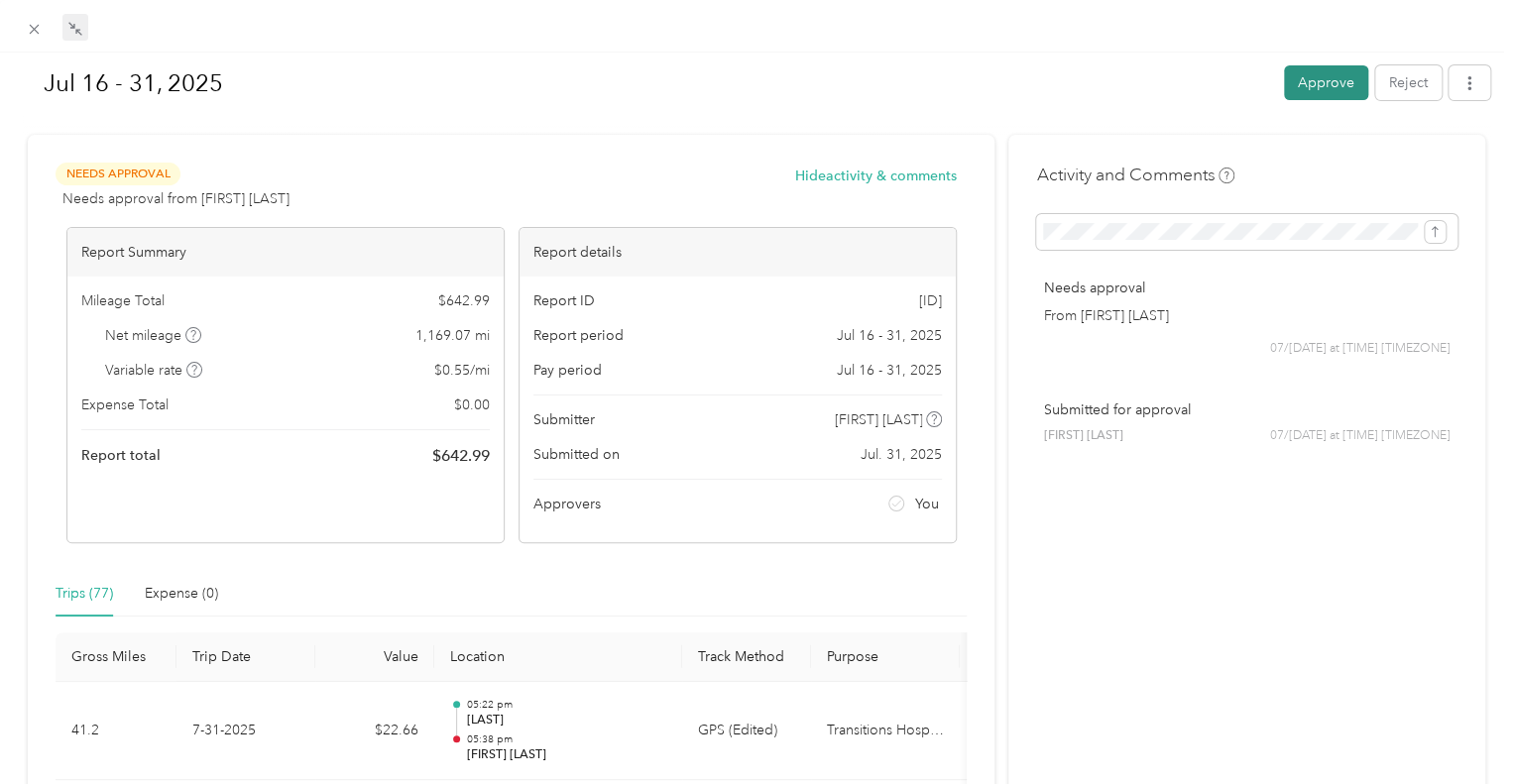 click on "Approve" at bounding box center (1326, 82) 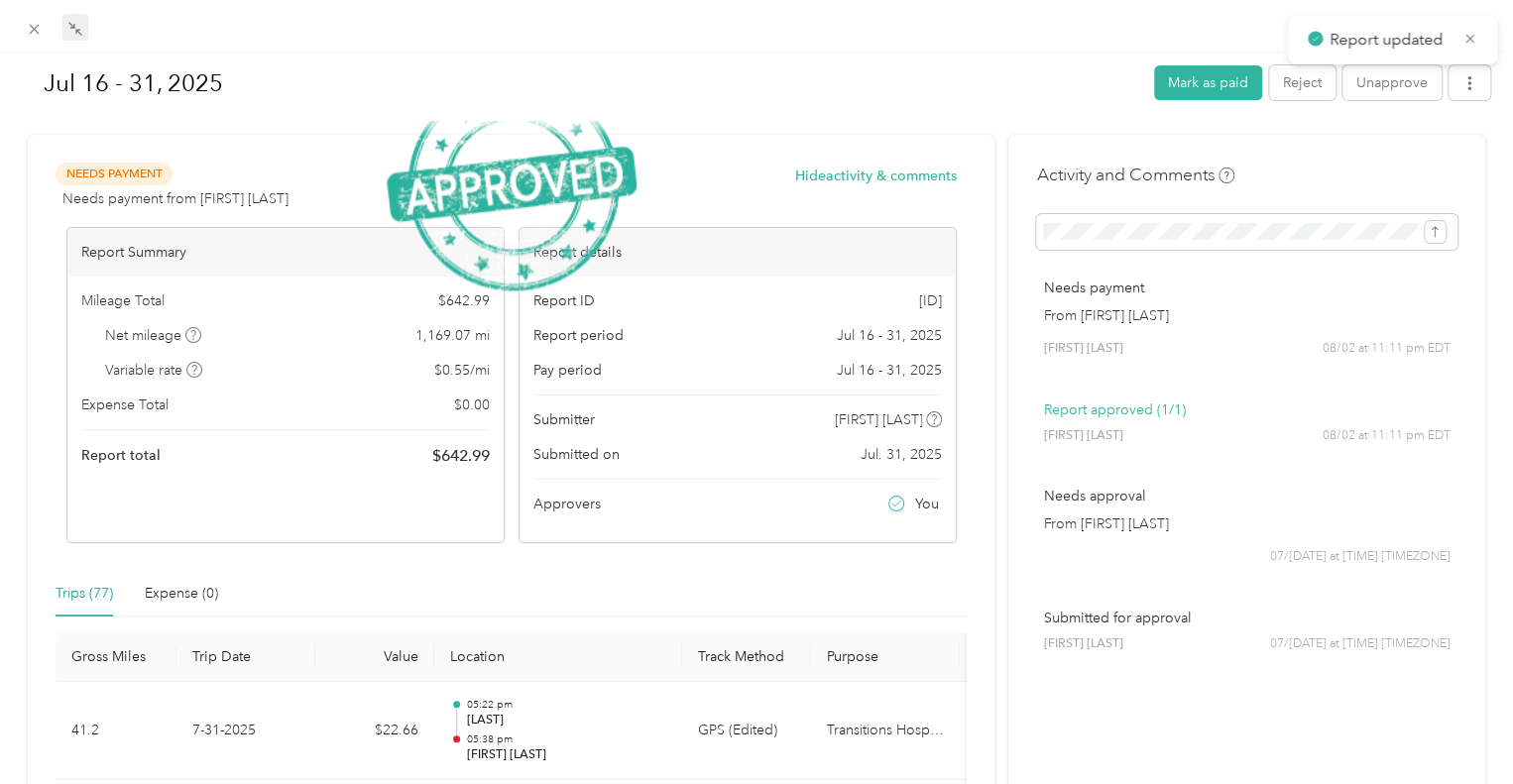scroll, scrollTop: 158, scrollLeft: 0, axis: vertical 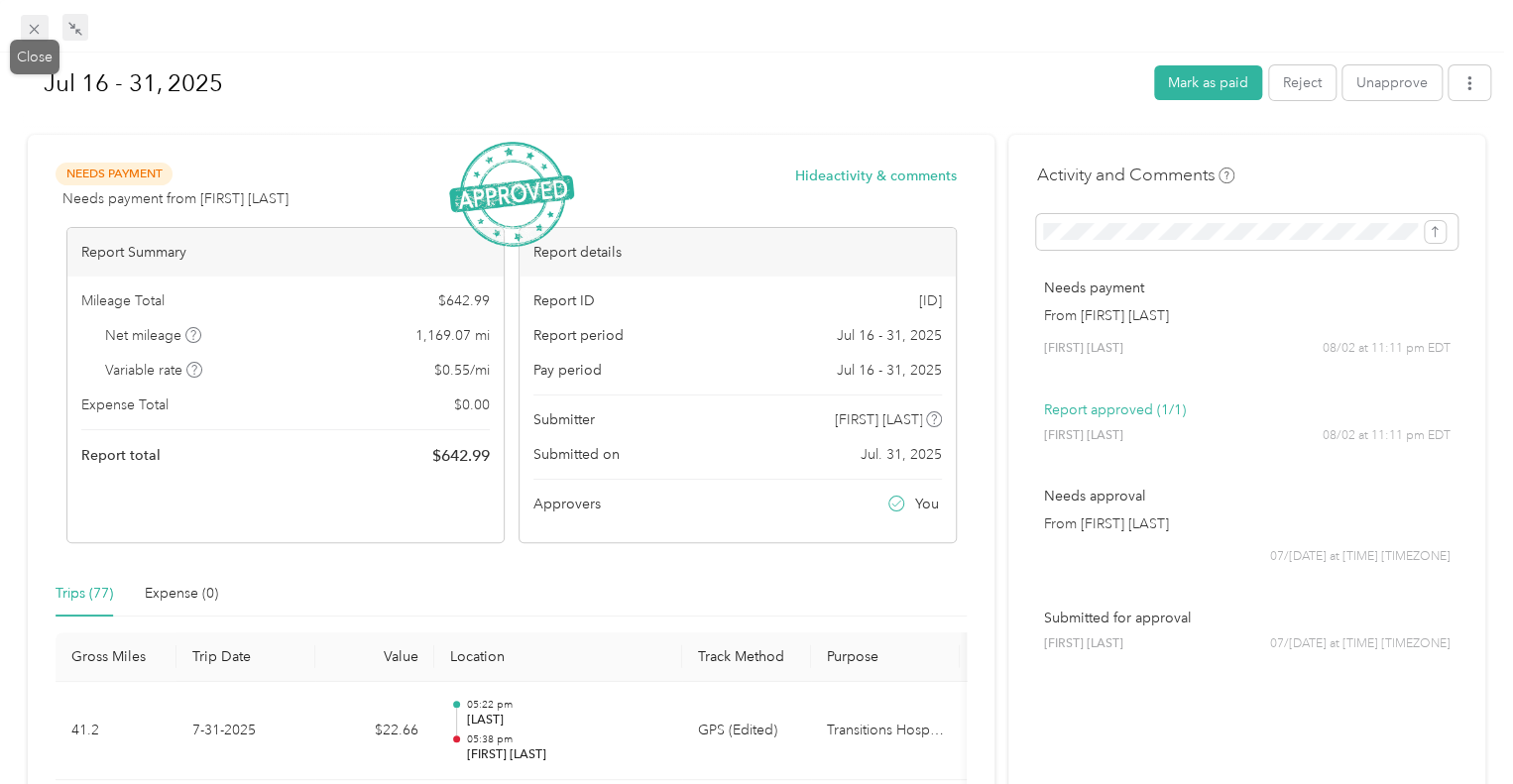 click 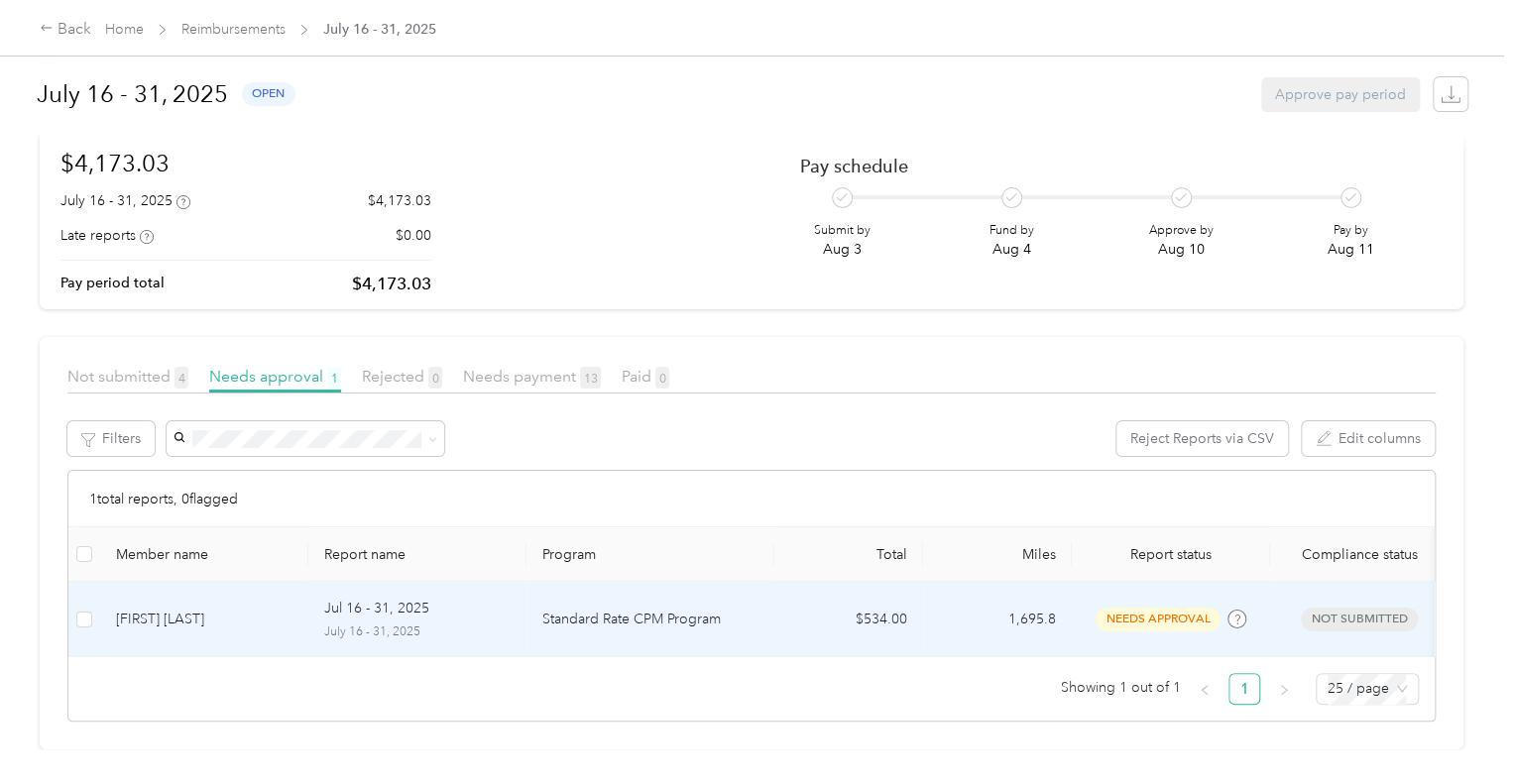 click on "Jul 16 - 31, 2025" at bounding box center [377, 609] 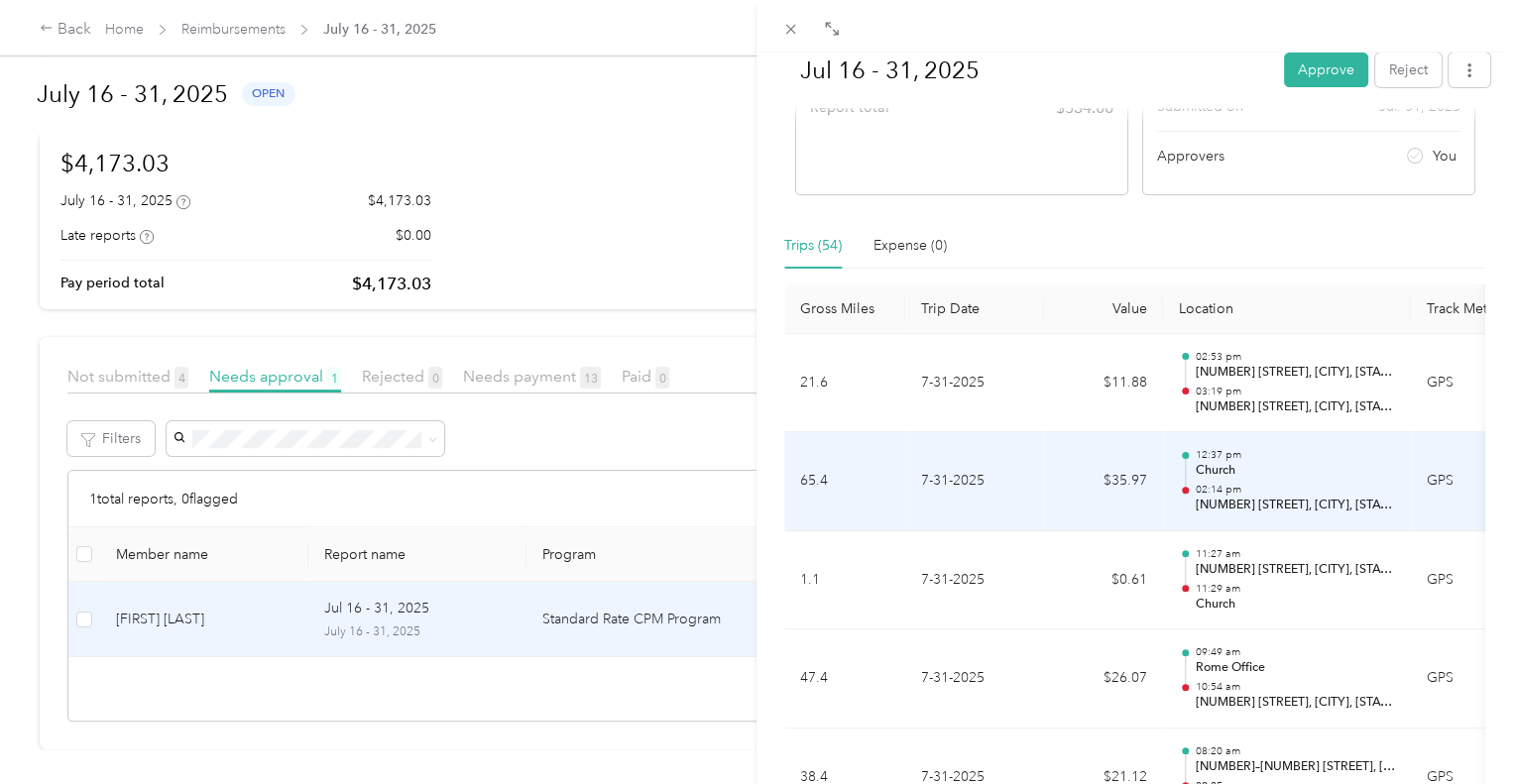 scroll, scrollTop: 345, scrollLeft: 0, axis: vertical 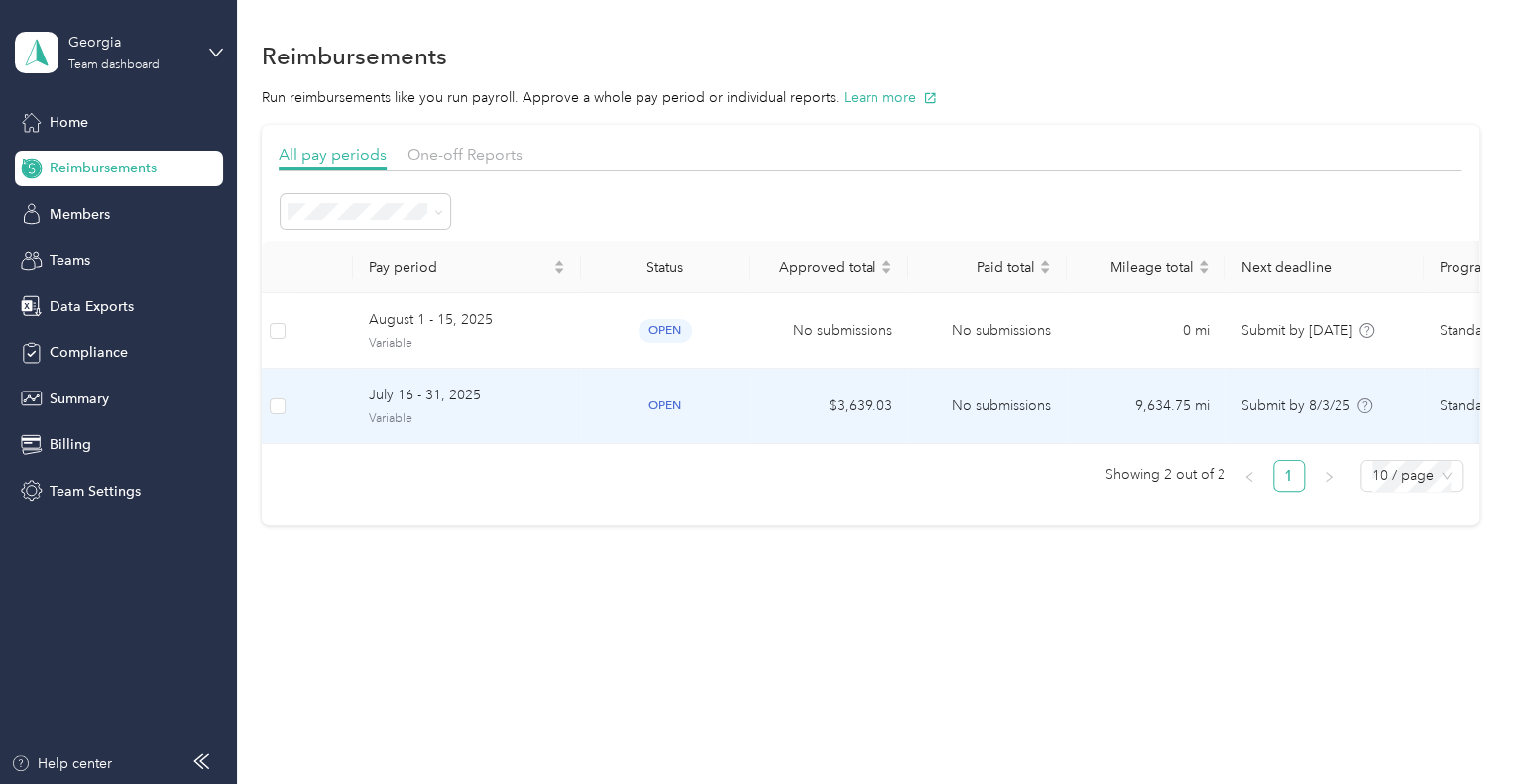 click on "open" at bounding box center (665, 405) 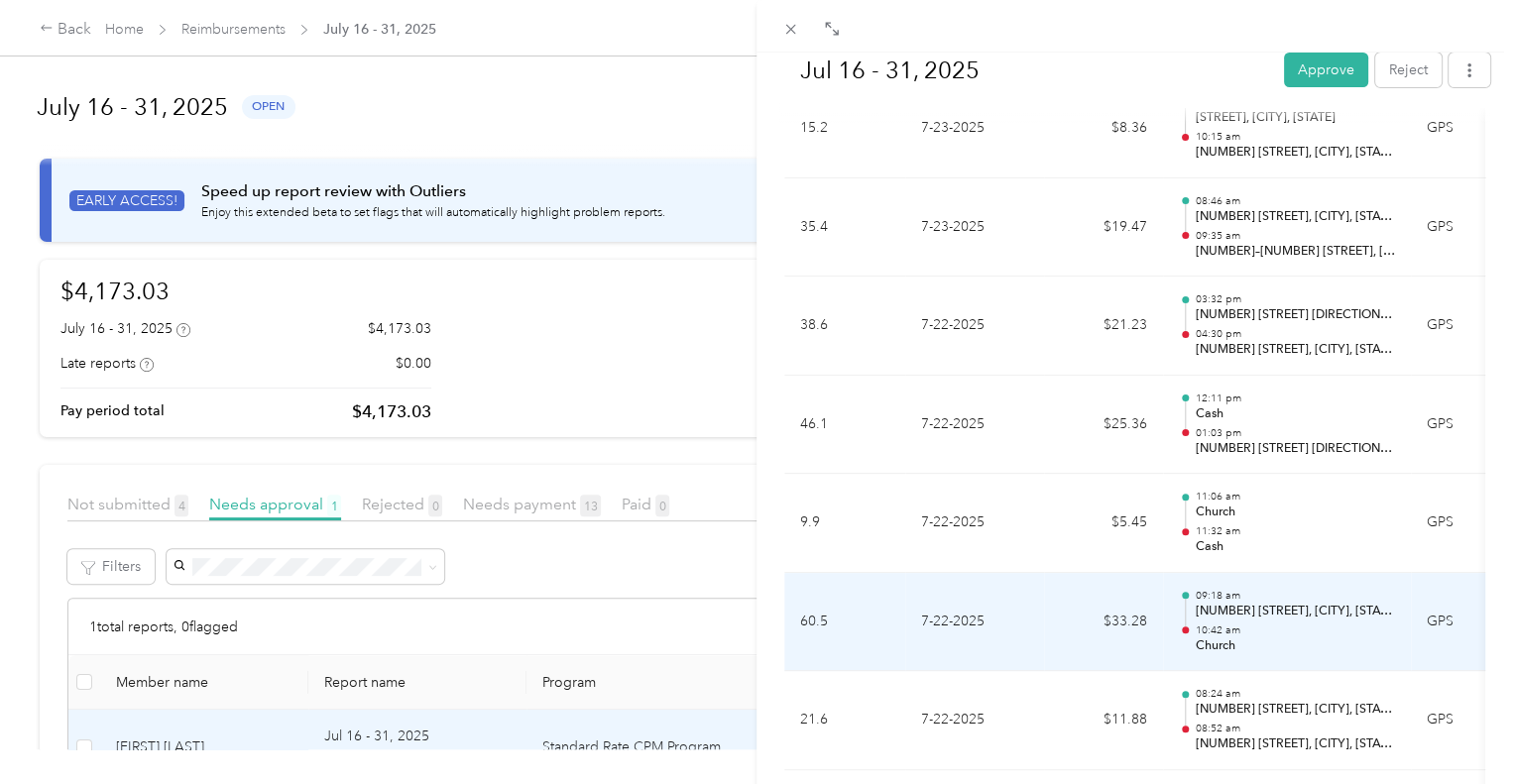 scroll, scrollTop: 3830, scrollLeft: 0, axis: vertical 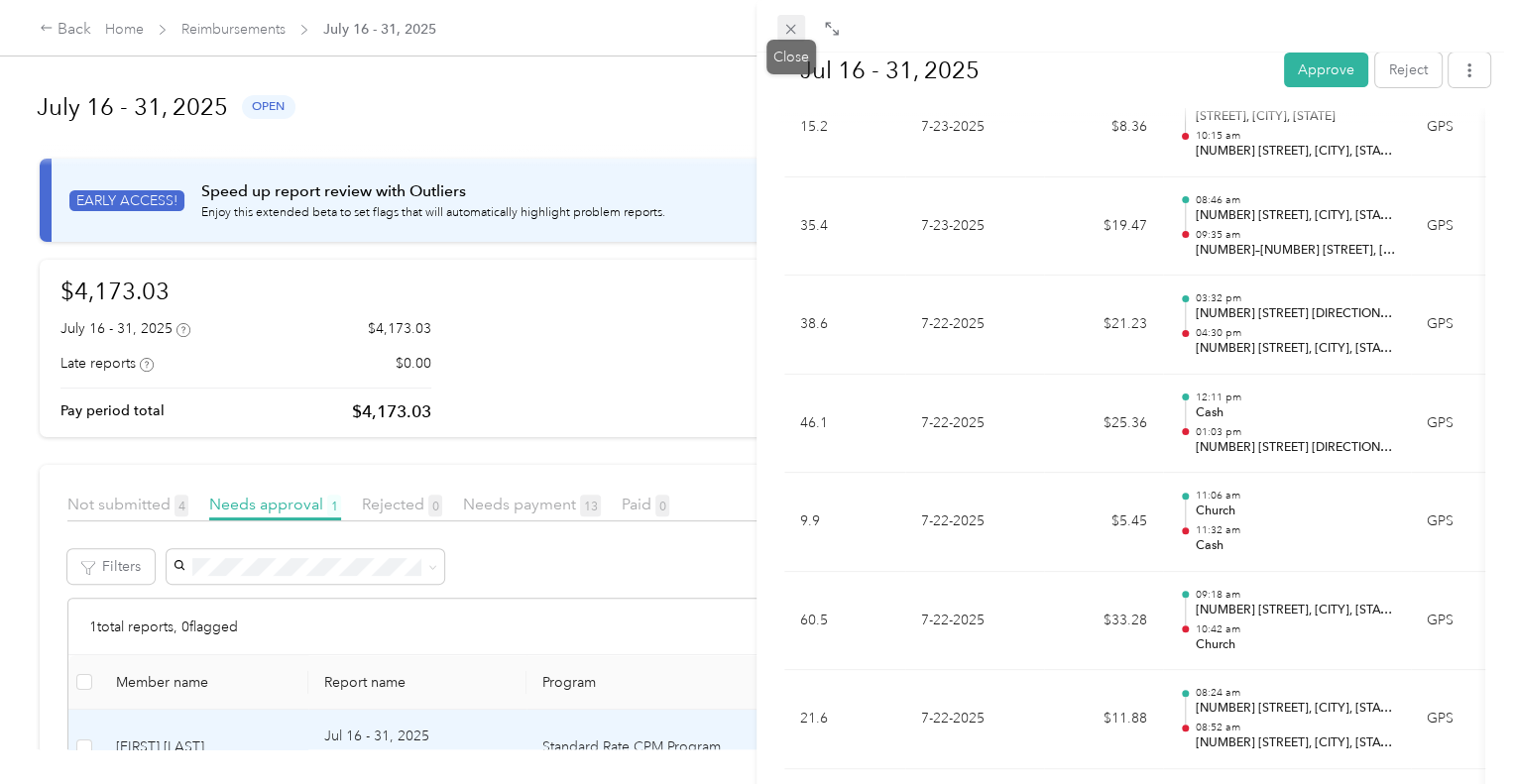 click 